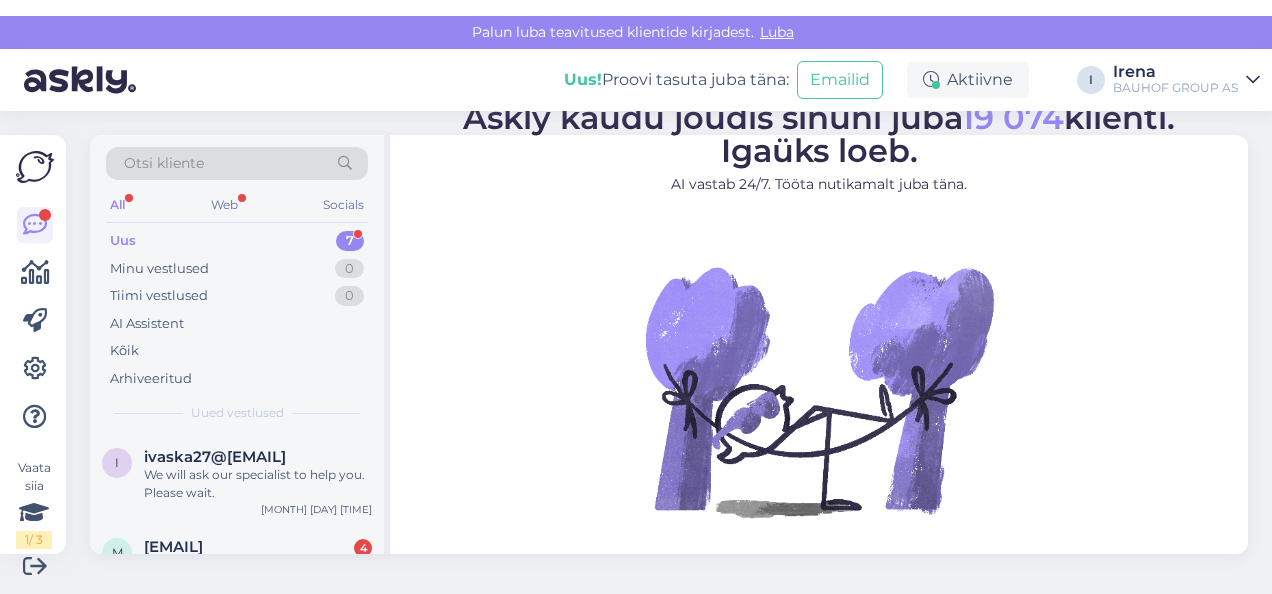 scroll, scrollTop: 0, scrollLeft: 0, axis: both 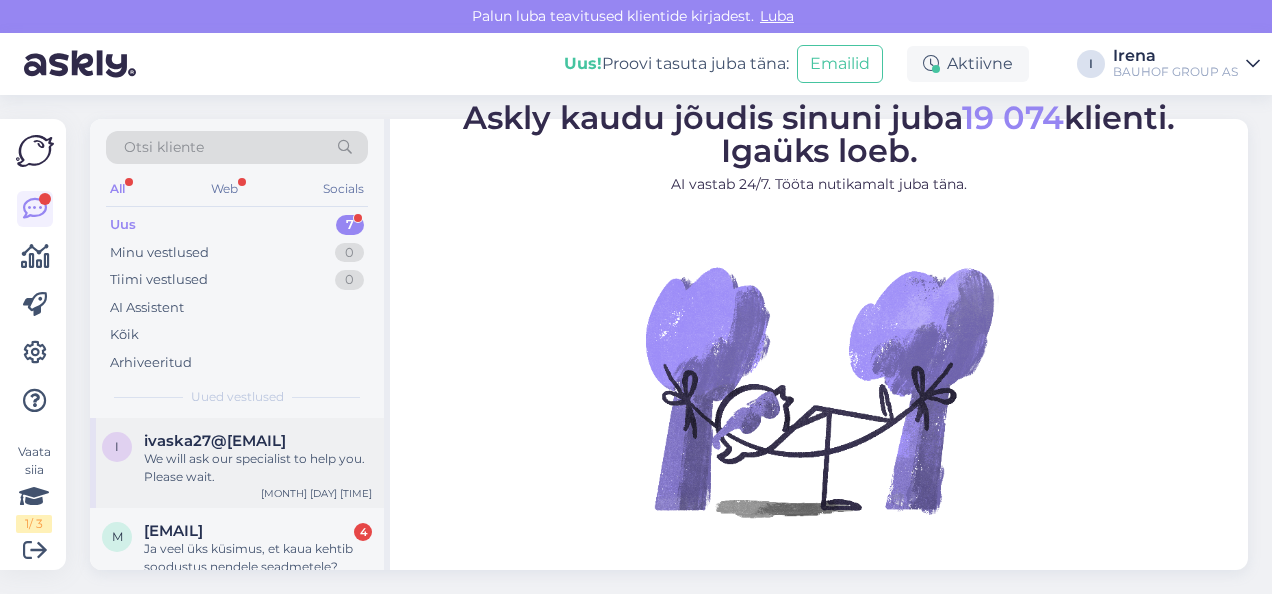 click on "We will ask our specialist to help you. Please wait." at bounding box center [258, 468] 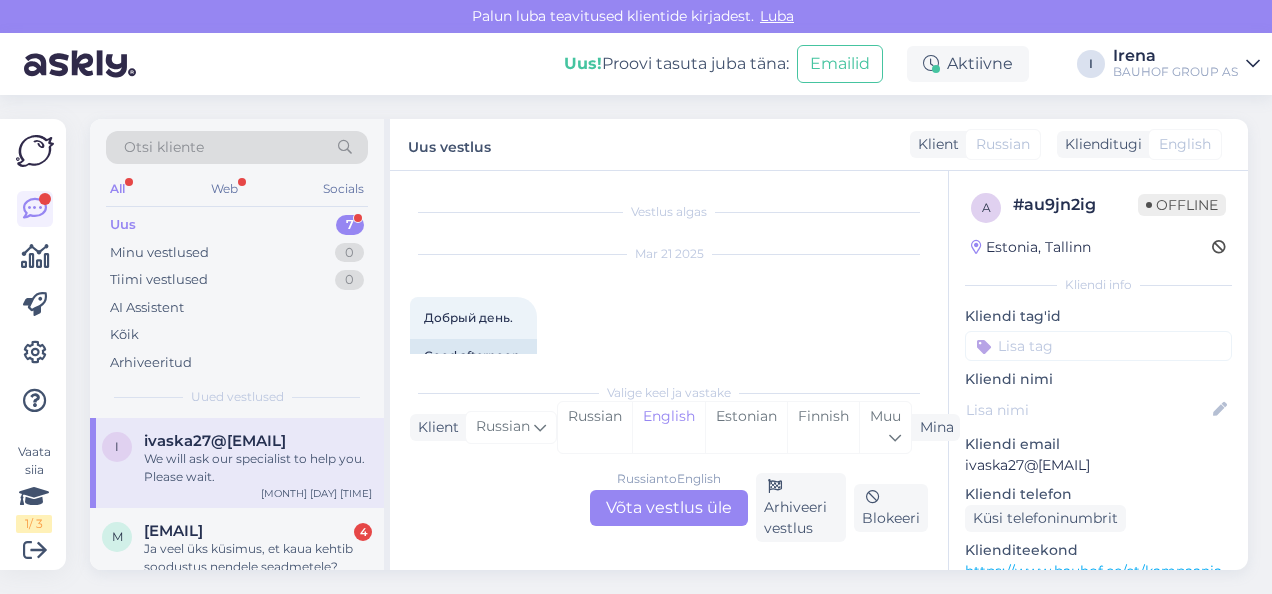 scroll, scrollTop: 7958, scrollLeft: 0, axis: vertical 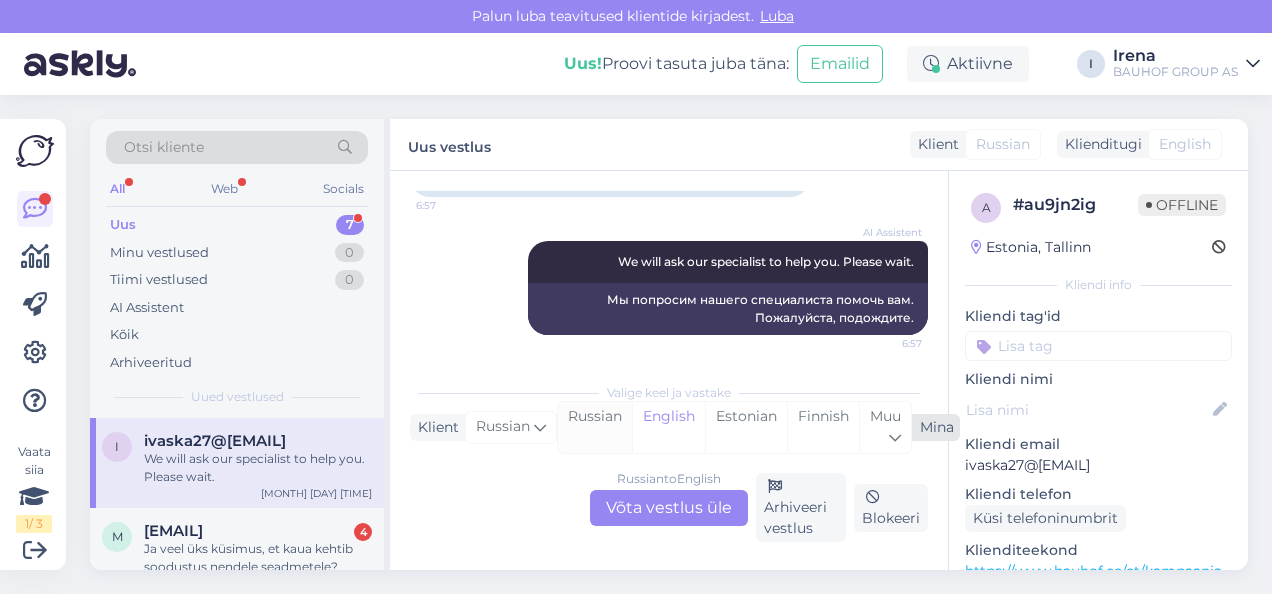 click on "Russian" at bounding box center [595, 427] 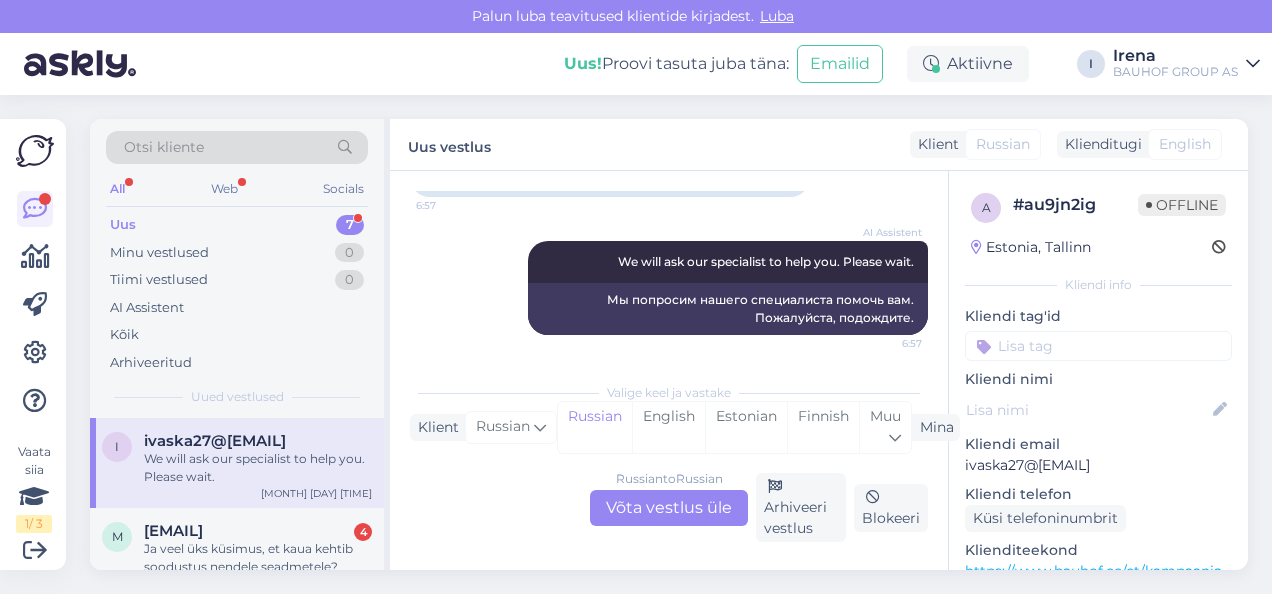 click on "Russian  to  Russian Võta vestlus üle" at bounding box center [669, 508] 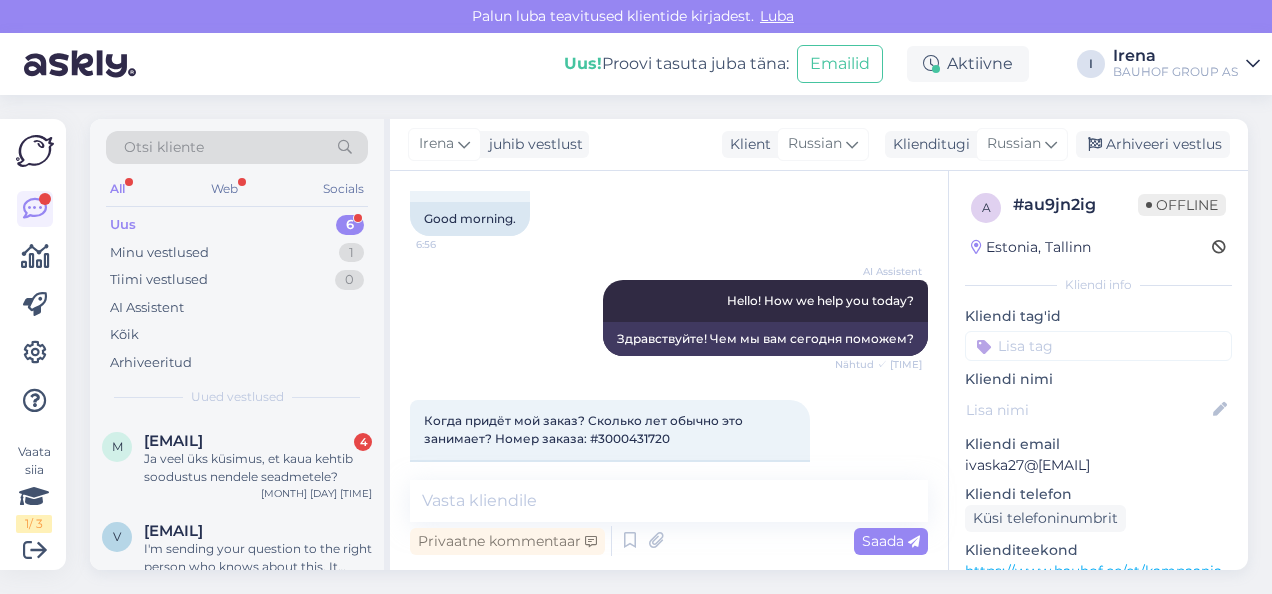 scroll, scrollTop: 7650, scrollLeft: 0, axis: vertical 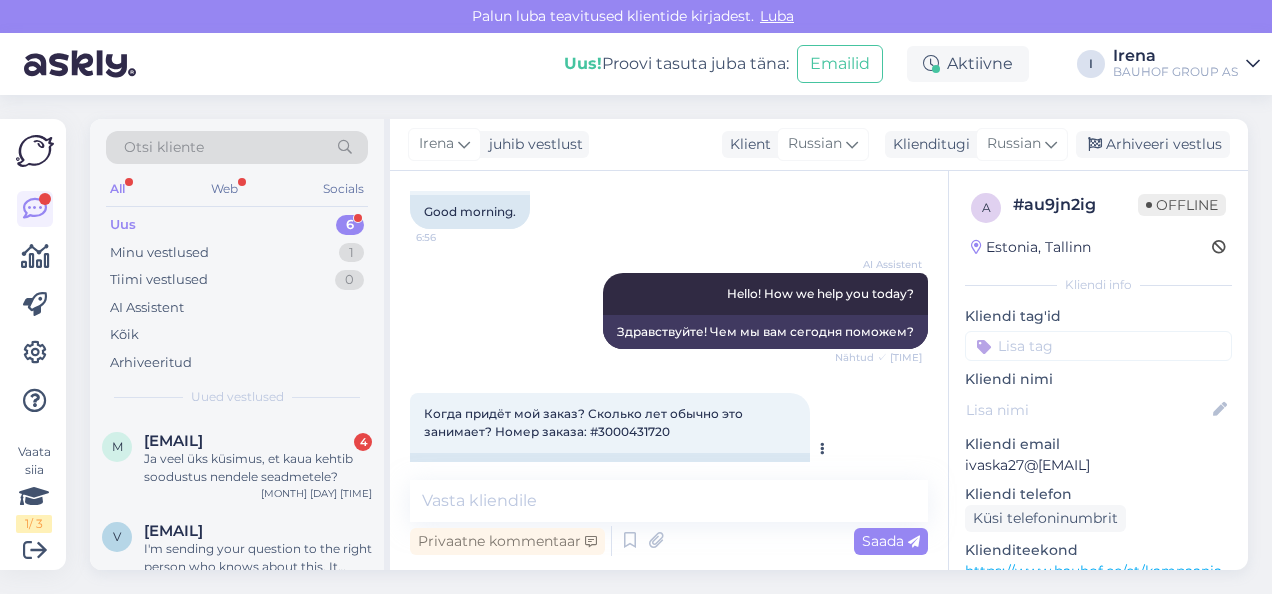 click on "Когда придёт мой заказ? Сколько лет обычно это занимает? Номер заказа: #3000431720" at bounding box center (585, 422) 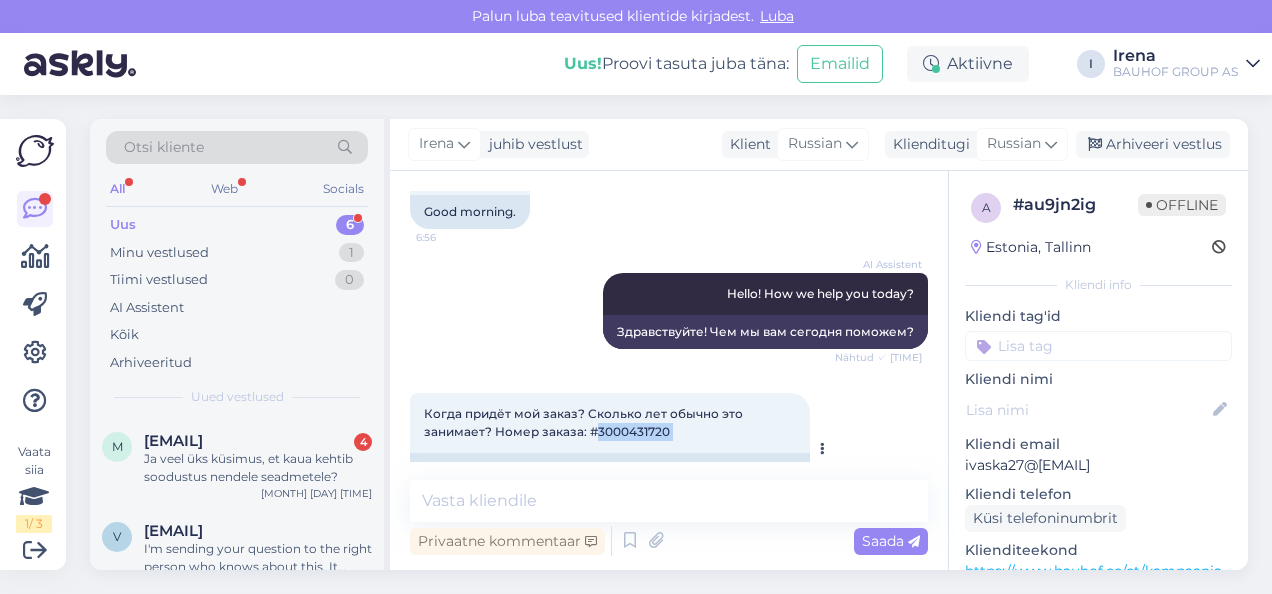 click on "Когда придёт мой заказ? Сколько лет обычно это занимает? Номер заказа: #3000431720" at bounding box center [585, 422] 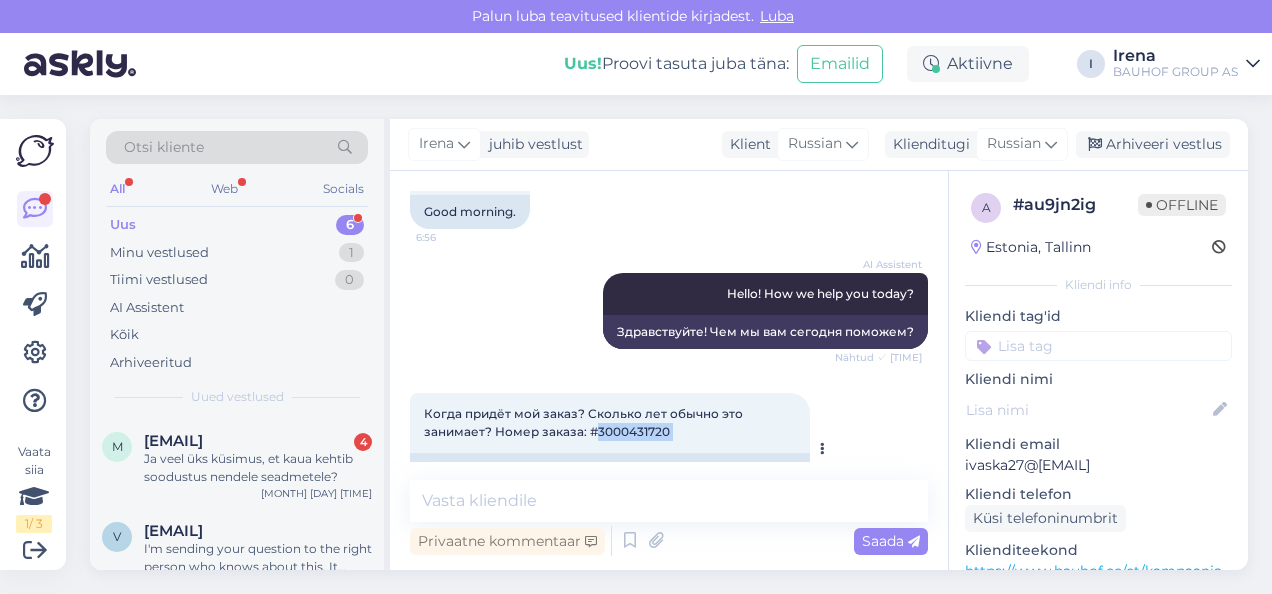 copy on "[NUMBER] [TIME]" 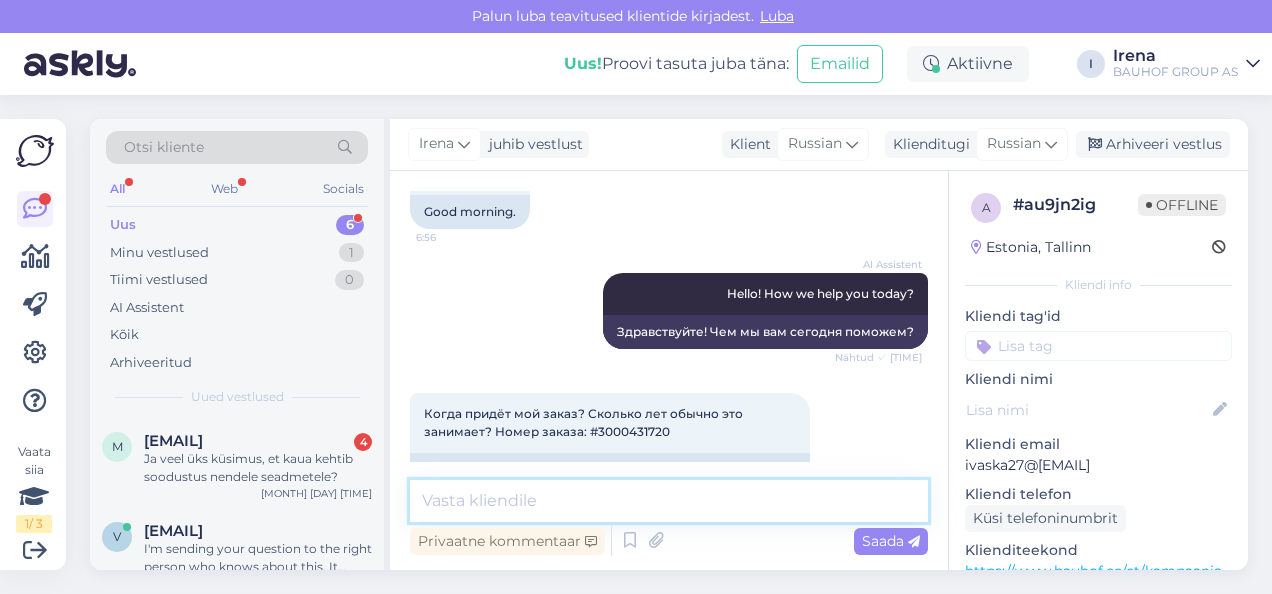 click at bounding box center [669, 501] 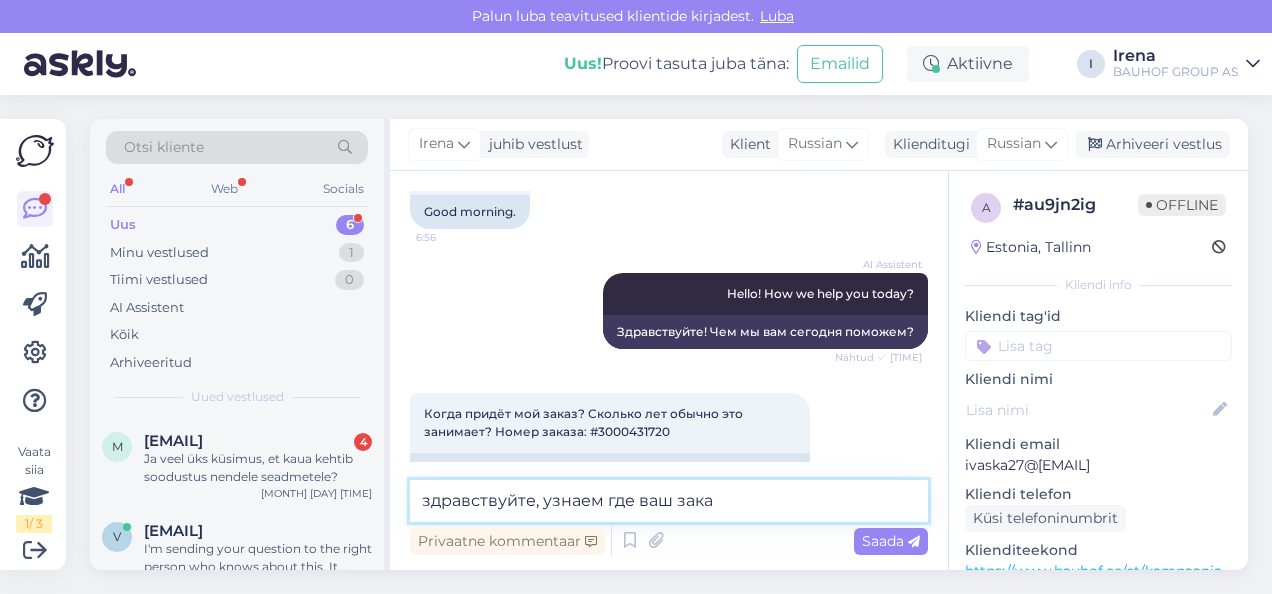 type on "здравствуйте, узнаем где ваш заказ" 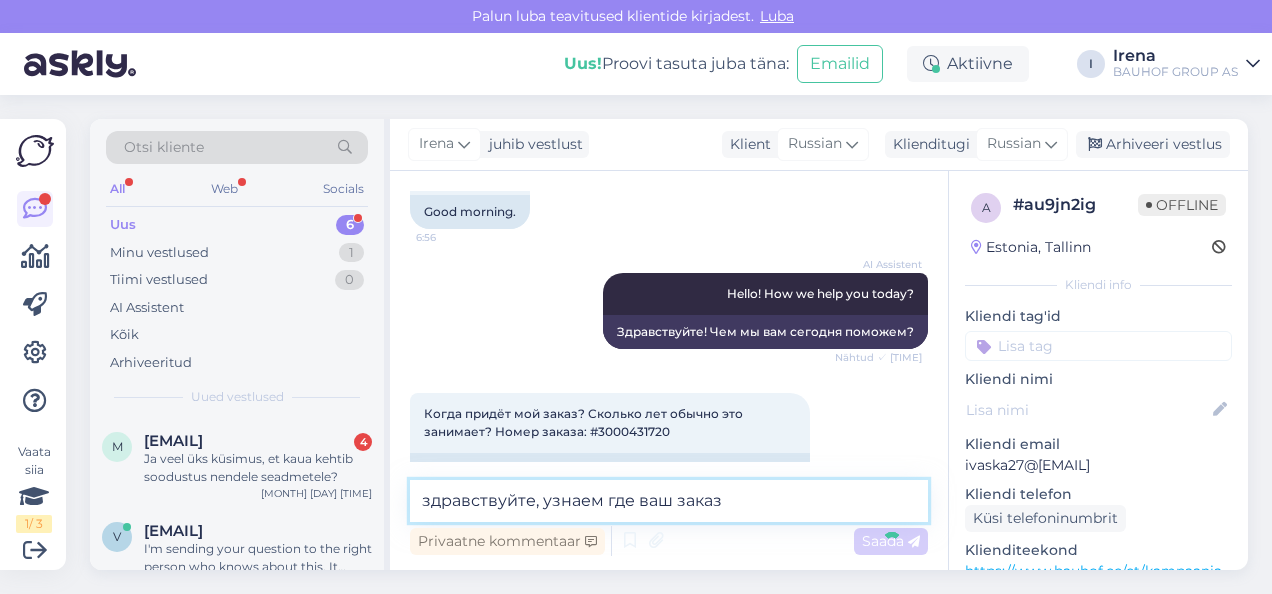type 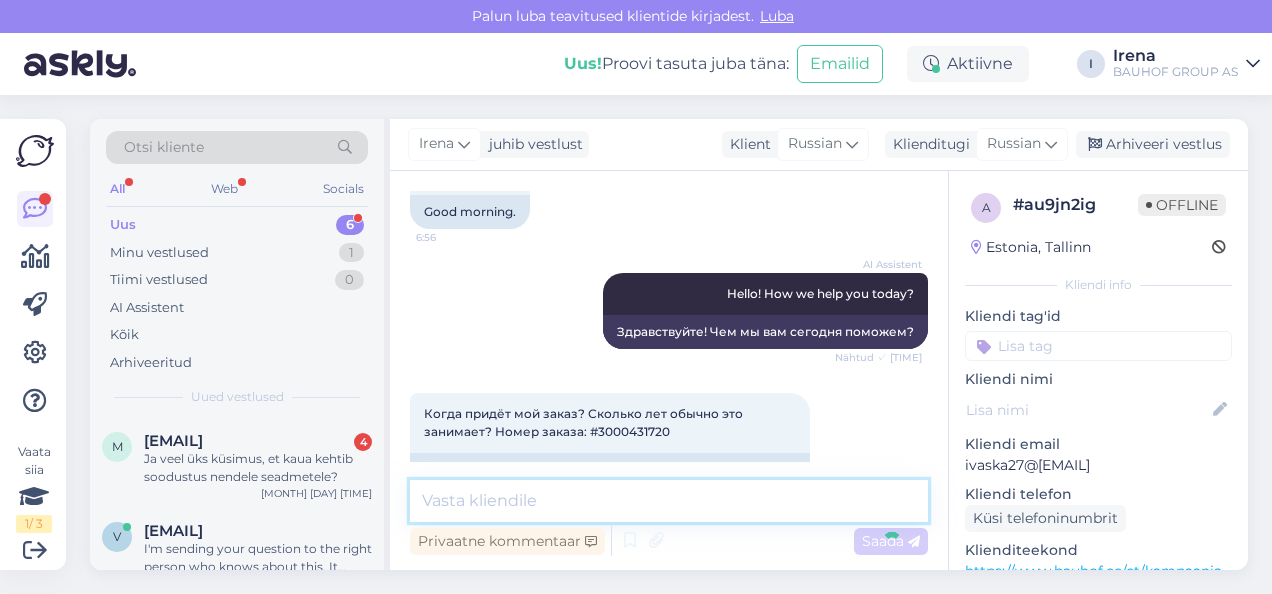 scroll, scrollTop: 7936, scrollLeft: 0, axis: vertical 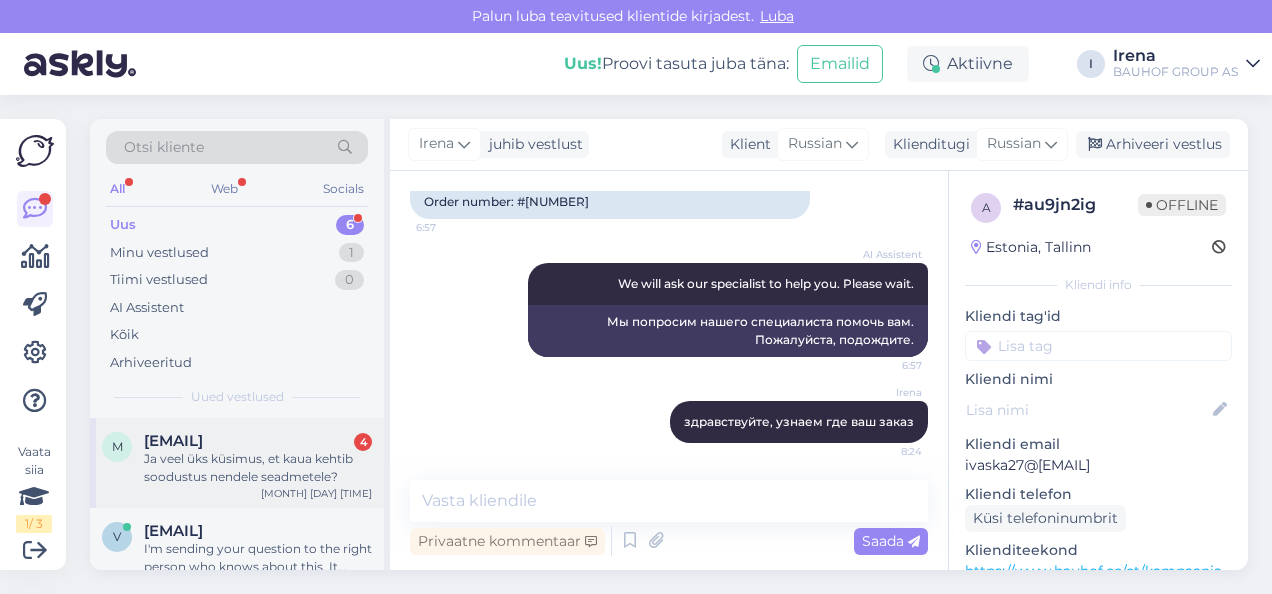 click on "[EMAIL]" at bounding box center (173, 441) 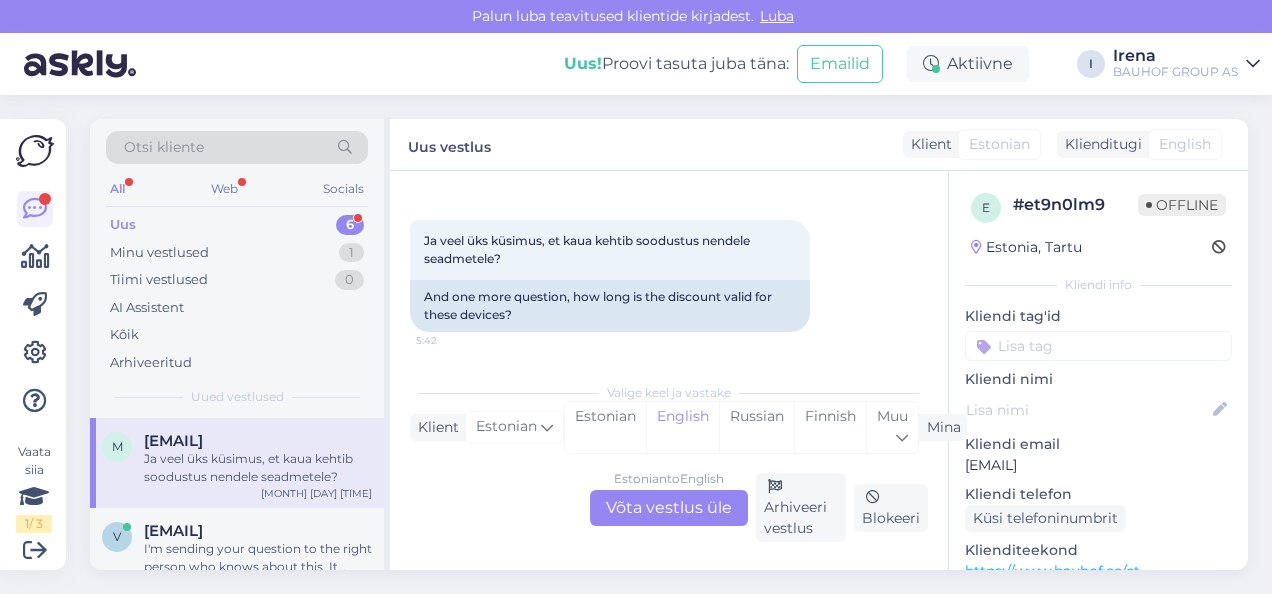 scroll, scrollTop: 964, scrollLeft: 0, axis: vertical 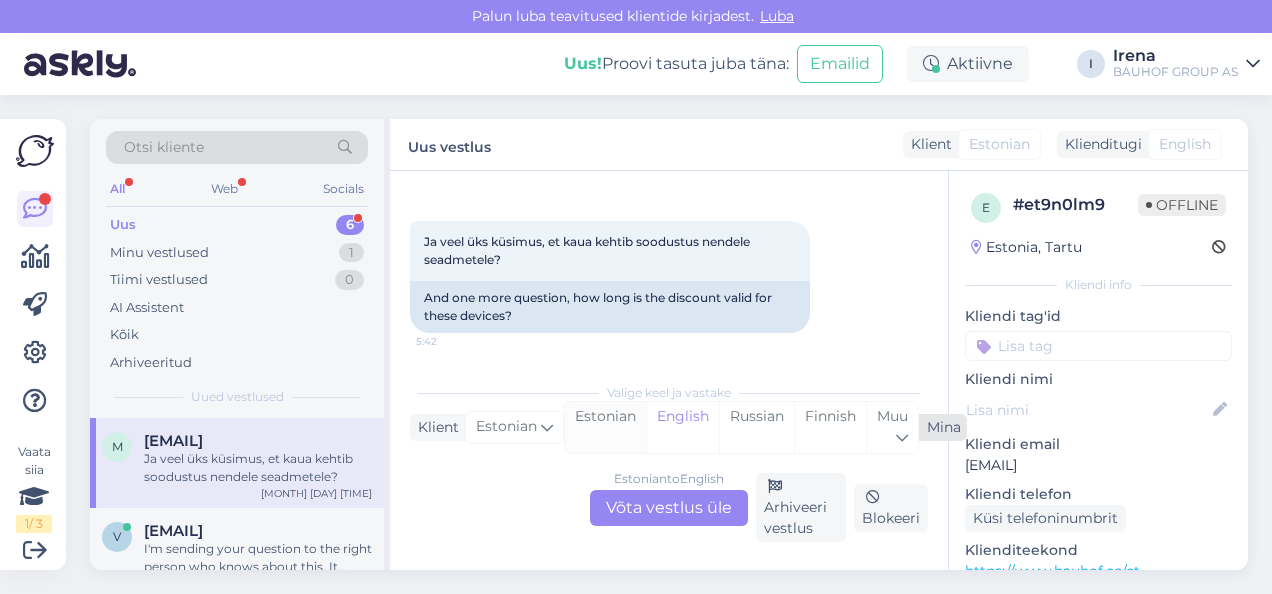 click on "Estonian" at bounding box center [605, 427] 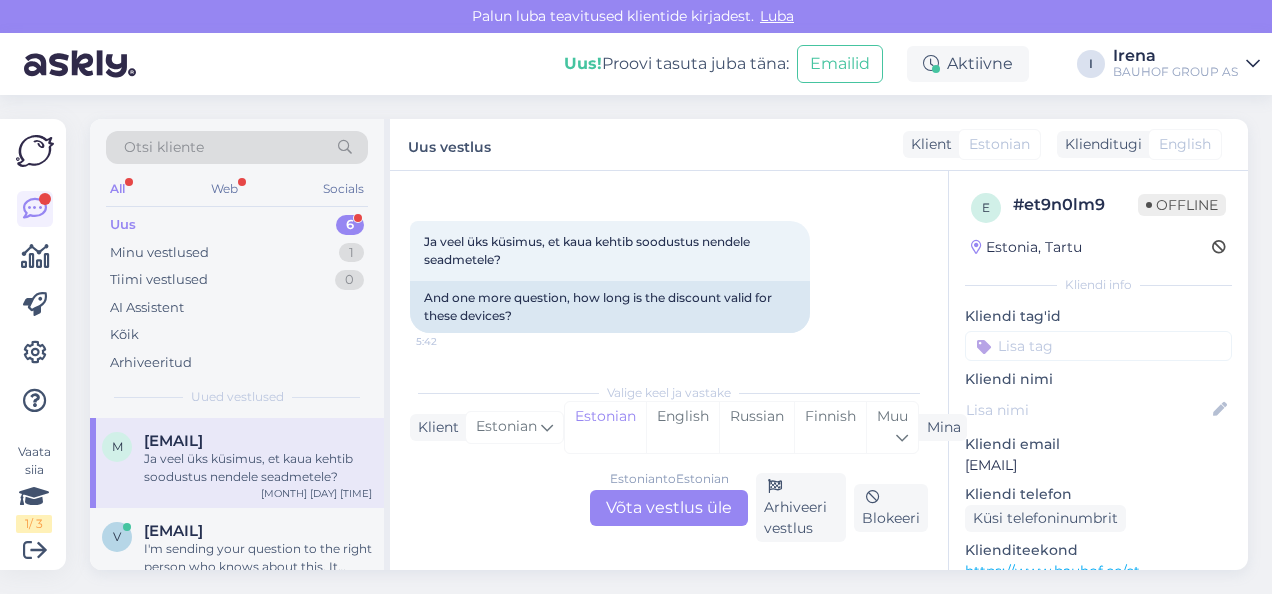 click on "Estonian  to  Estonian Võta vestlus üle" at bounding box center (669, 508) 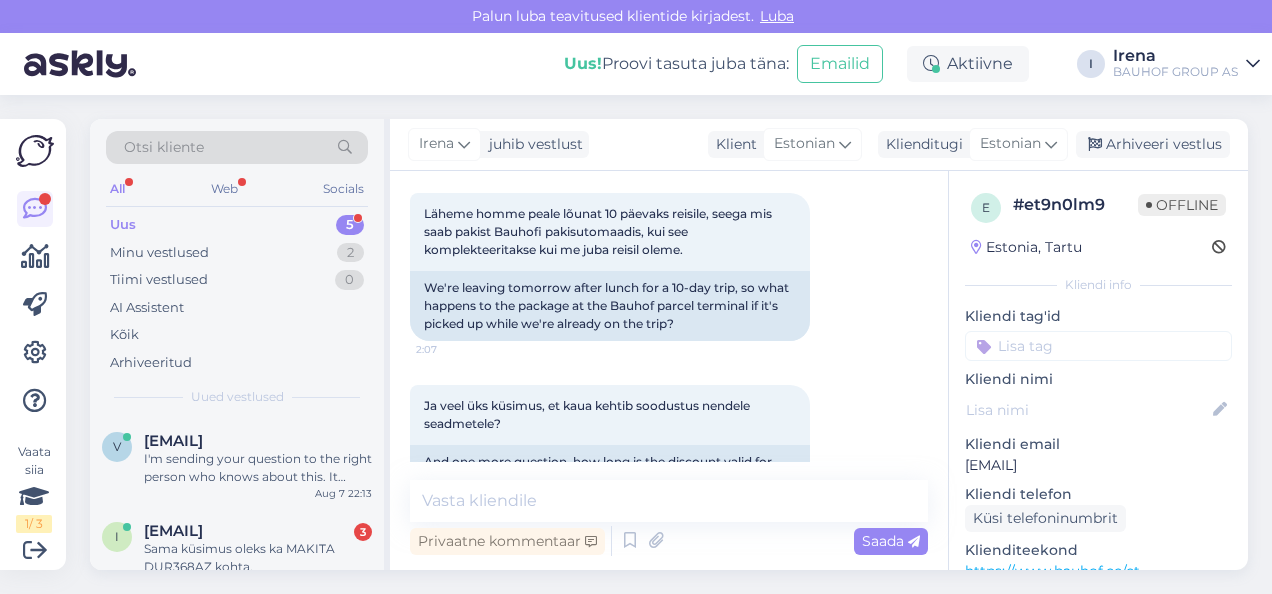 scroll, scrollTop: 856, scrollLeft: 0, axis: vertical 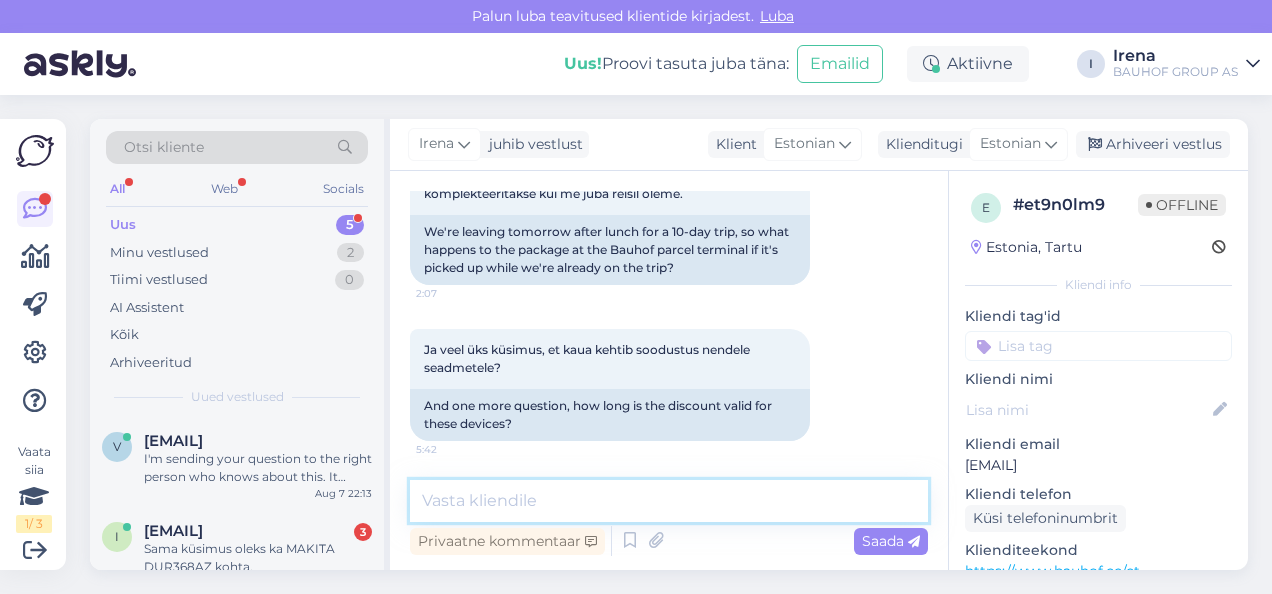 click at bounding box center [669, 501] 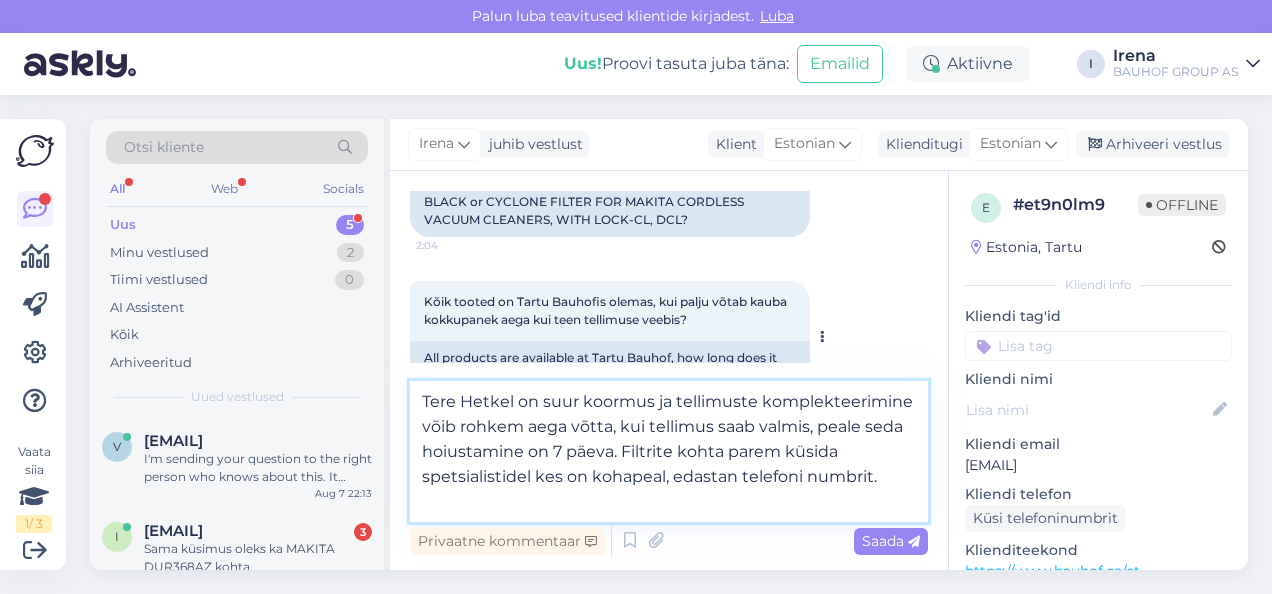 scroll, scrollTop: 456, scrollLeft: 0, axis: vertical 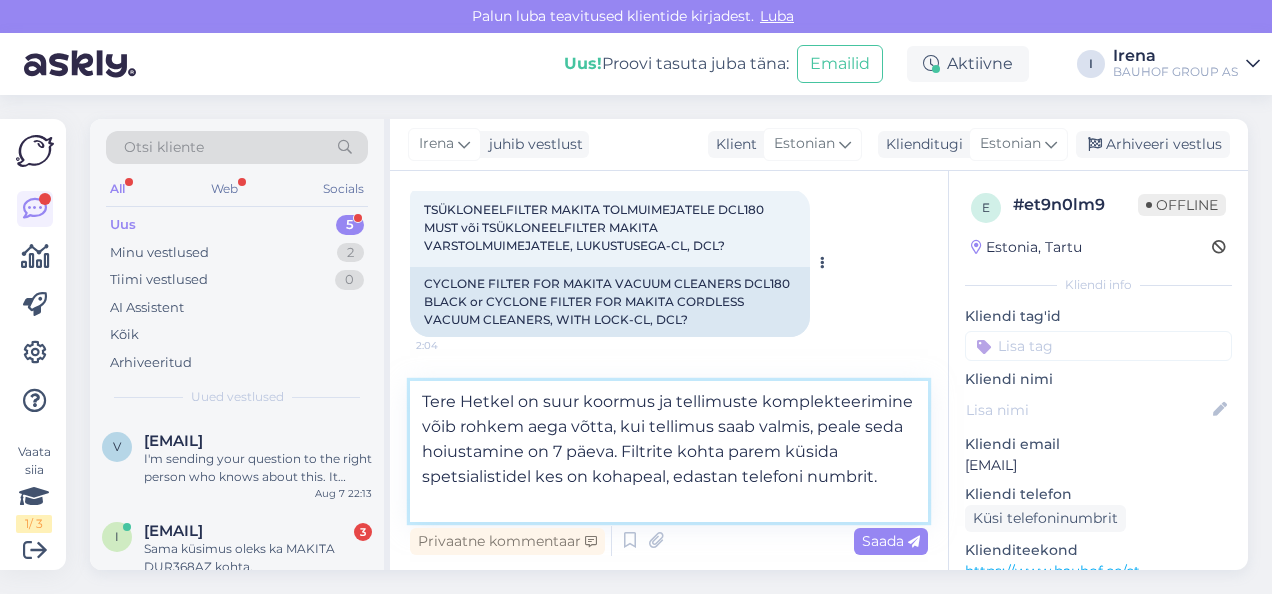 paste on "53335864" 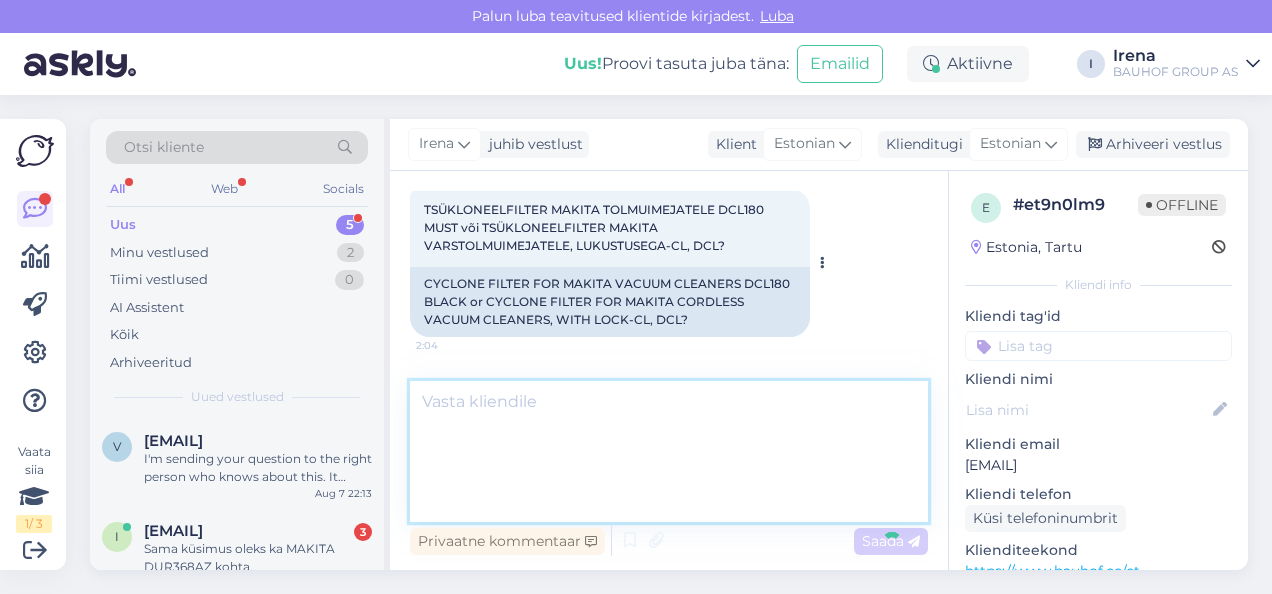 scroll, scrollTop: 1014, scrollLeft: 0, axis: vertical 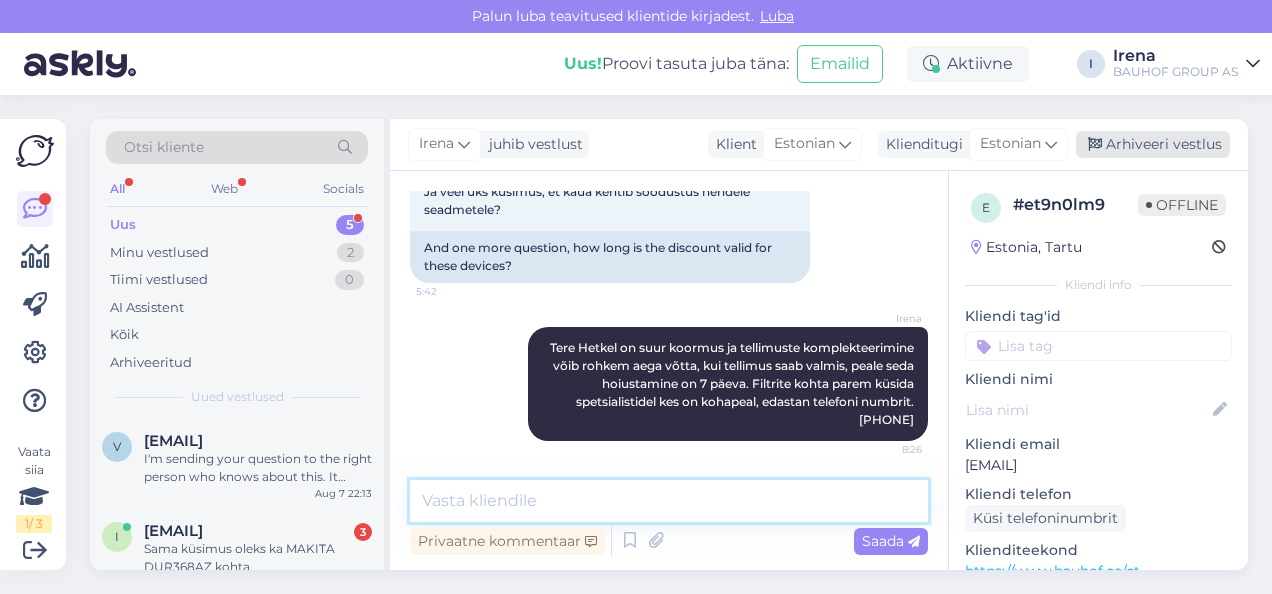 type 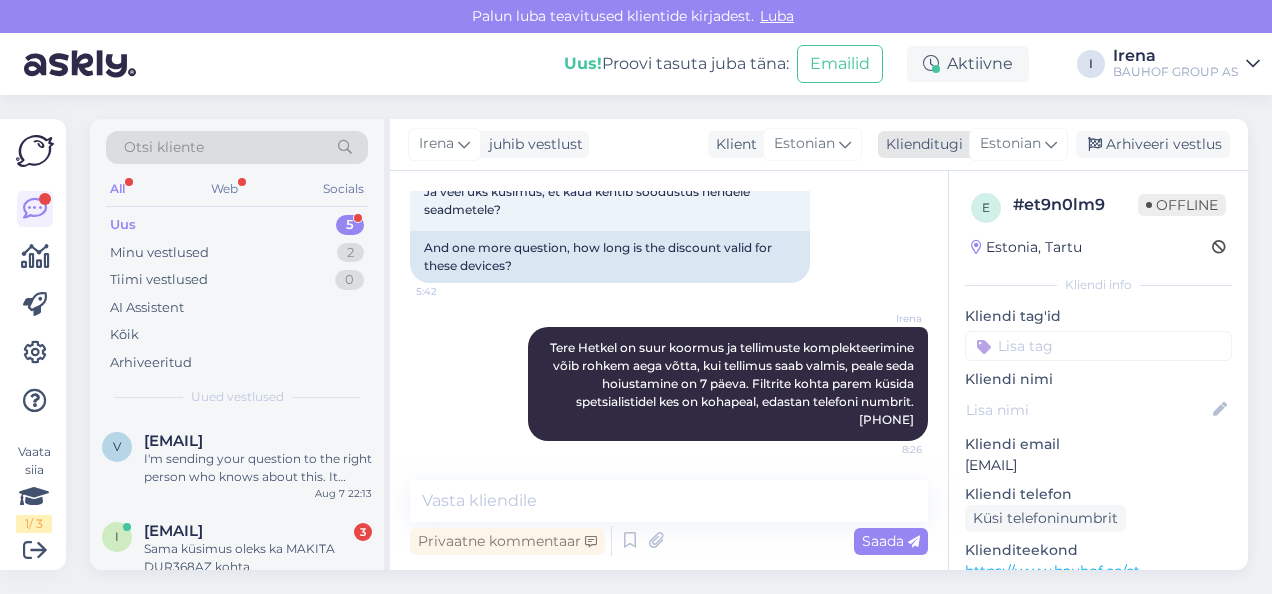 click on "Arhiveeri vestlus" at bounding box center [1153, 144] 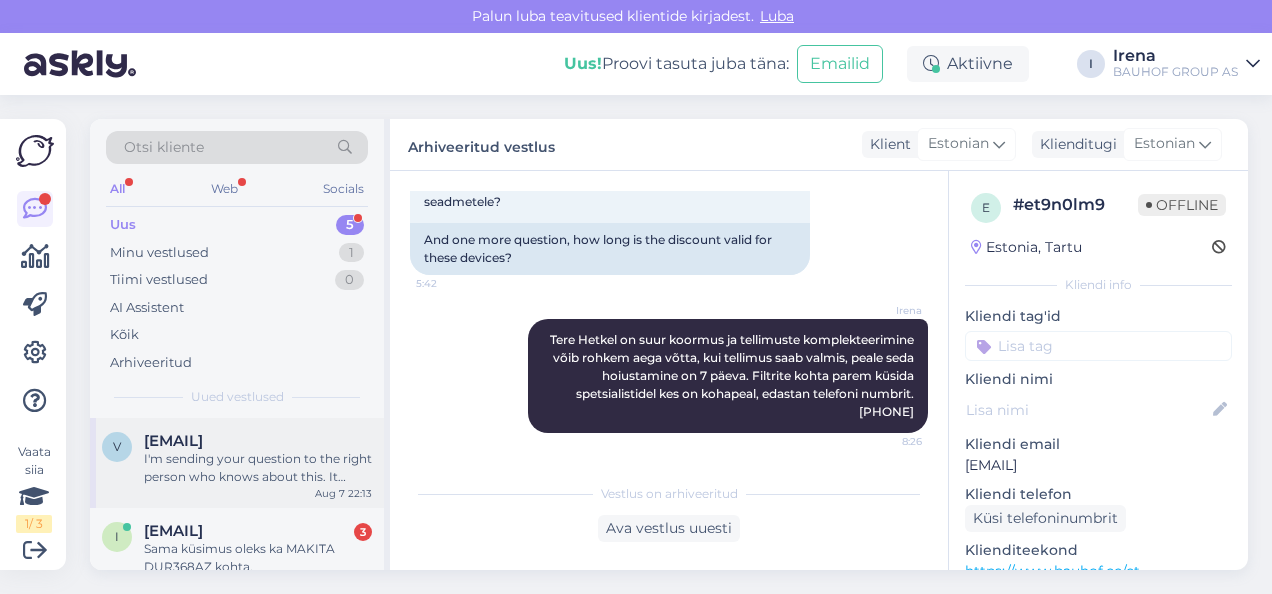 click on "[EMAIL]" at bounding box center [173, 441] 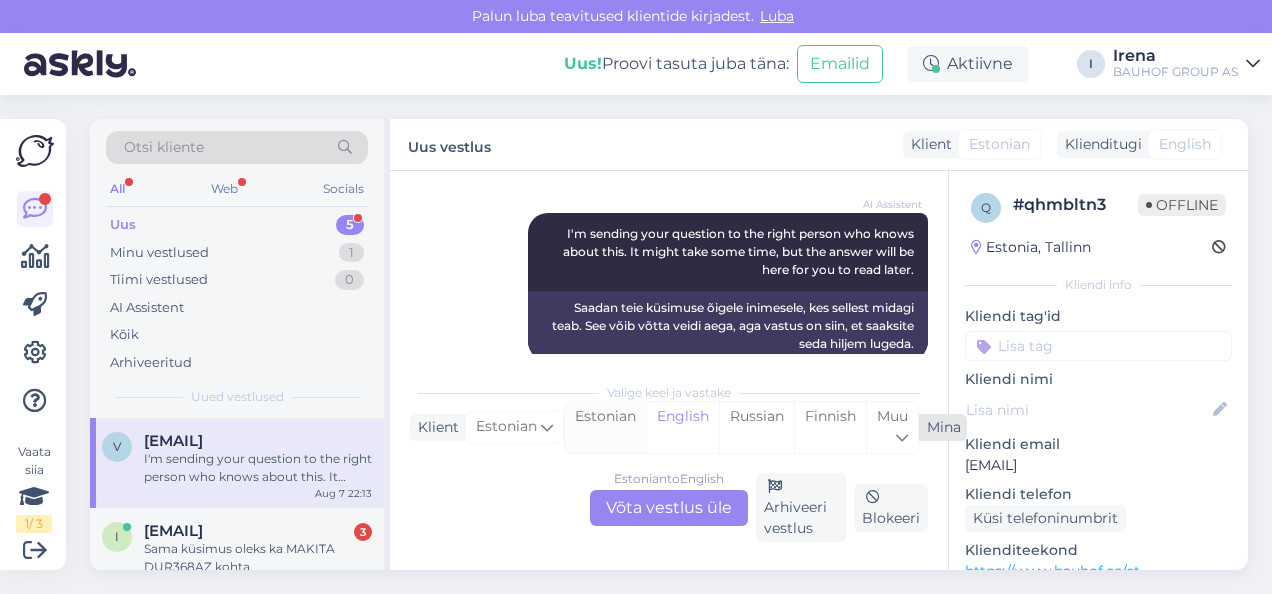 click on "Estonian" at bounding box center (605, 427) 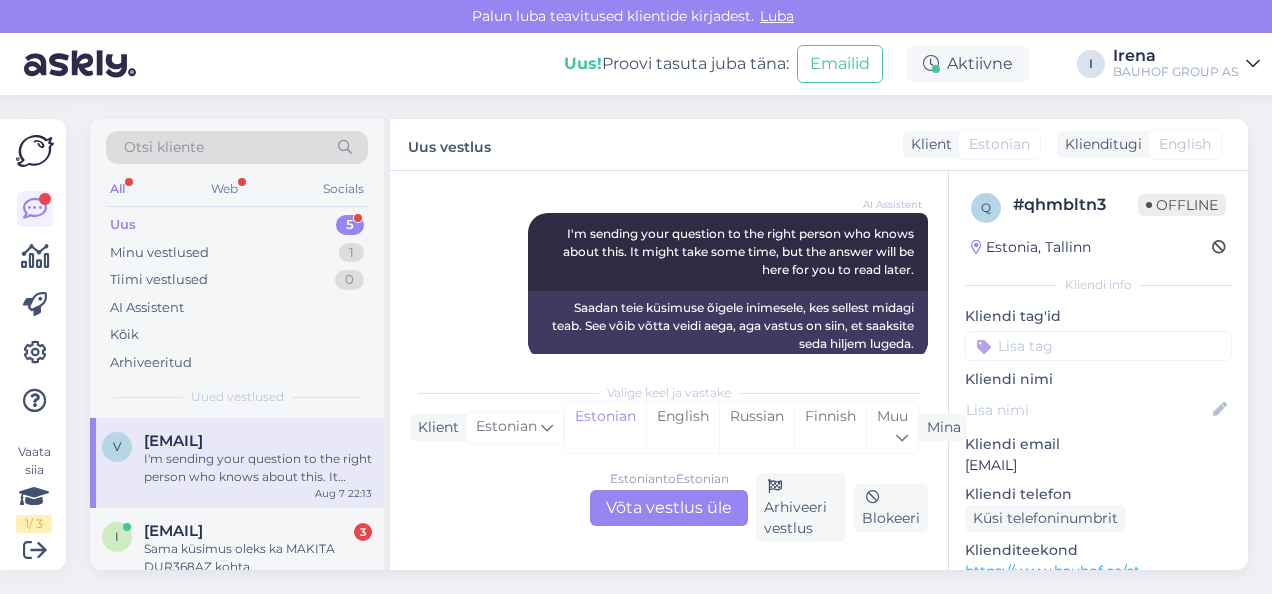 click on "Estonian  to  Estonian Võta vestlus üle" at bounding box center (669, 508) 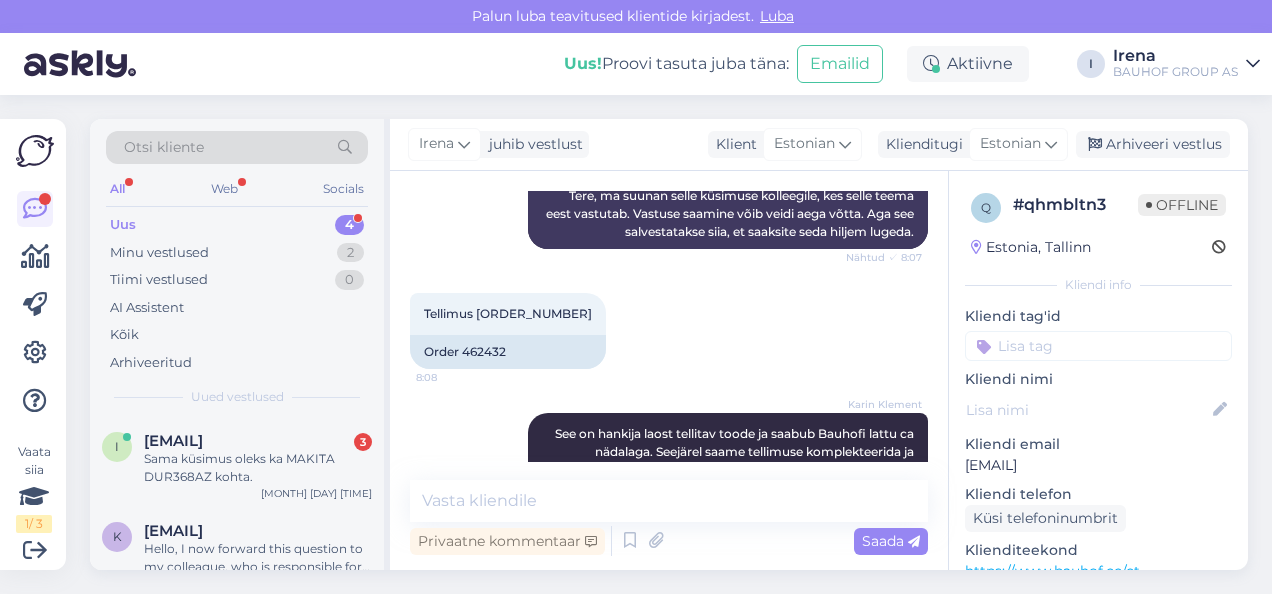 scroll, scrollTop: 354, scrollLeft: 0, axis: vertical 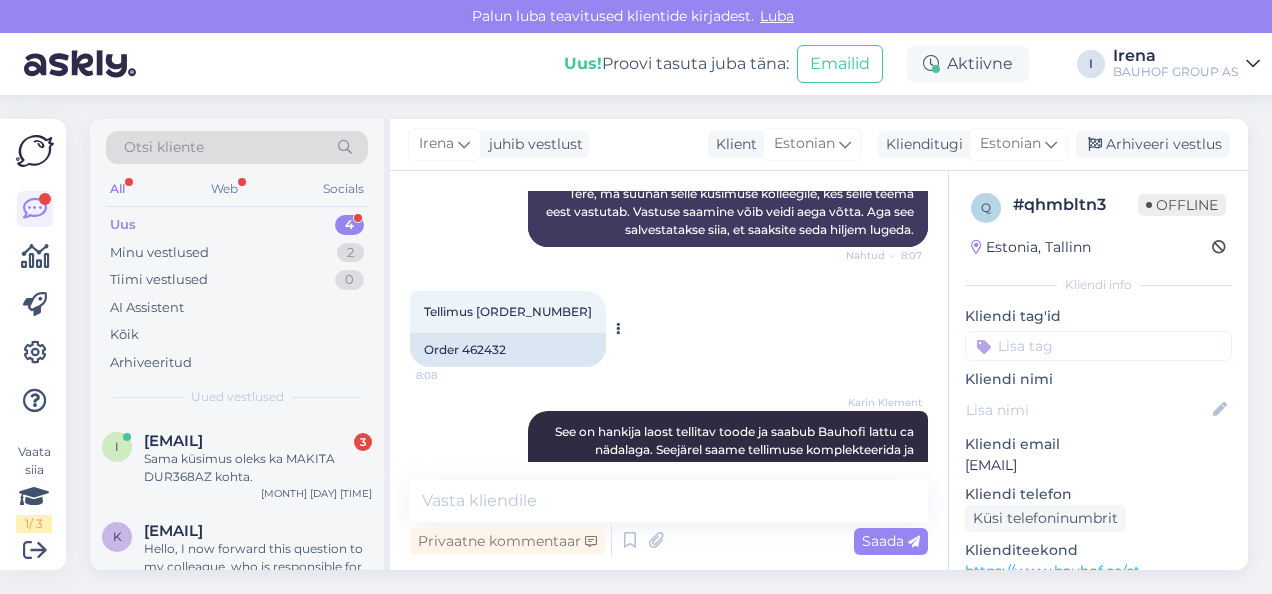click on "Tellimus [ORDER_NUMBER]" at bounding box center [508, 311] 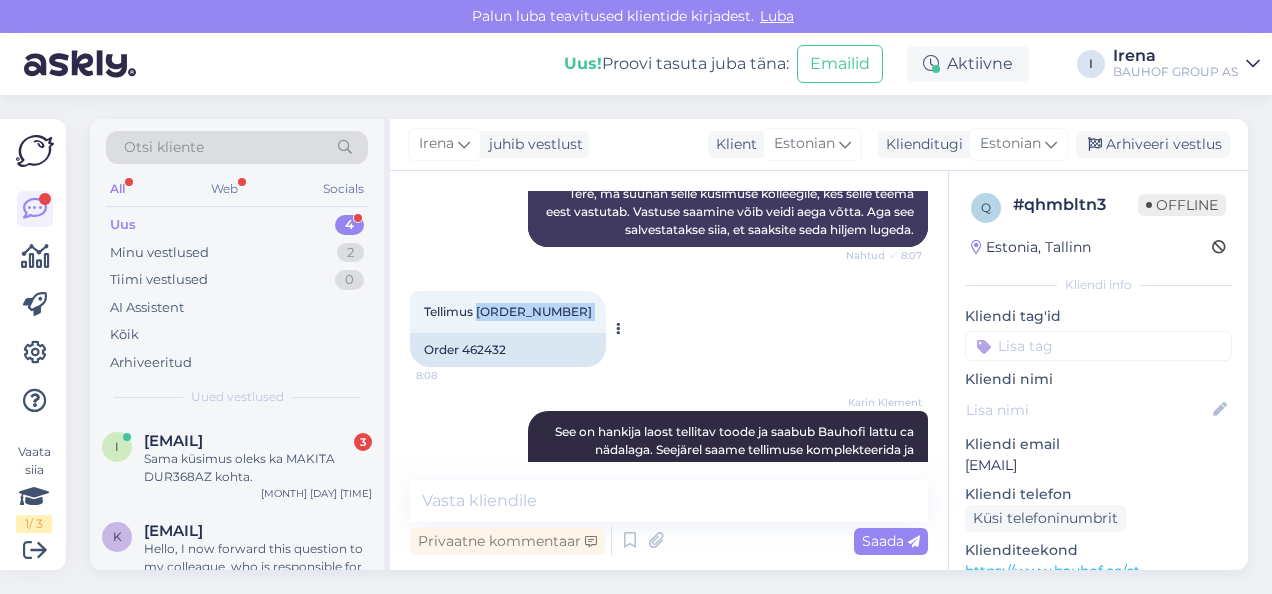 click on "Tellimus [ORDER_NUMBER]" at bounding box center [508, 311] 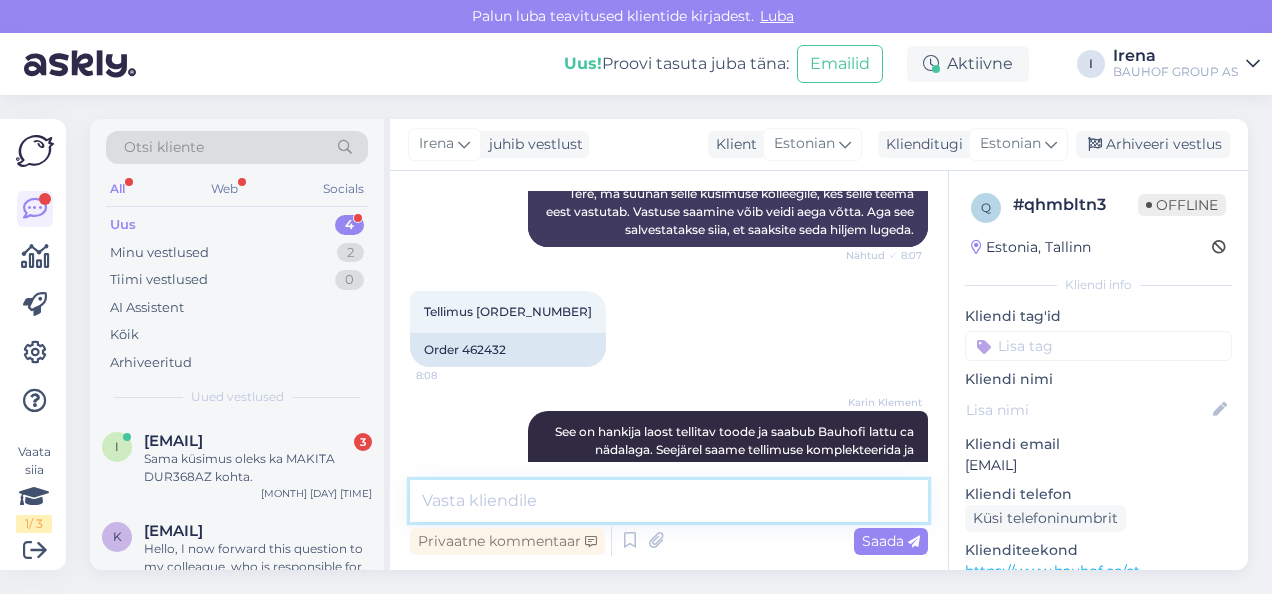 click at bounding box center [669, 501] 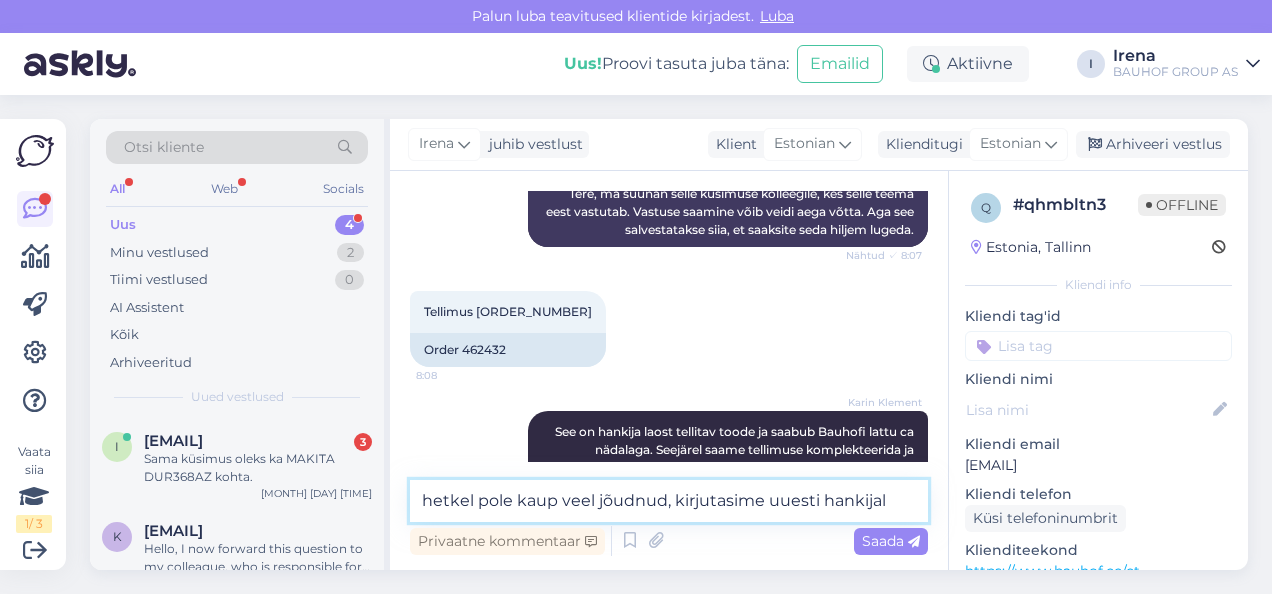 type on "hetkel pole kaup veel jõudnud, kirjutasime uuesti hankijale" 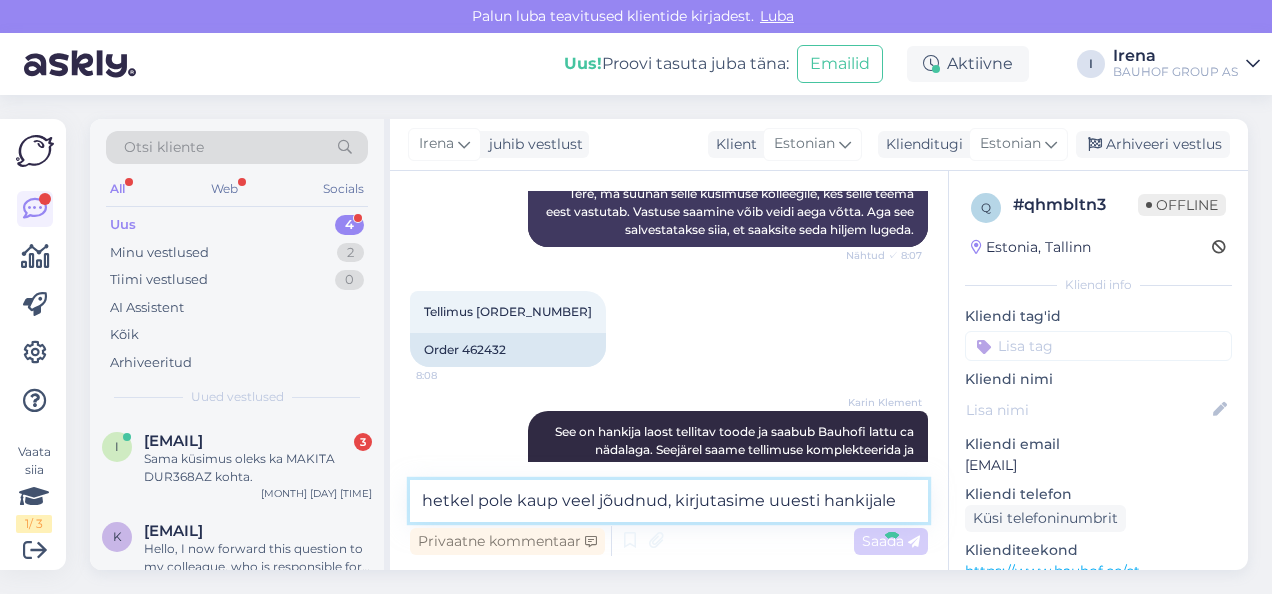 type 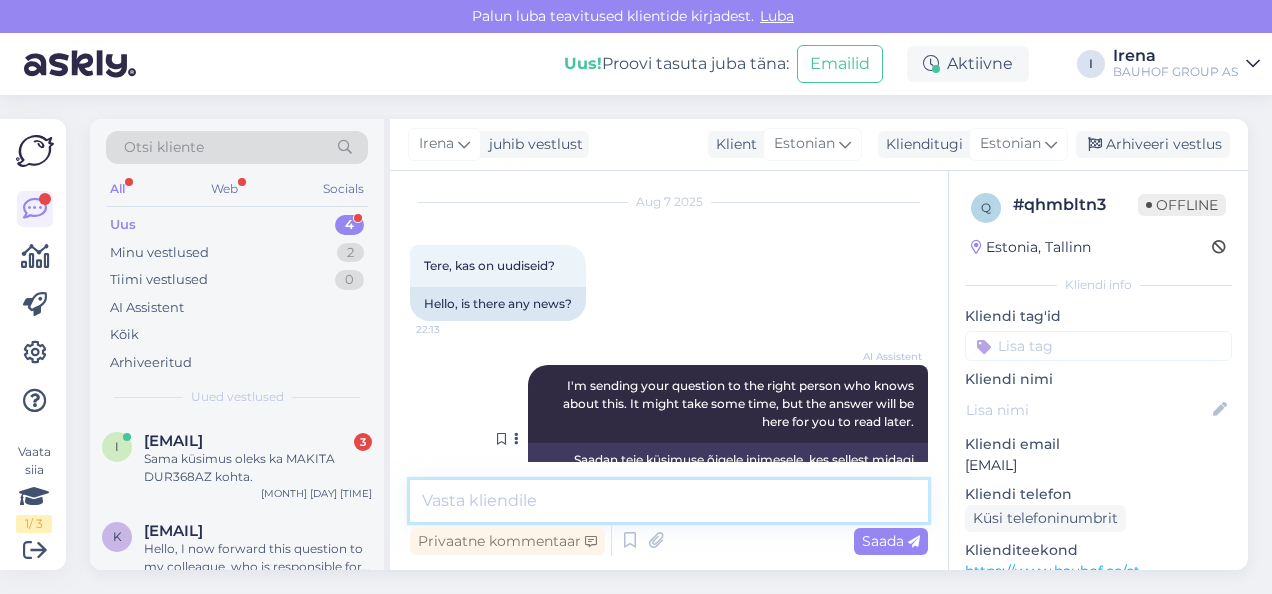 scroll, scrollTop: 1782, scrollLeft: 0, axis: vertical 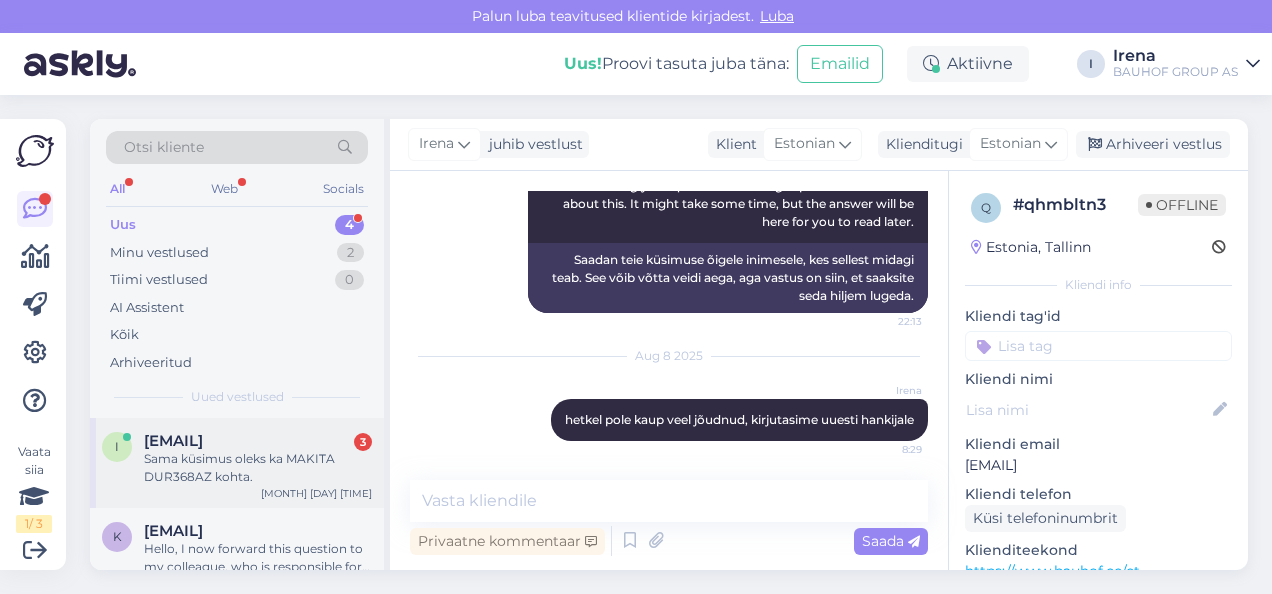 click on "[EMAIL]" at bounding box center [173, 441] 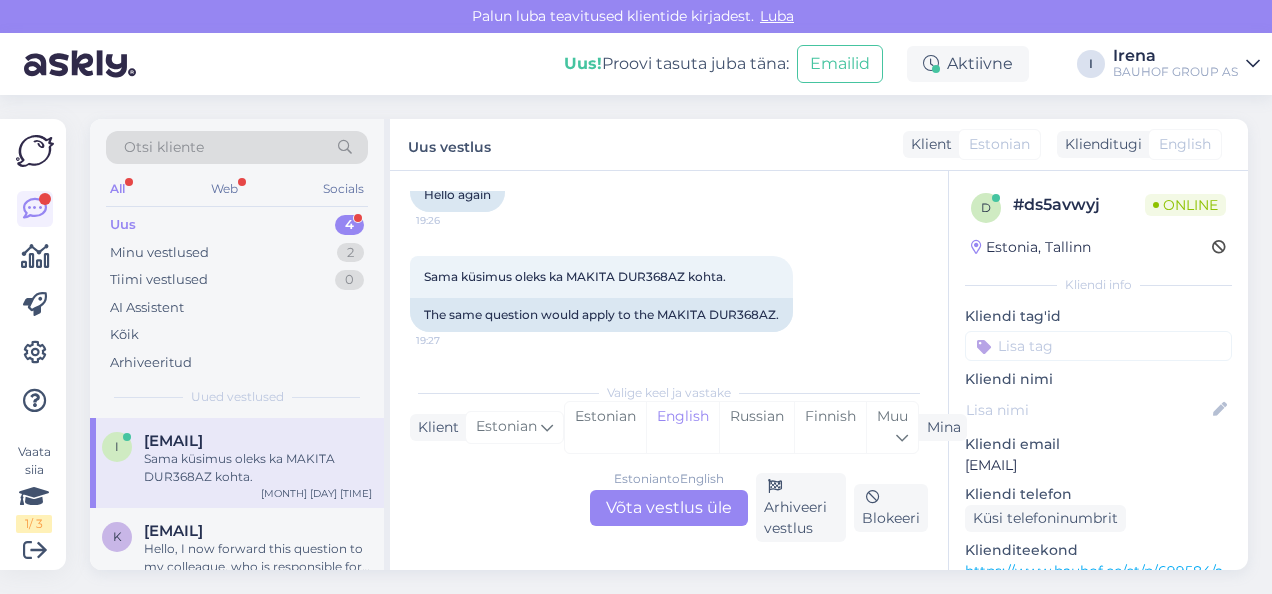 scroll, scrollTop: 904, scrollLeft: 0, axis: vertical 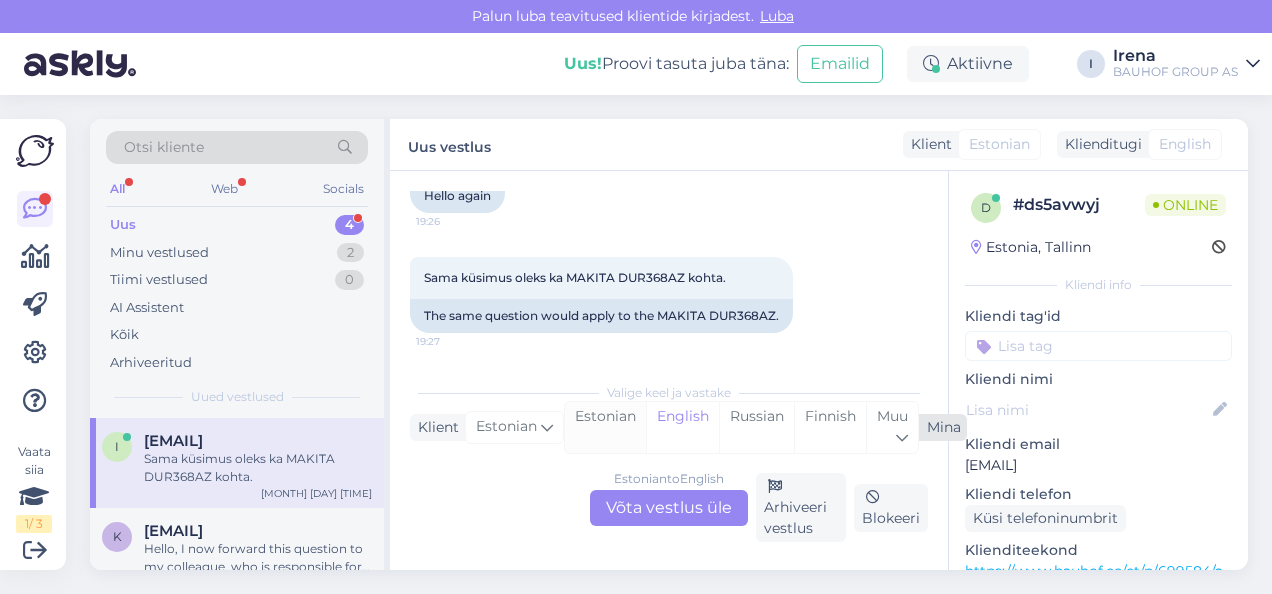 click on "Estonian" at bounding box center [605, 427] 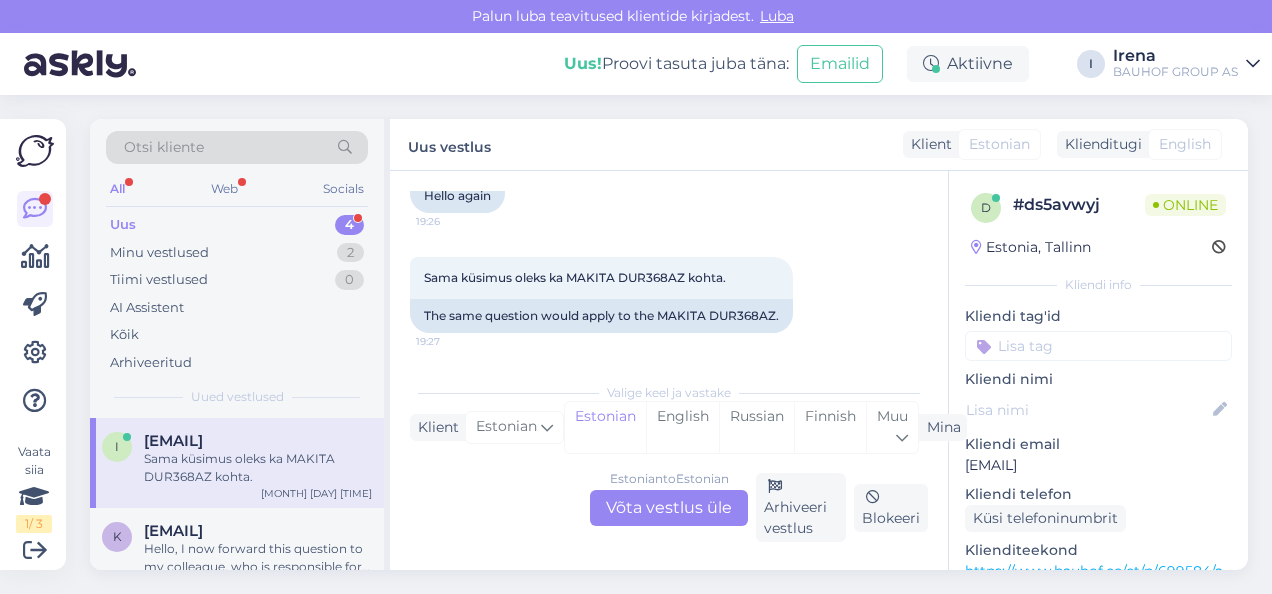 click on "Estonian  to  Estonian Võta vestlus üle" at bounding box center [669, 508] 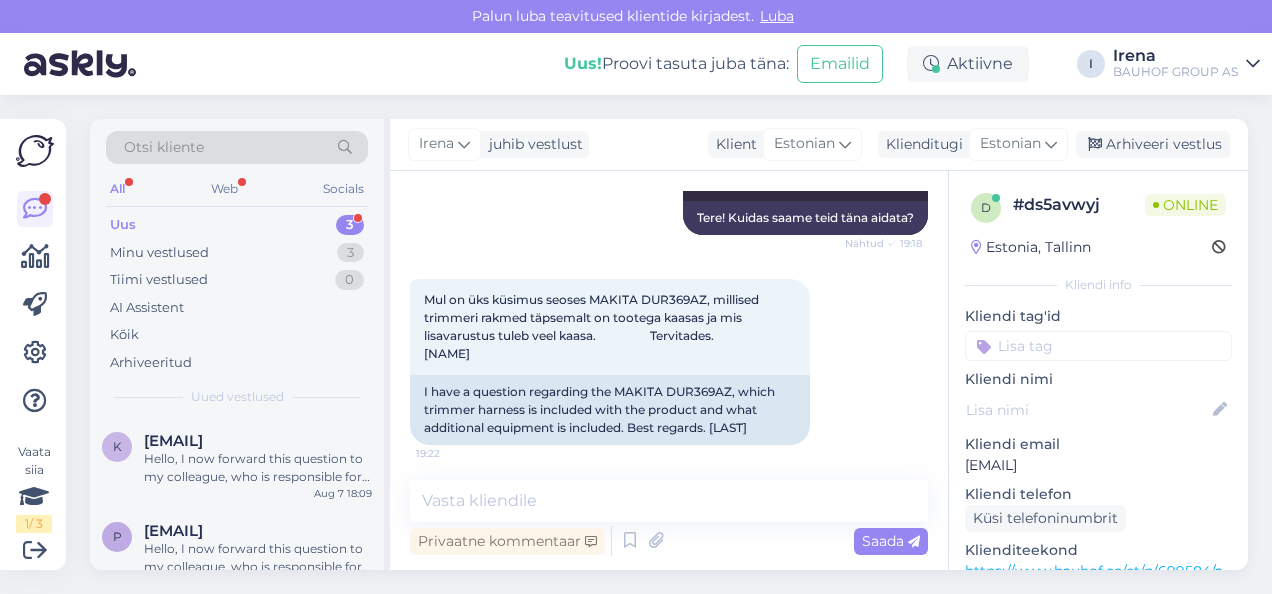 scroll, scrollTop: 300, scrollLeft: 0, axis: vertical 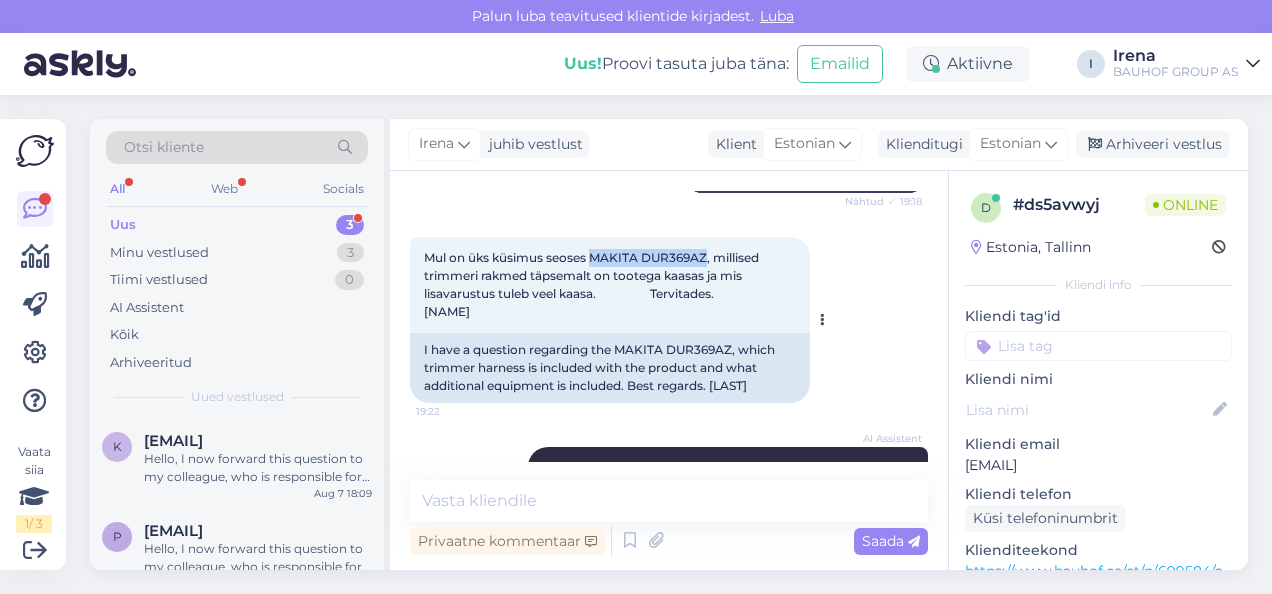 drag, startPoint x: 708, startPoint y: 256, endPoint x: 596, endPoint y: 254, distance: 112.01785 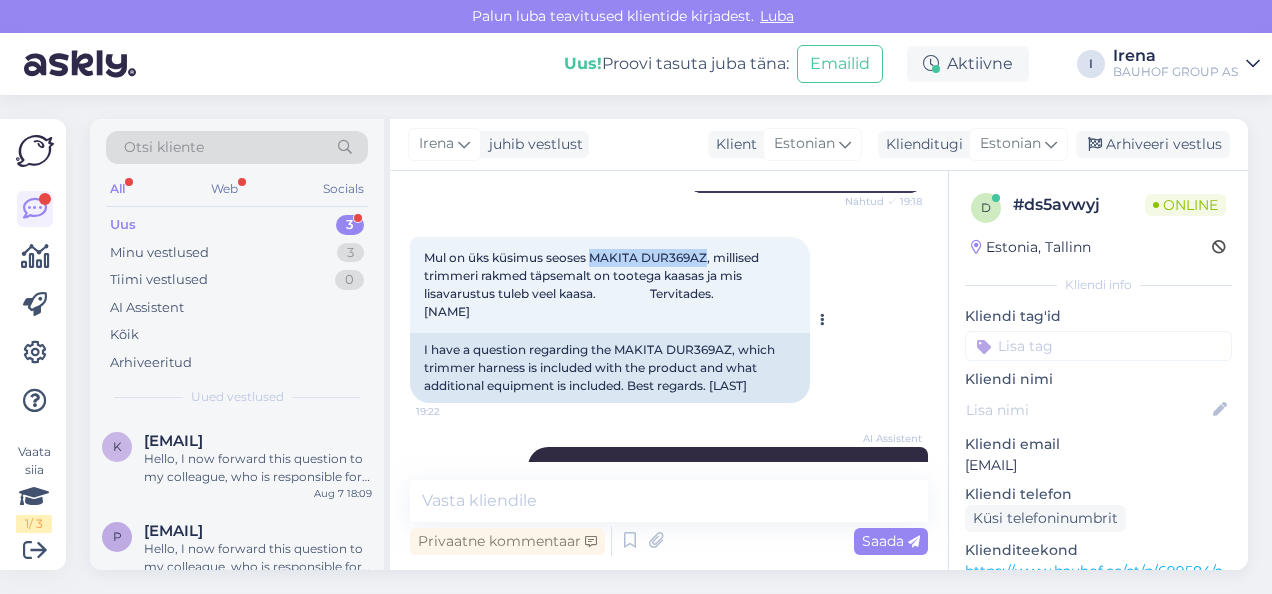 click on "Mul on üks küsimus seoses MAKITA DUR369AZ, millised trimmeri rakmed täpsemalt on tootega kaasas ja mis lisavarustus tuleb veel kaasa.                  Tervitades.                                              [NAME]" at bounding box center (638, 284) 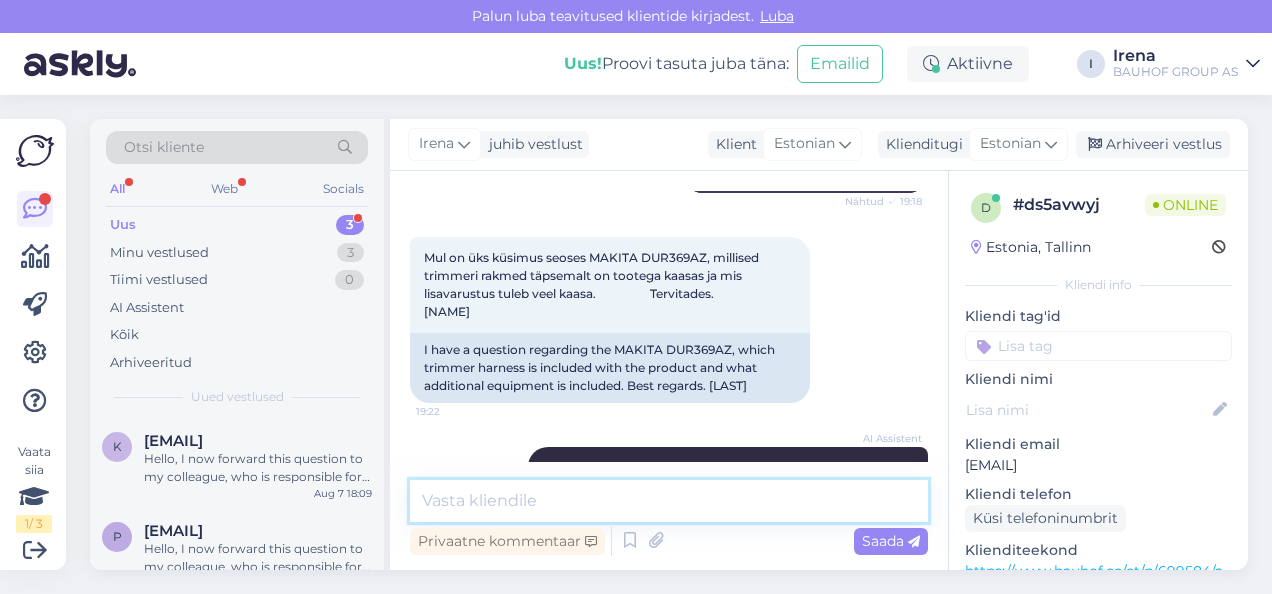 click at bounding box center (669, 501) 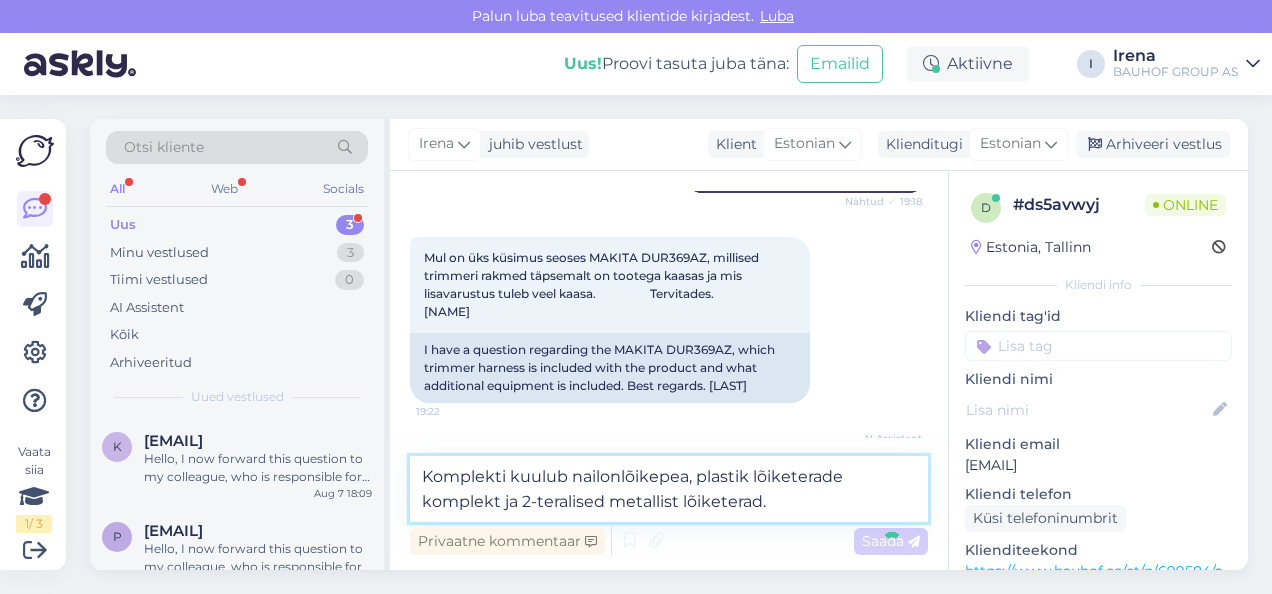 type 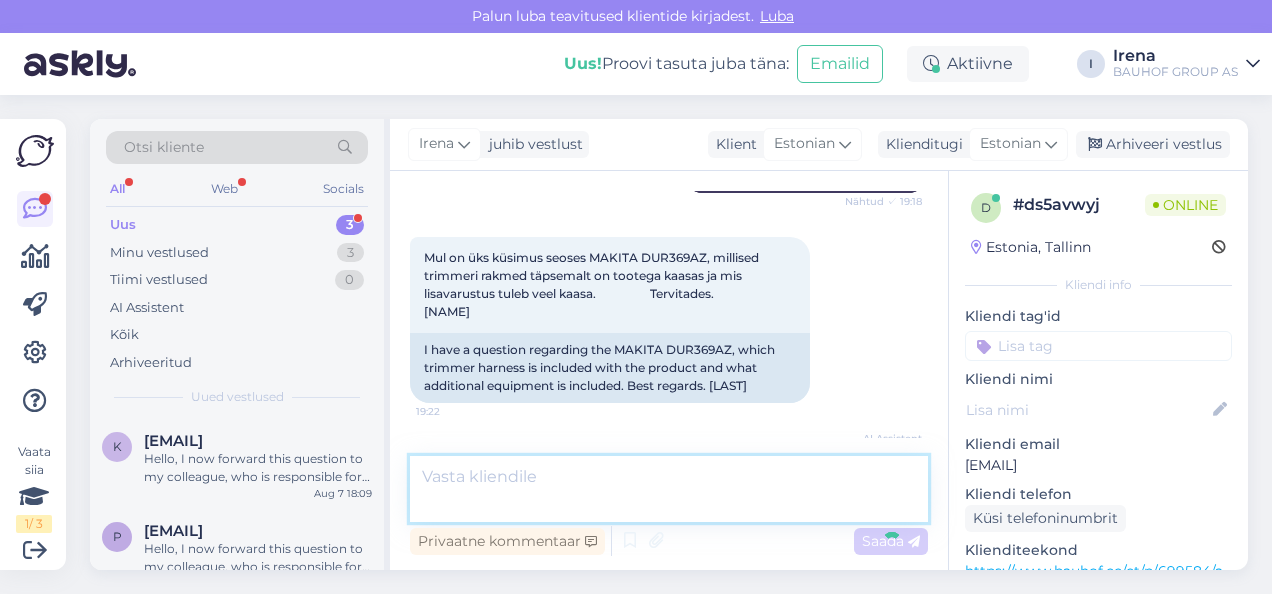 scroll, scrollTop: 942, scrollLeft: 0, axis: vertical 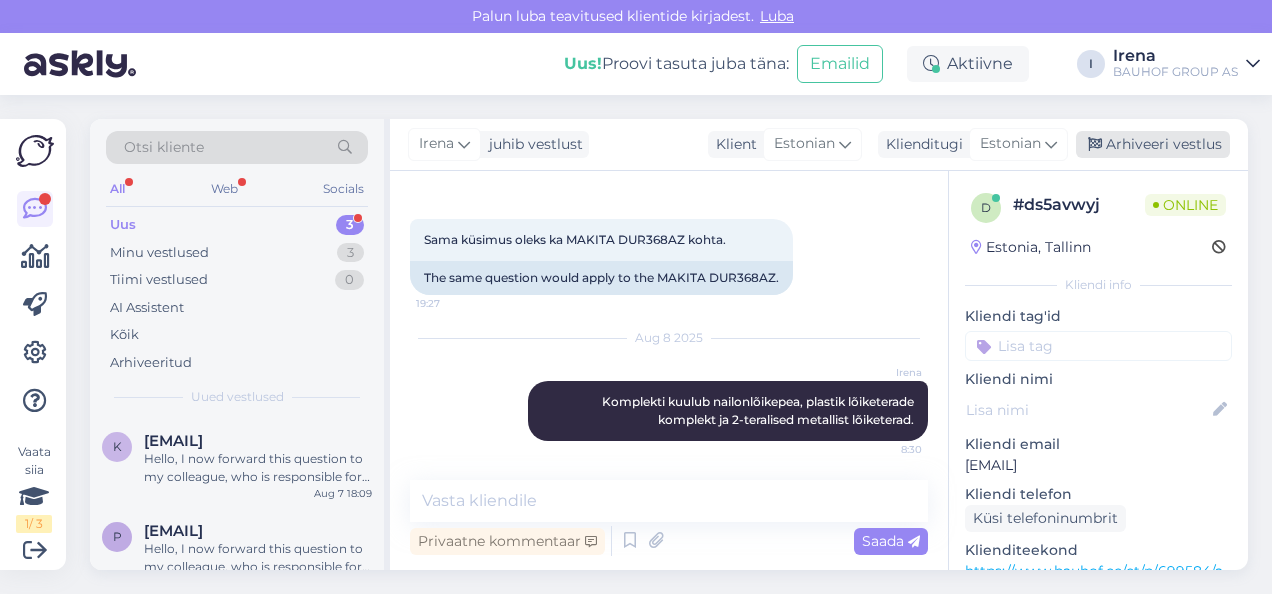 click on "Arhiveeri vestlus" at bounding box center (1153, 144) 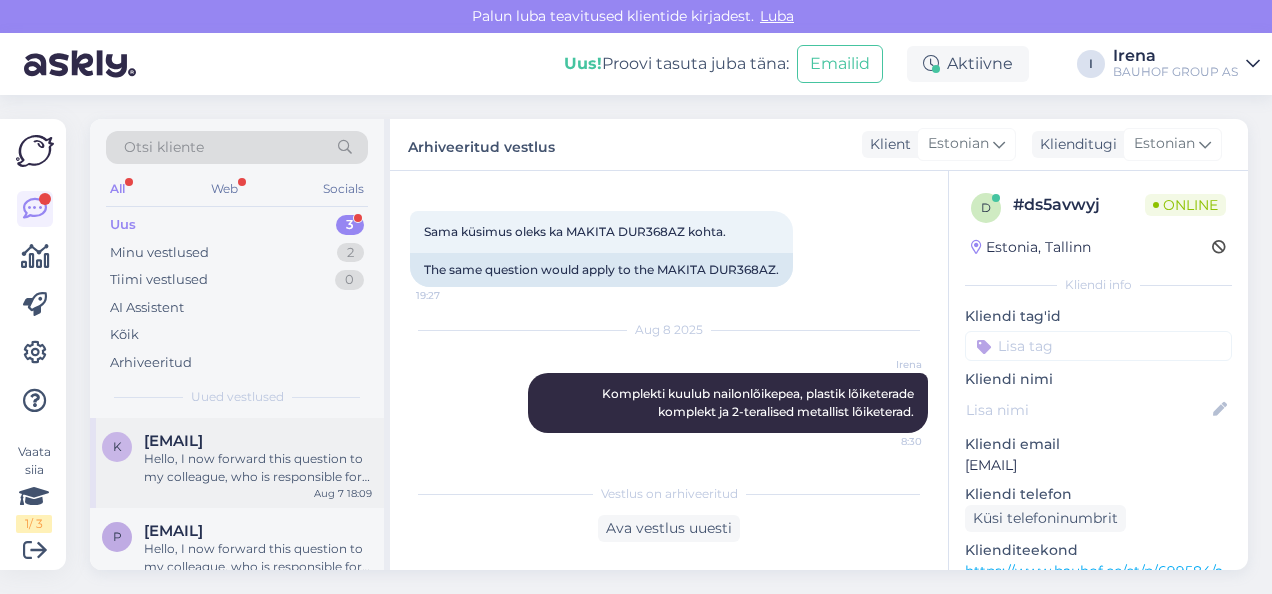 click on "Hello, I now forward this question to my colleague, who is responsible for this. The reply will be here during our working hours." at bounding box center (258, 468) 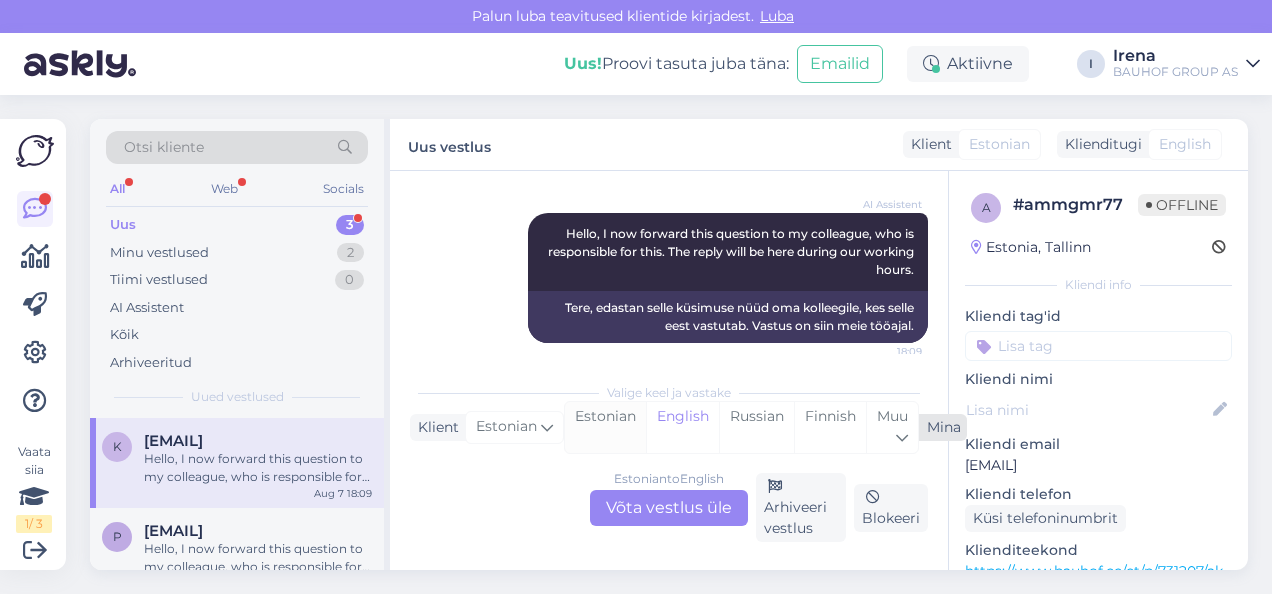 click on "Estonian" at bounding box center [605, 427] 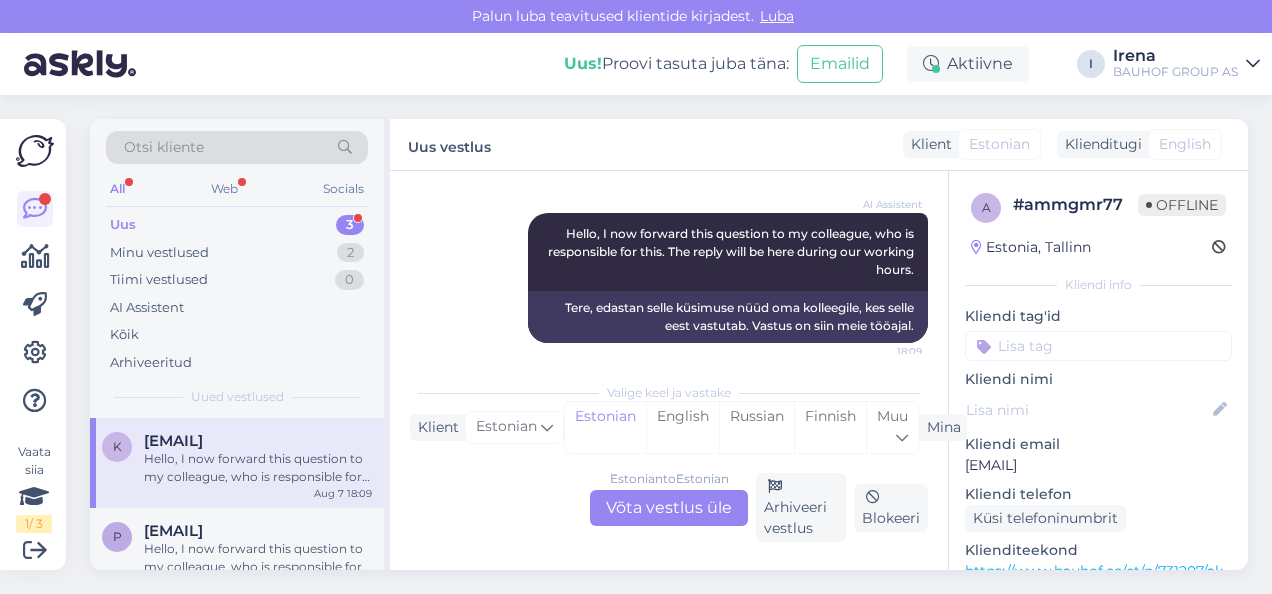 click on "Estonian  to  Estonian Võta vestlus üle" at bounding box center (669, 508) 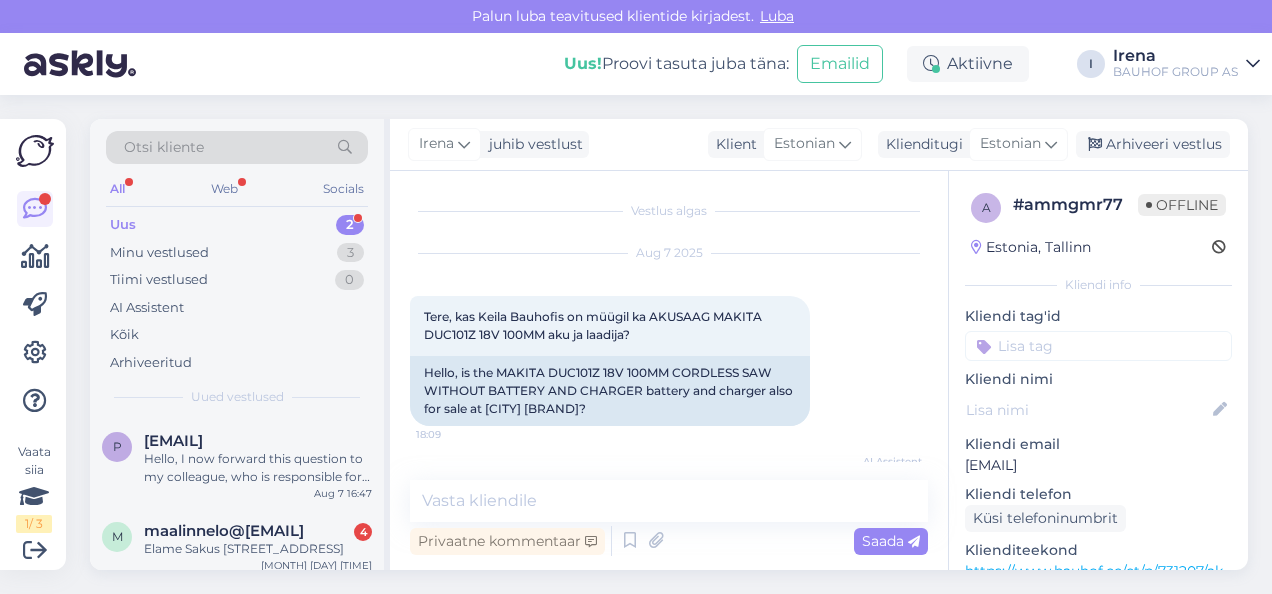 scroll, scrollTop: 0, scrollLeft: 0, axis: both 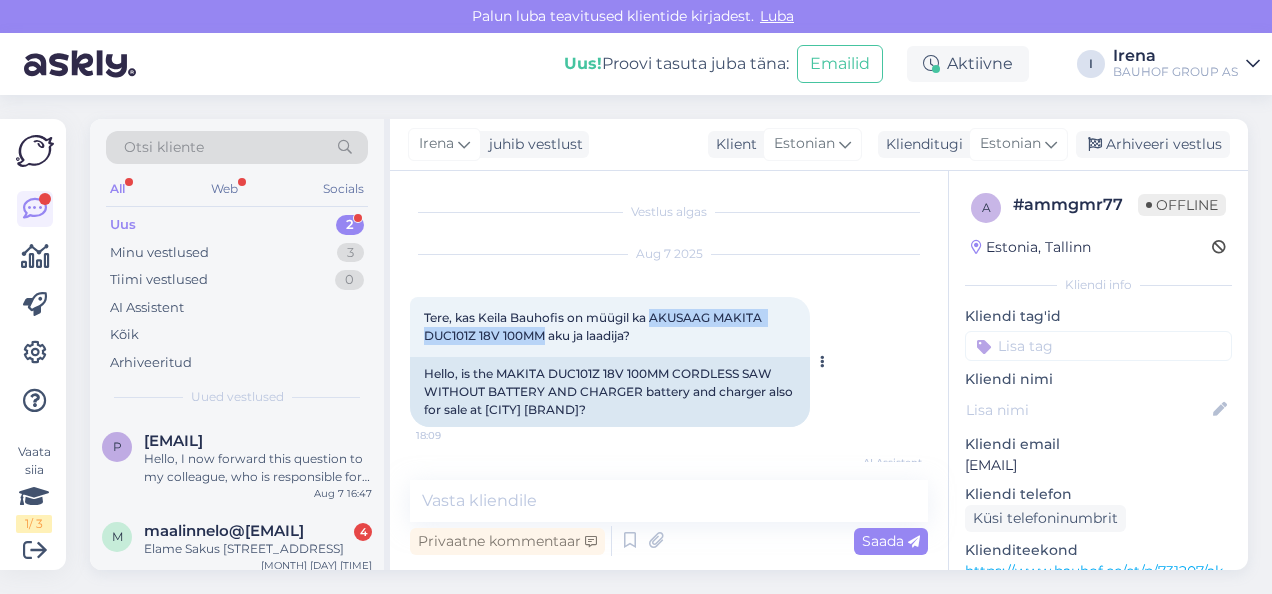 drag, startPoint x: 655, startPoint y: 315, endPoint x: 545, endPoint y: 330, distance: 111.01801 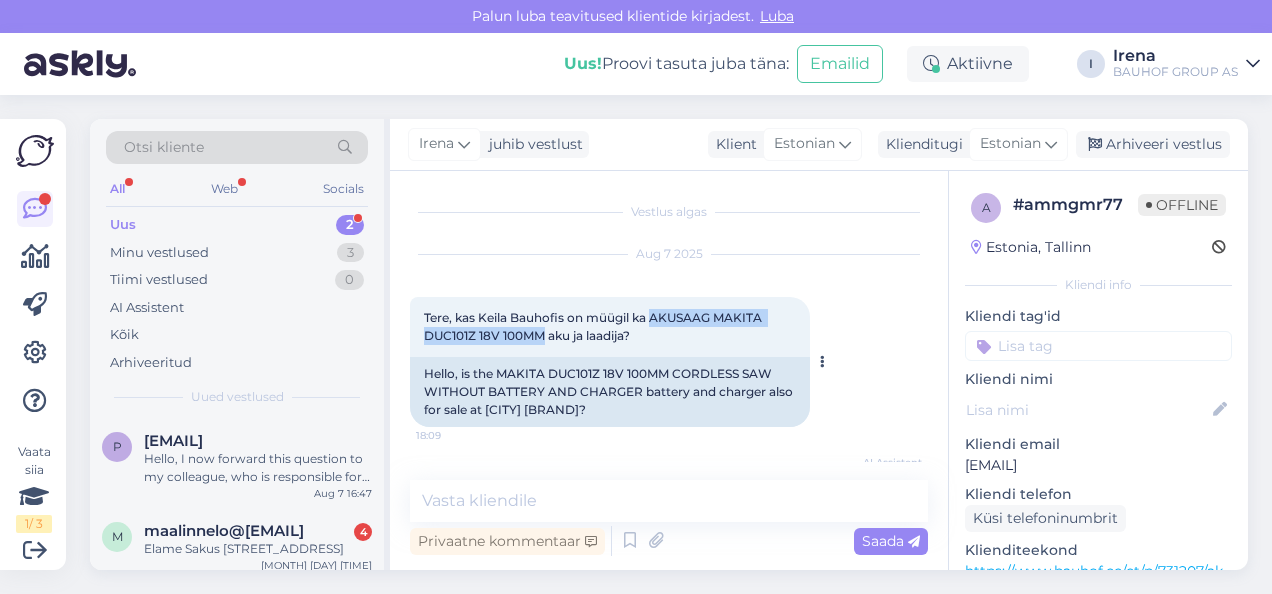 click on "Tere, kas Keila Bauhofis on müügil ka AKUSAAG MAKITA DUC101Z 18V 100MM aku ja laadija?" at bounding box center (594, 326) 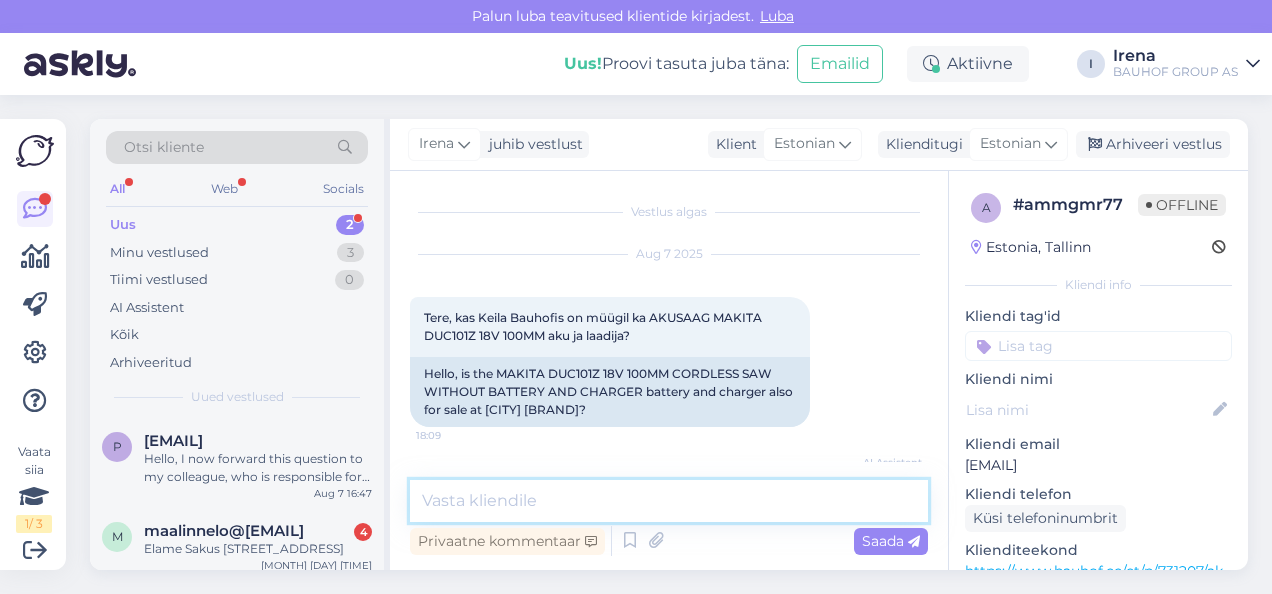 click at bounding box center [669, 501] 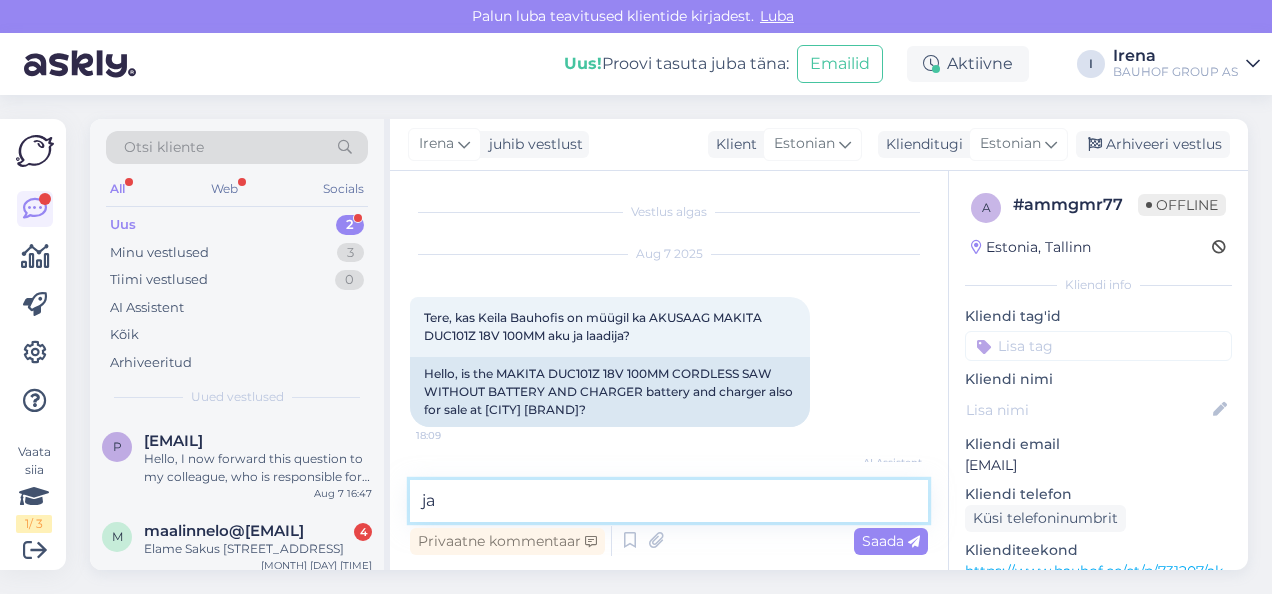 type on "jah" 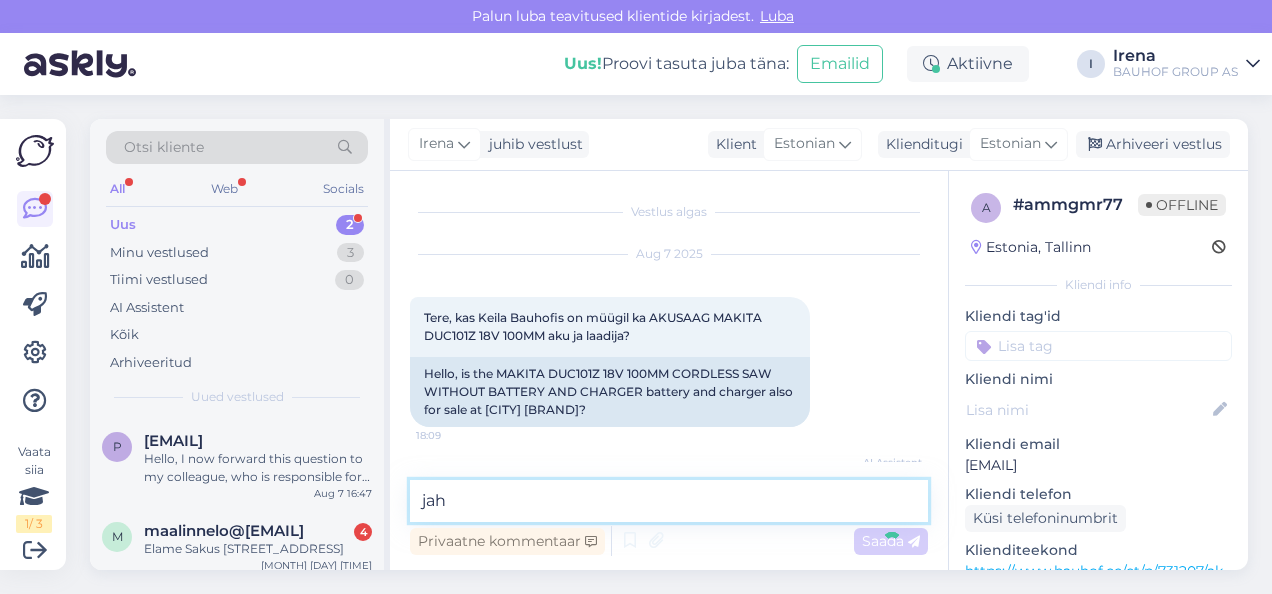 type 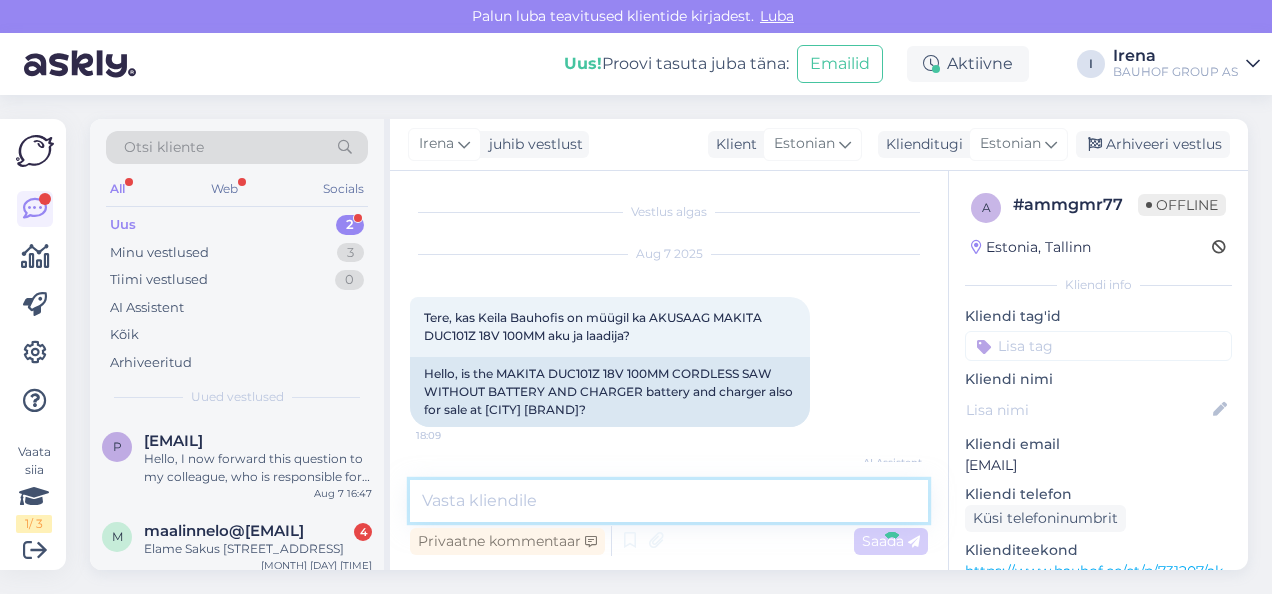 scroll, scrollTop: 288, scrollLeft: 0, axis: vertical 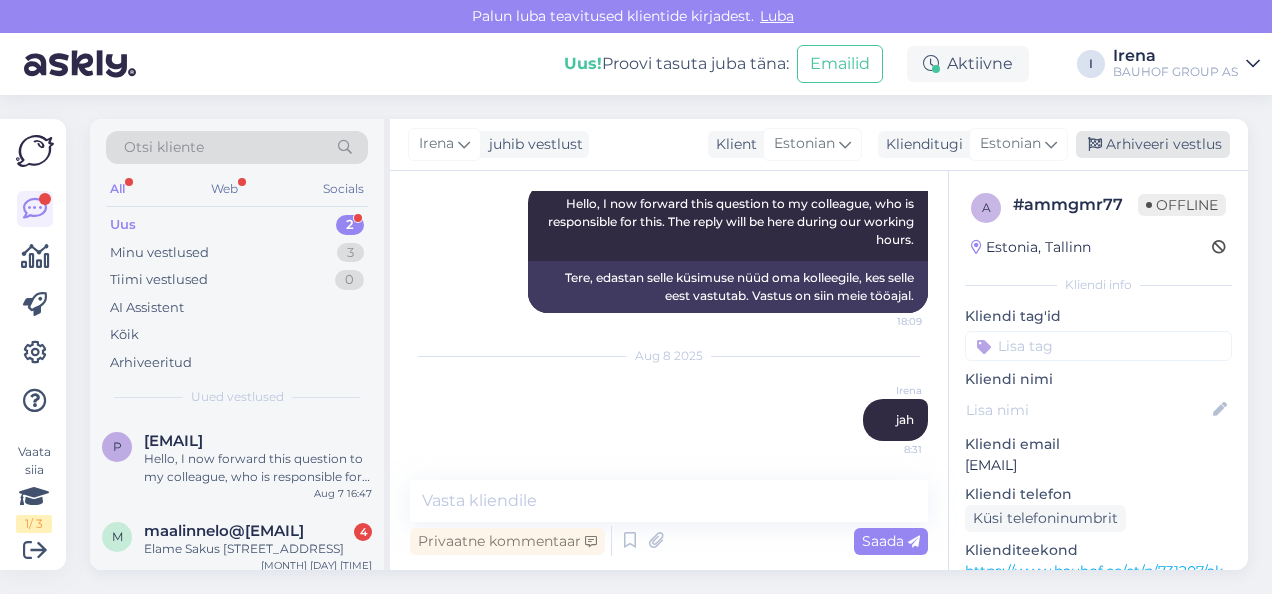 click on "Arhiveeri vestlus" at bounding box center (1153, 144) 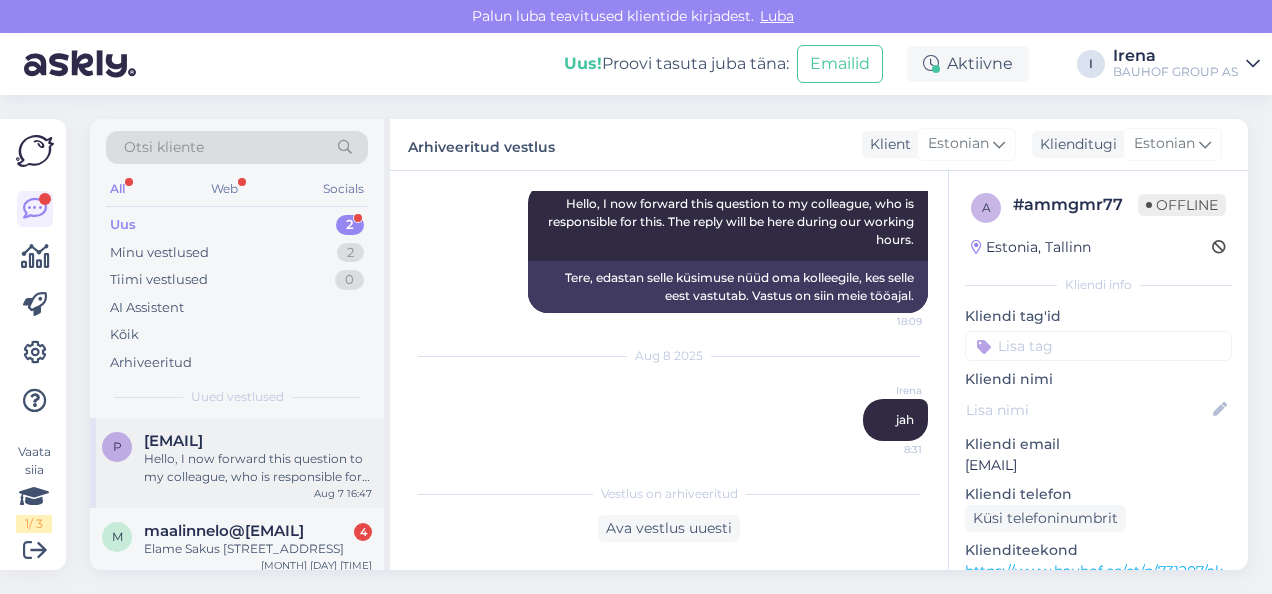 click on "Hello, I now forward this question to my colleague, who is responsible for this. The reply will be here during our working hours." at bounding box center (258, 468) 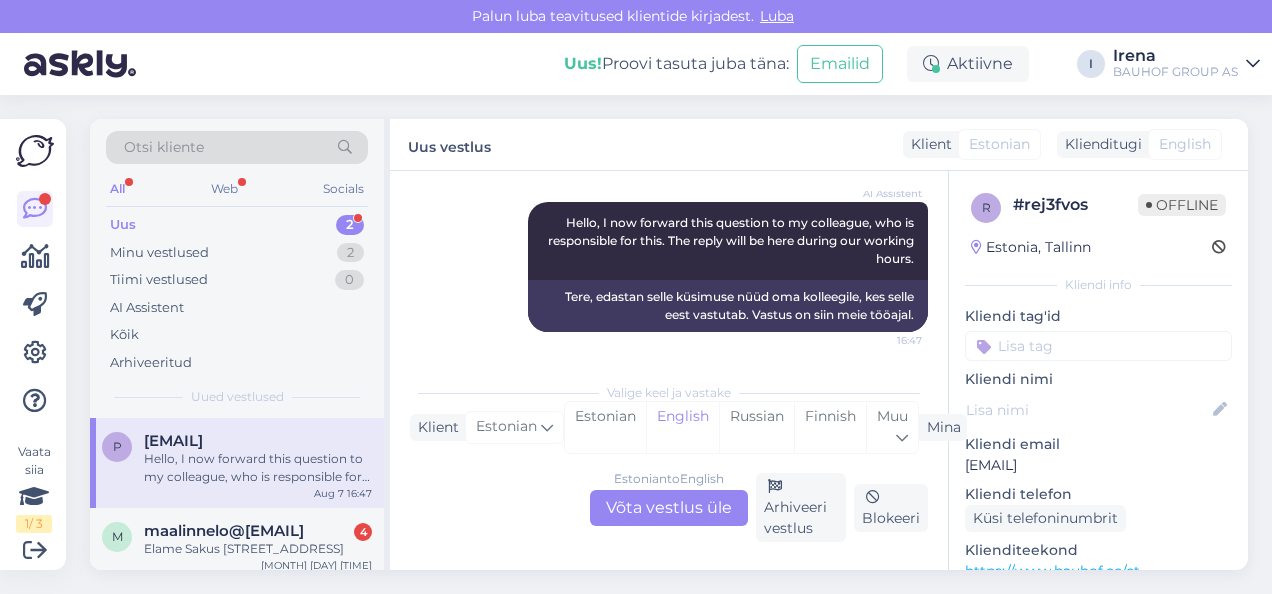 scroll, scrollTop: 240, scrollLeft: 0, axis: vertical 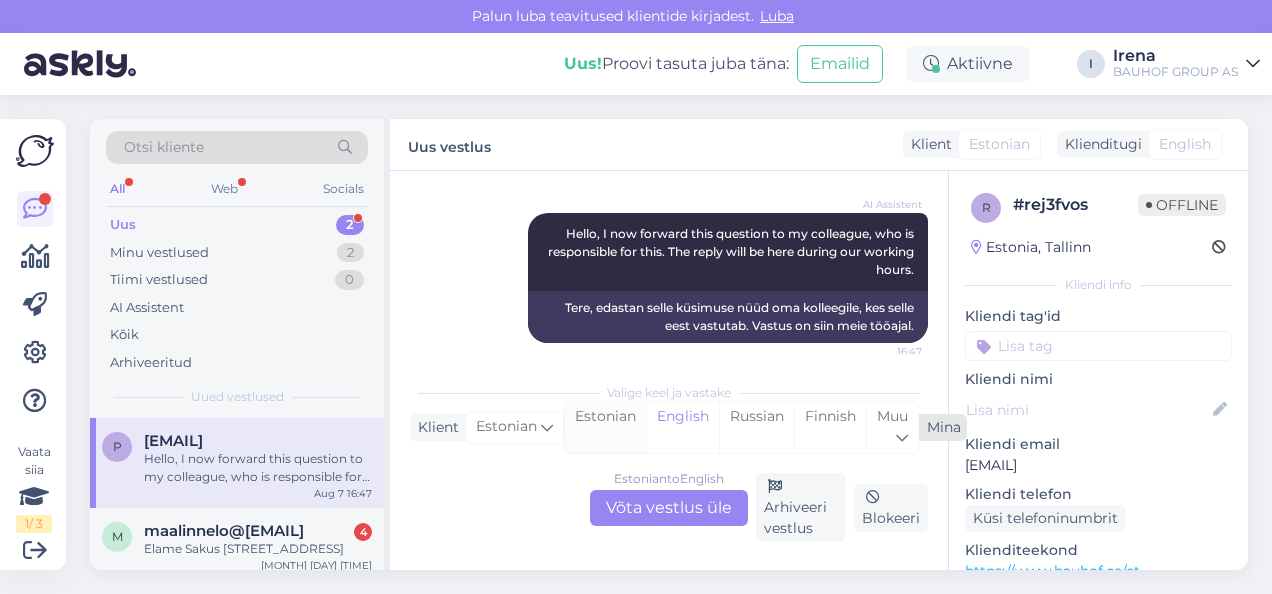 click on "Estonian" at bounding box center (605, 427) 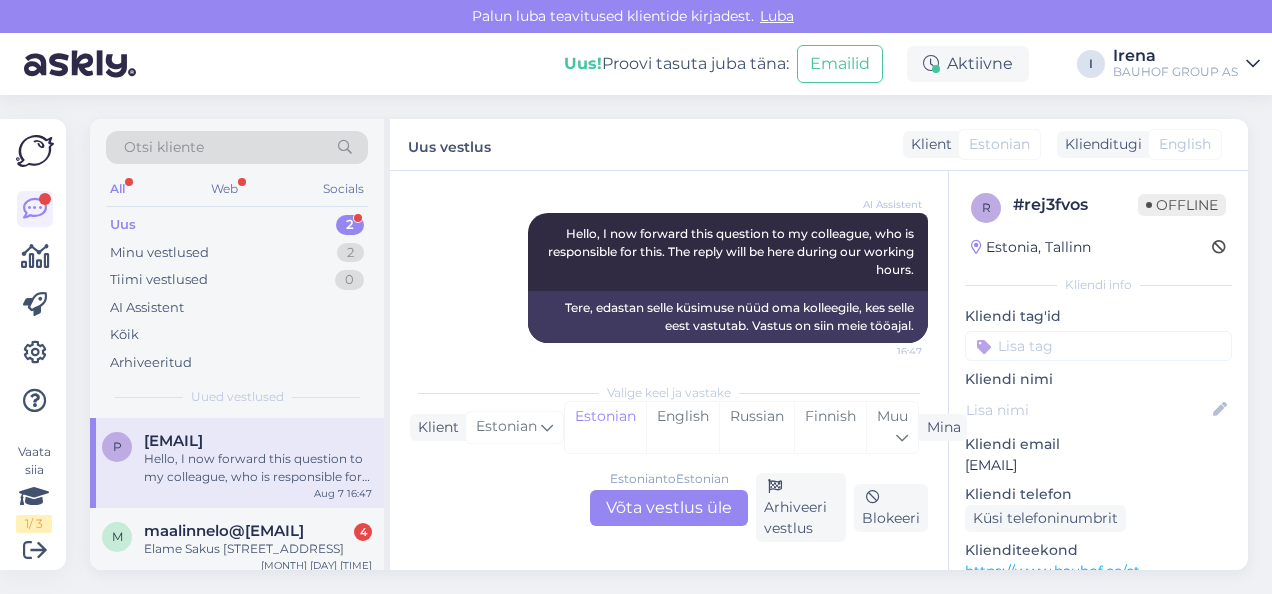 click on "Estonian  to  Estonian Võta vestlus üle" at bounding box center [669, 508] 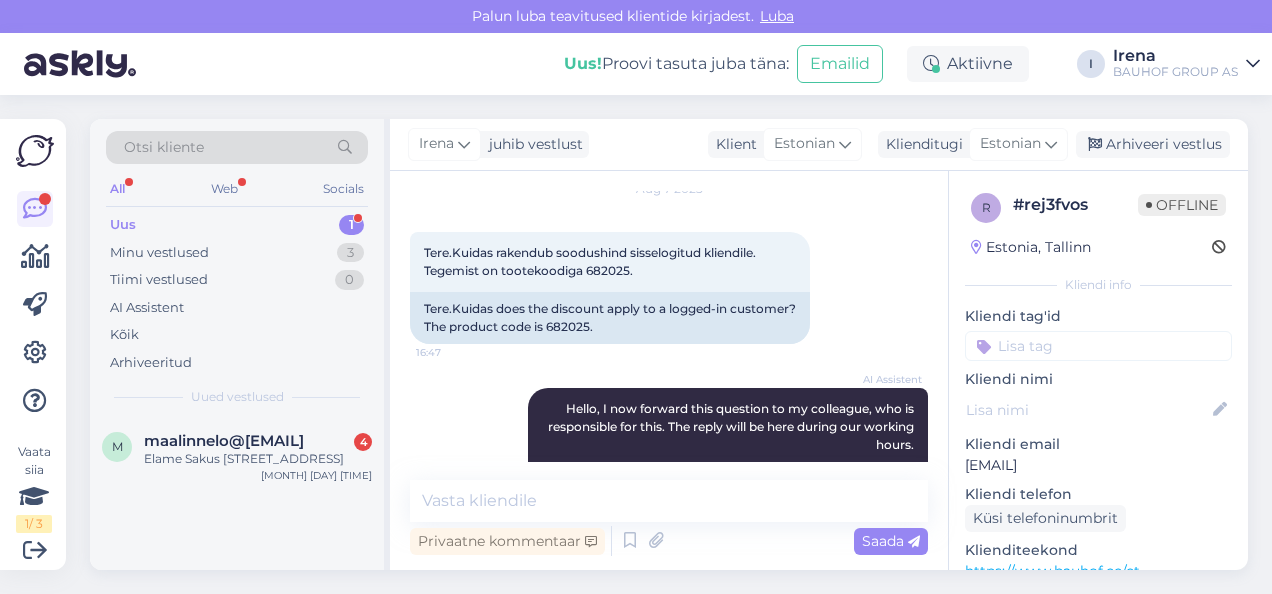 scroll, scrollTop: 0, scrollLeft: 0, axis: both 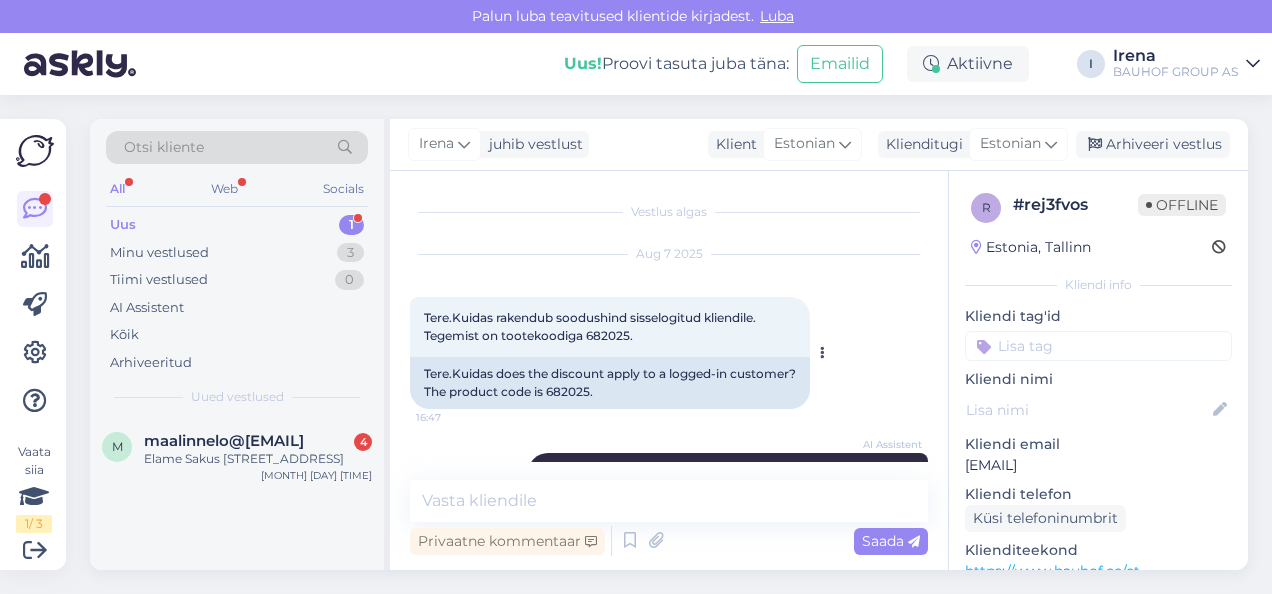 click on "Tere.Kuidas rakendub soodushind sisselogitud kliendile. Tegemist on tootekoodiga 682025." at bounding box center [591, 326] 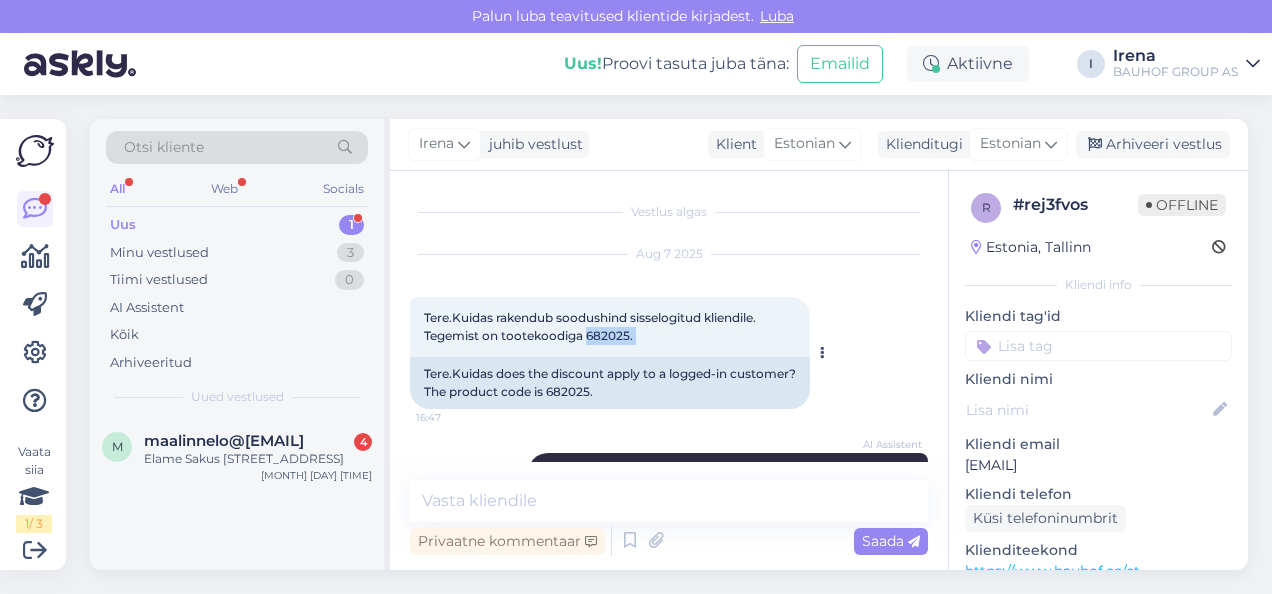 click on "Tere.Kuidas rakendub soodushind sisselogitud kliendile. Tegemist on tootekoodiga 682025." at bounding box center [591, 326] 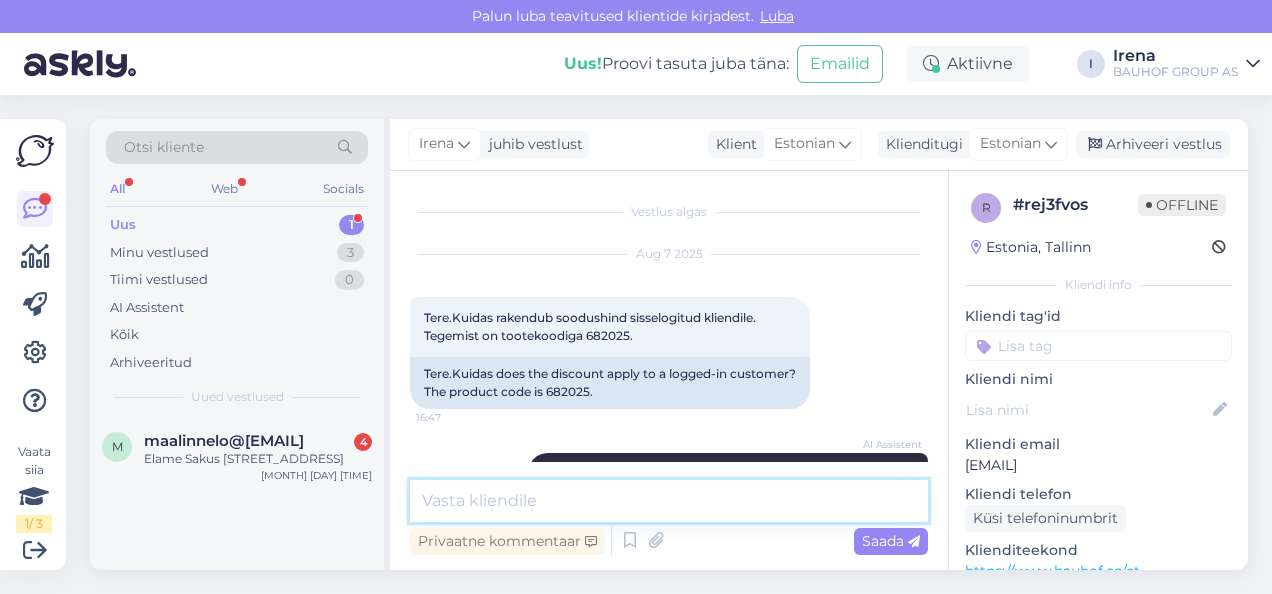 click at bounding box center (669, 501) 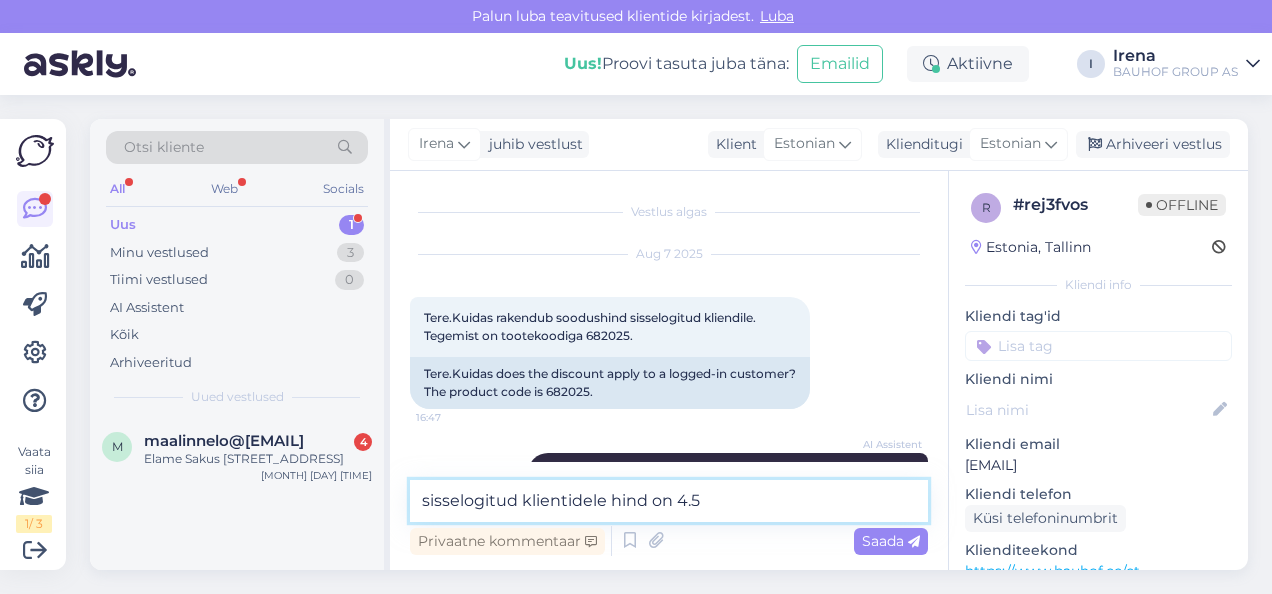type on "sisselogitud klientidele hind on 4.58" 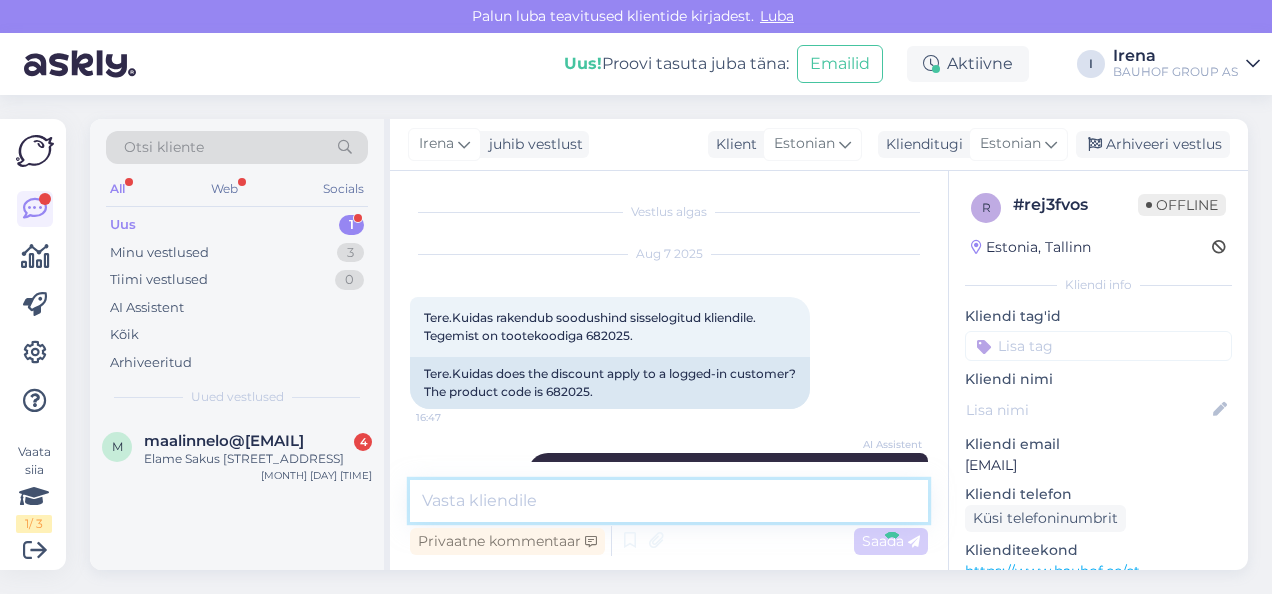 scroll, scrollTop: 270, scrollLeft: 0, axis: vertical 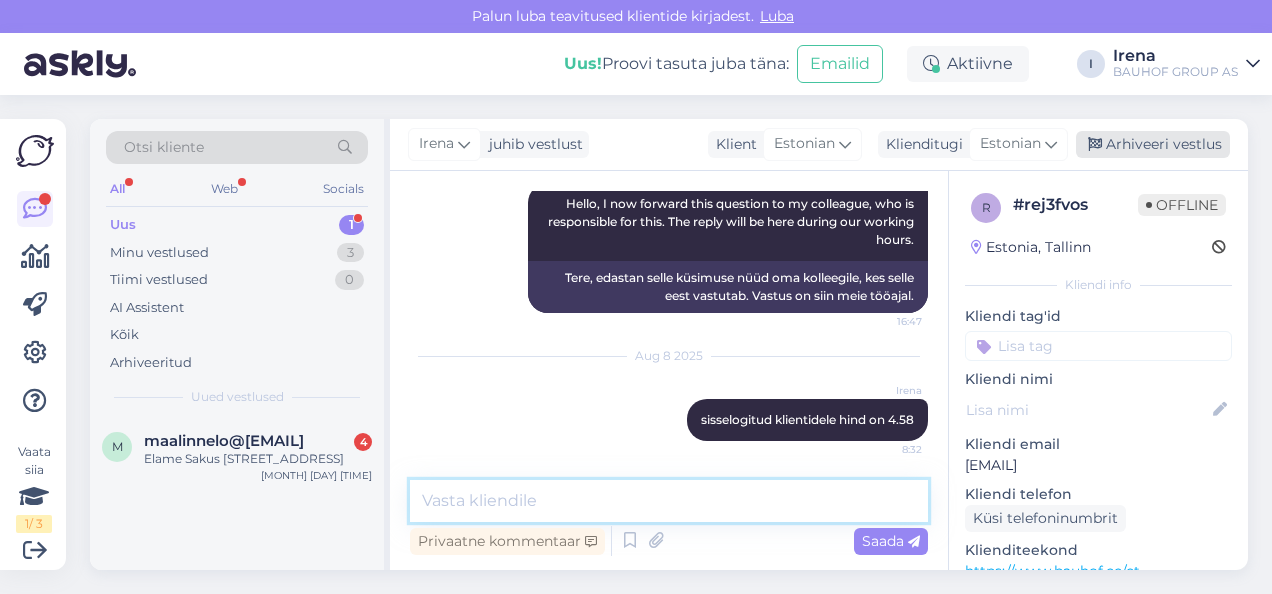 type 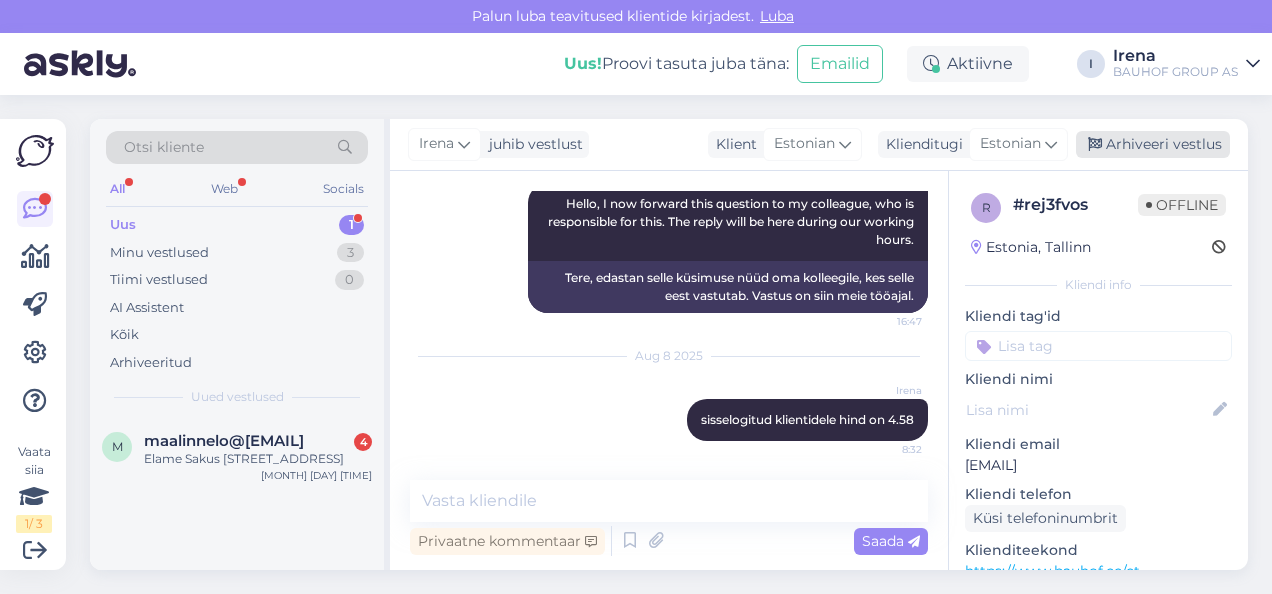 click on "Arhiveeri vestlus" at bounding box center (1153, 144) 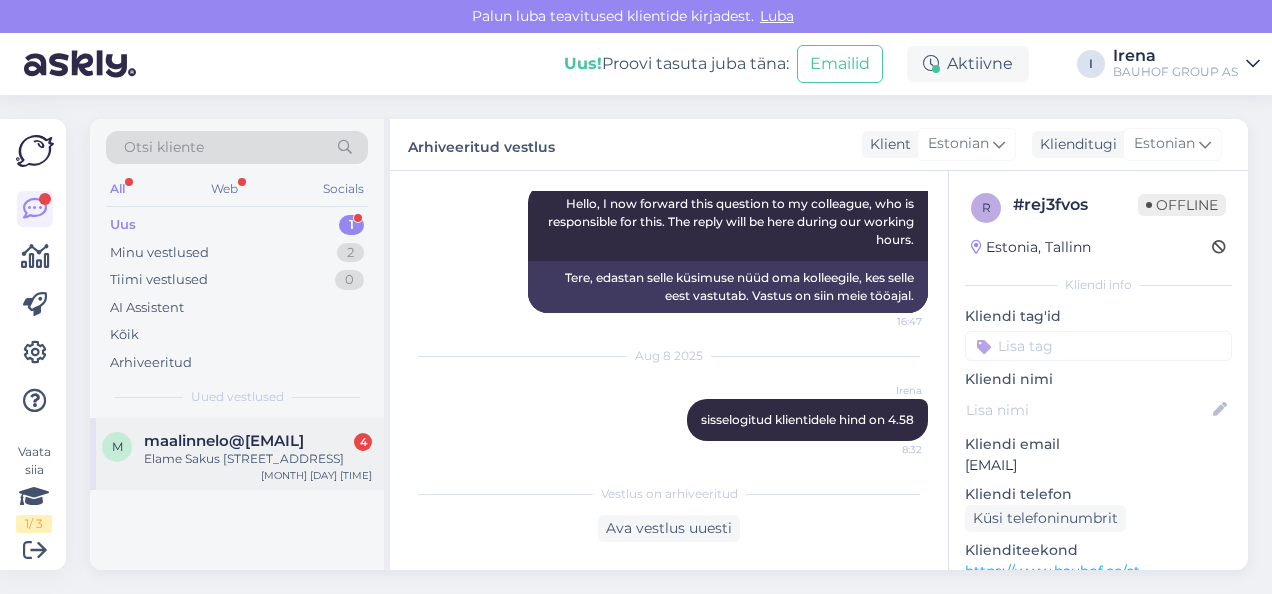 click on "Elame Sakus [STREET_ADDRESS]" at bounding box center [258, 459] 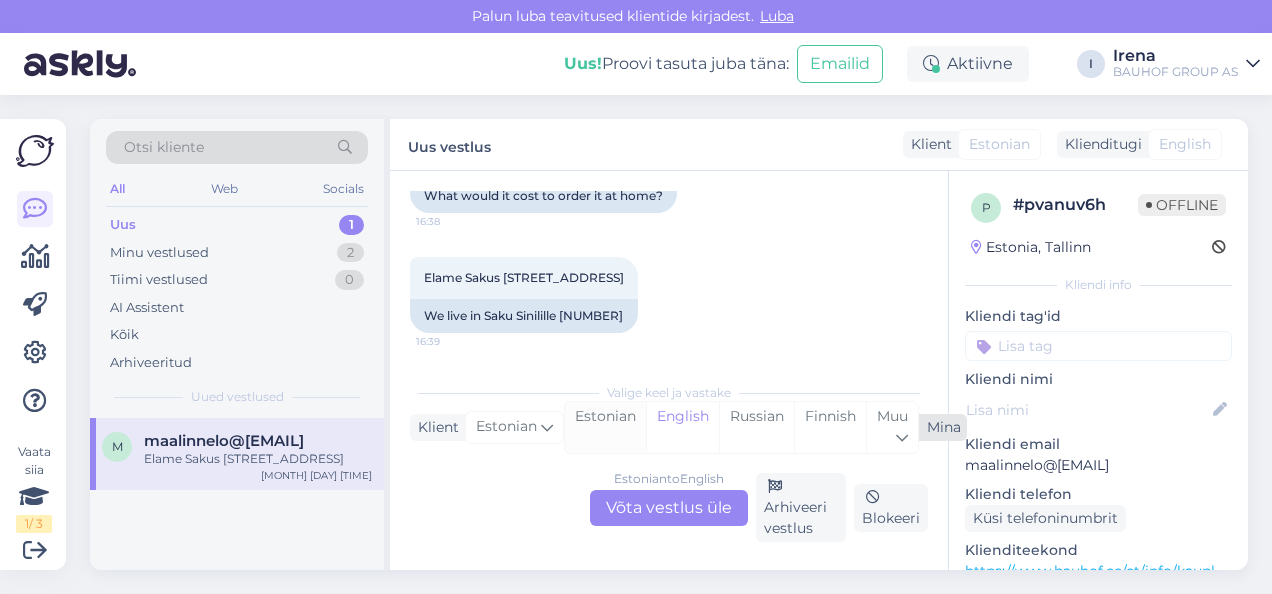 click on "Estonian" at bounding box center [605, 427] 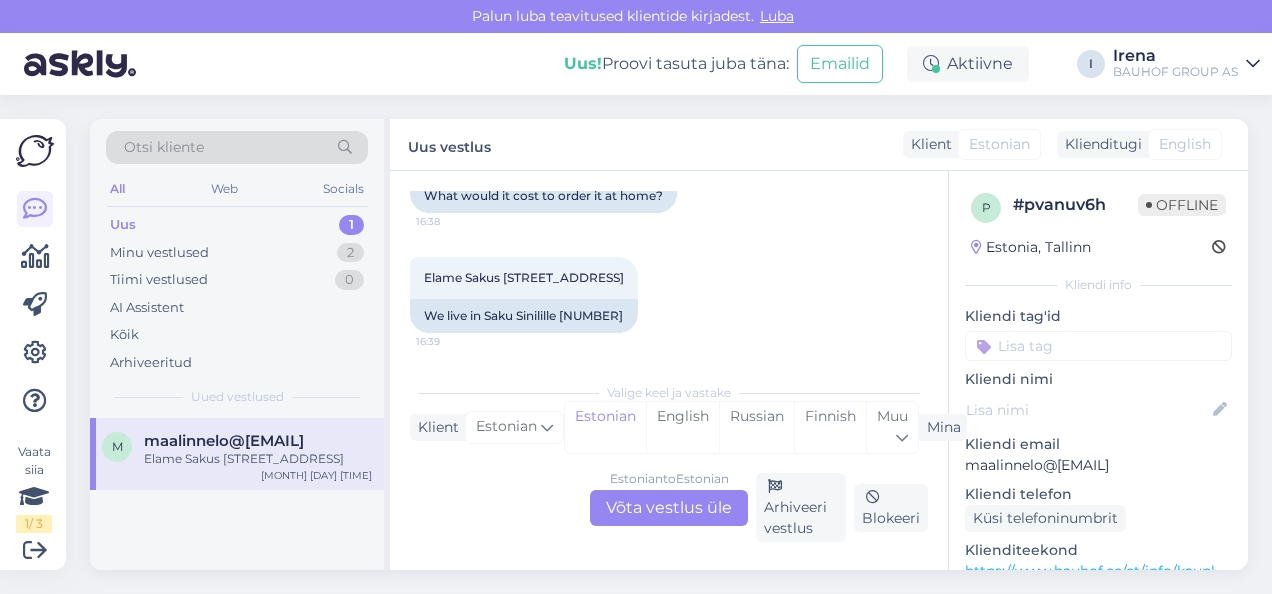 click on "Estonian  to  Estonian Võta vestlus üle" at bounding box center (669, 508) 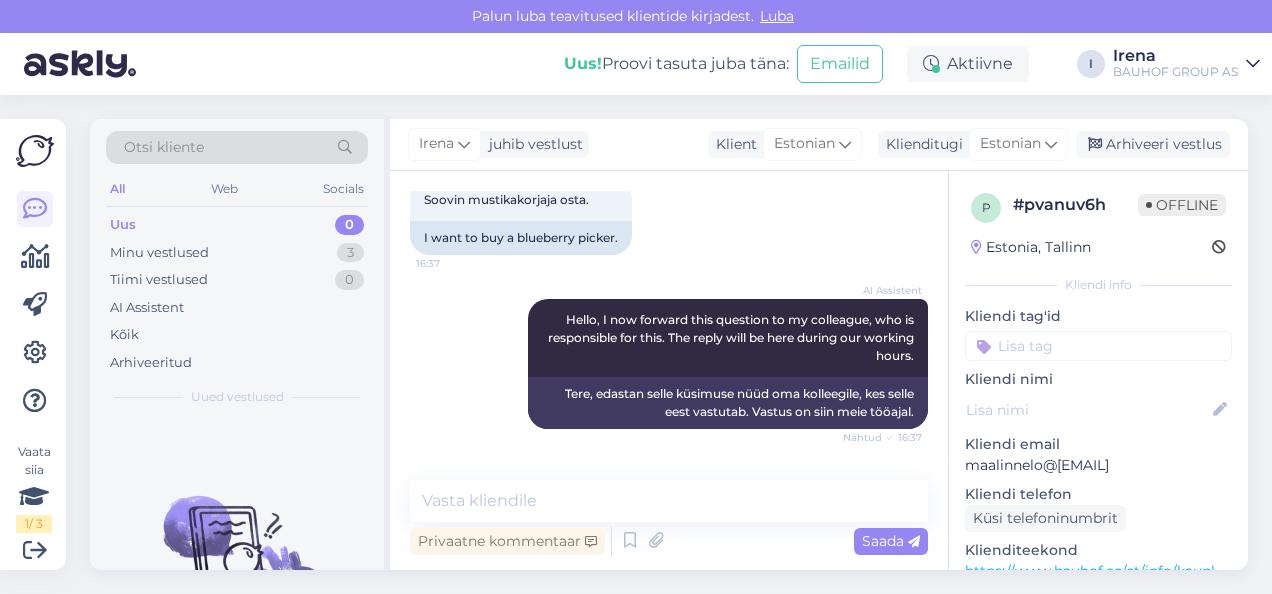 scroll, scrollTop: 0, scrollLeft: 0, axis: both 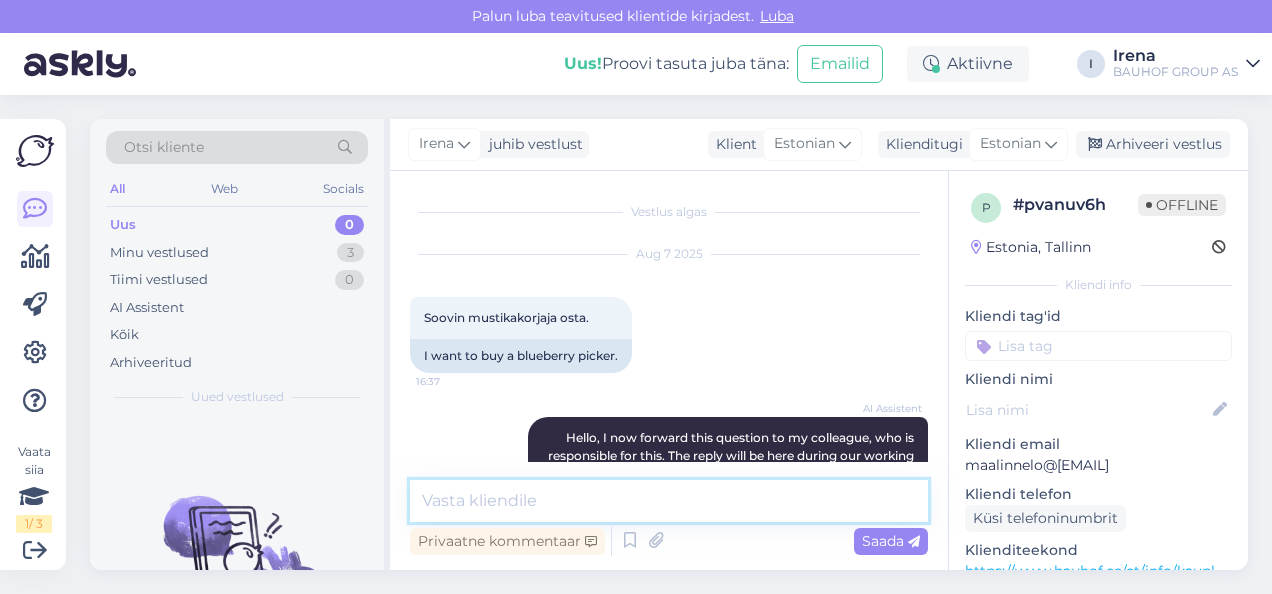 click at bounding box center [669, 501] 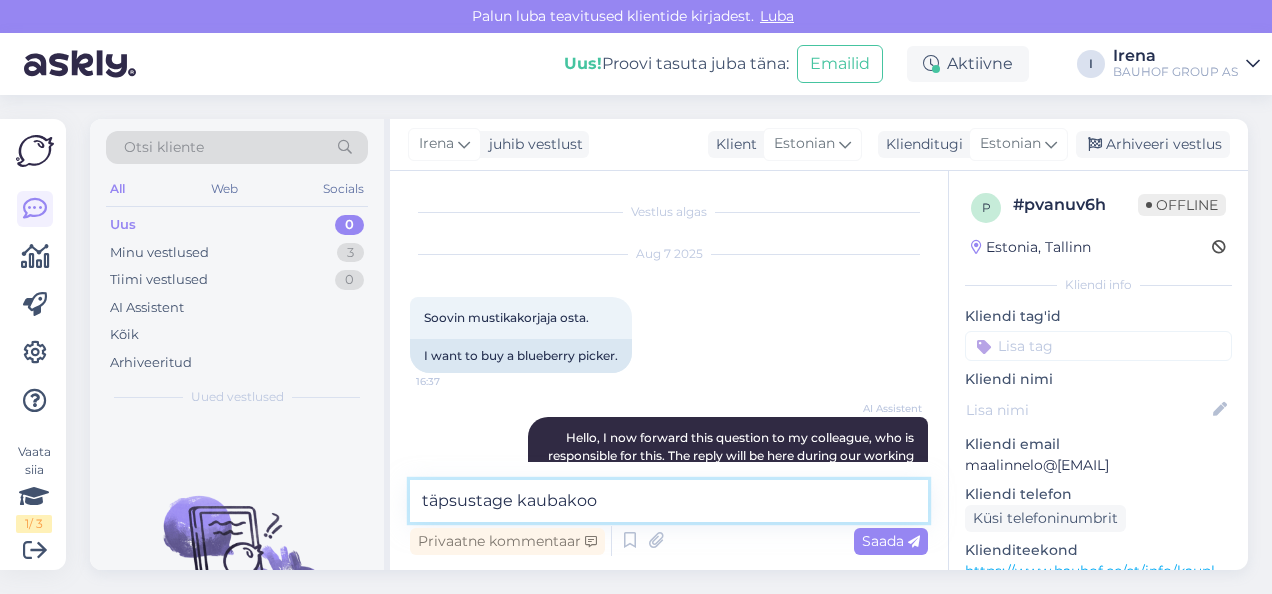 type on "täpsustage kaubakood" 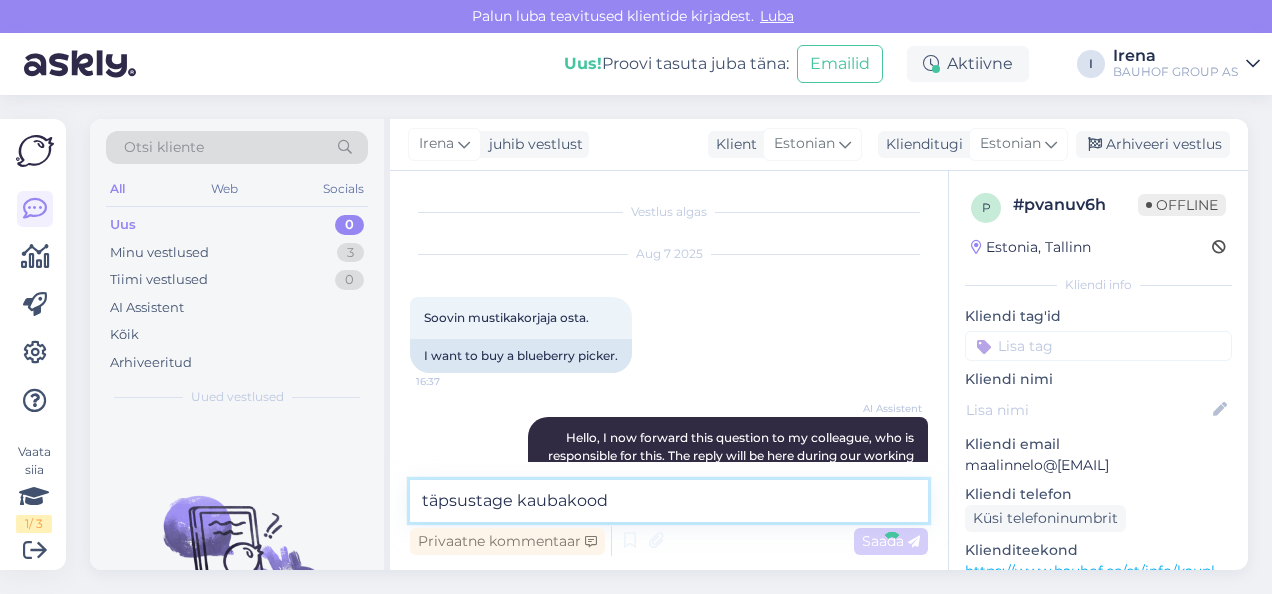 type 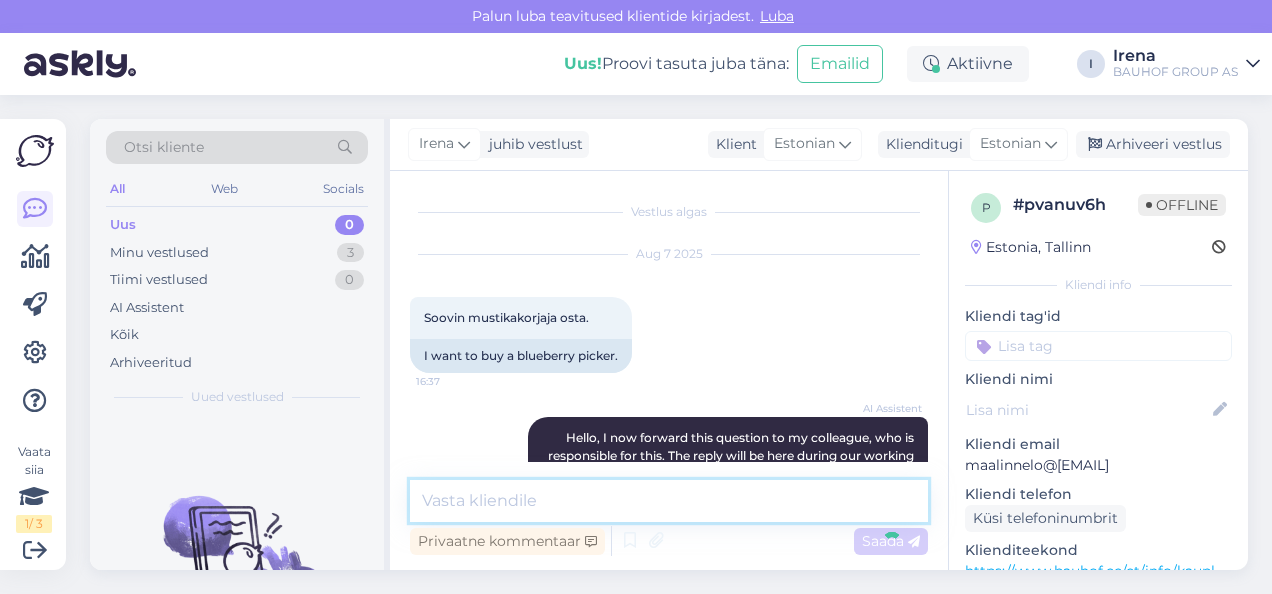 scroll, scrollTop: 714, scrollLeft: 0, axis: vertical 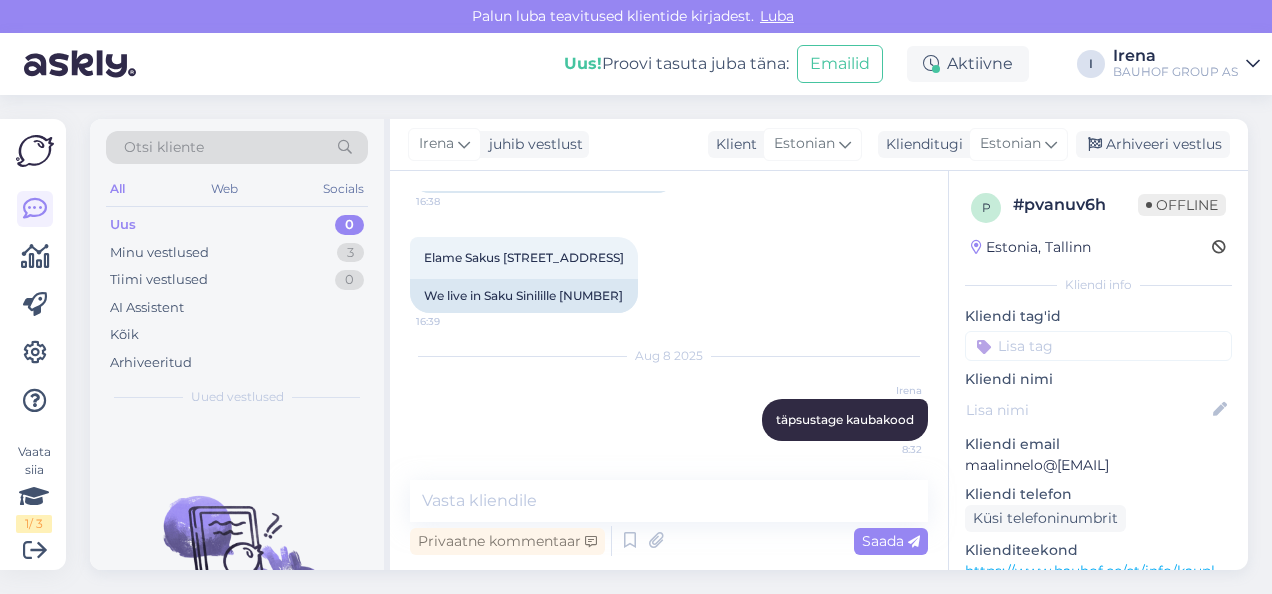 click on "Irena juhib vestlust Klient Estonian Klienditugi Estonian Arhiveeri vestlus" at bounding box center [819, 145] 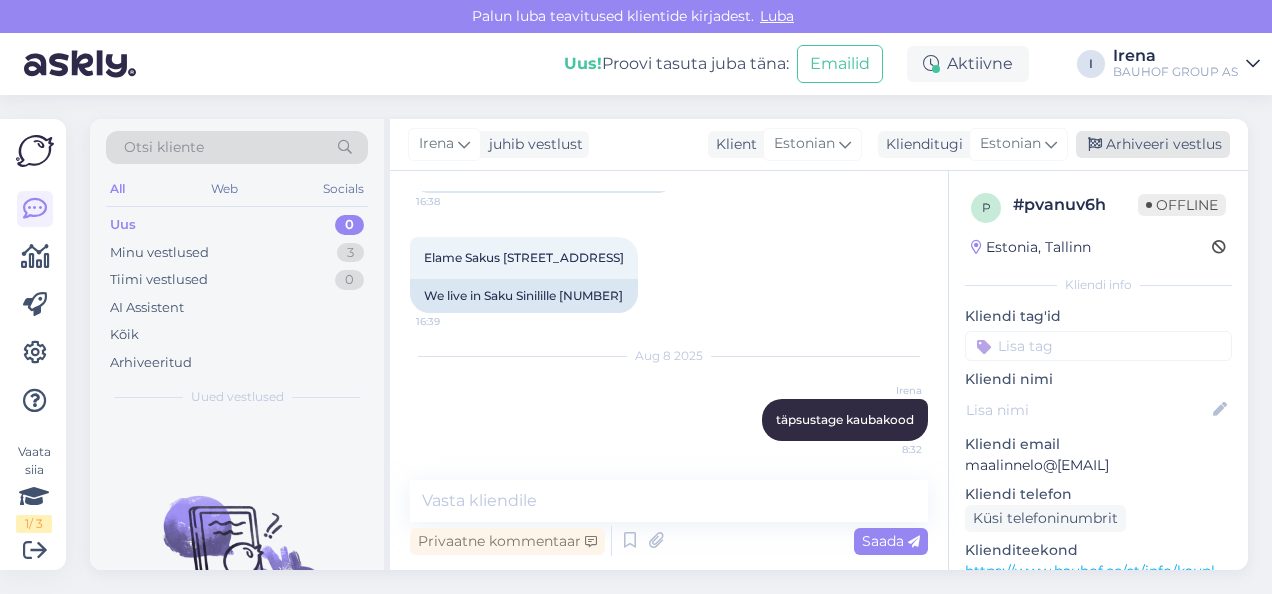 click on "Arhiveeri vestlus" at bounding box center (1153, 144) 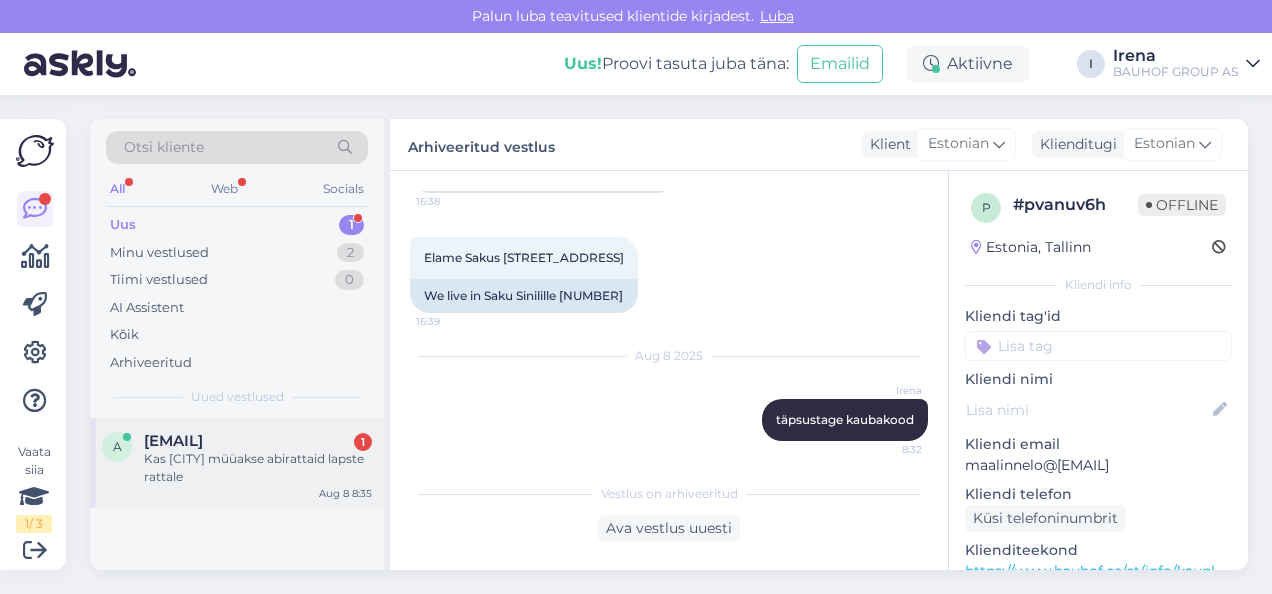 click on "[EMAIL]" at bounding box center (173, 441) 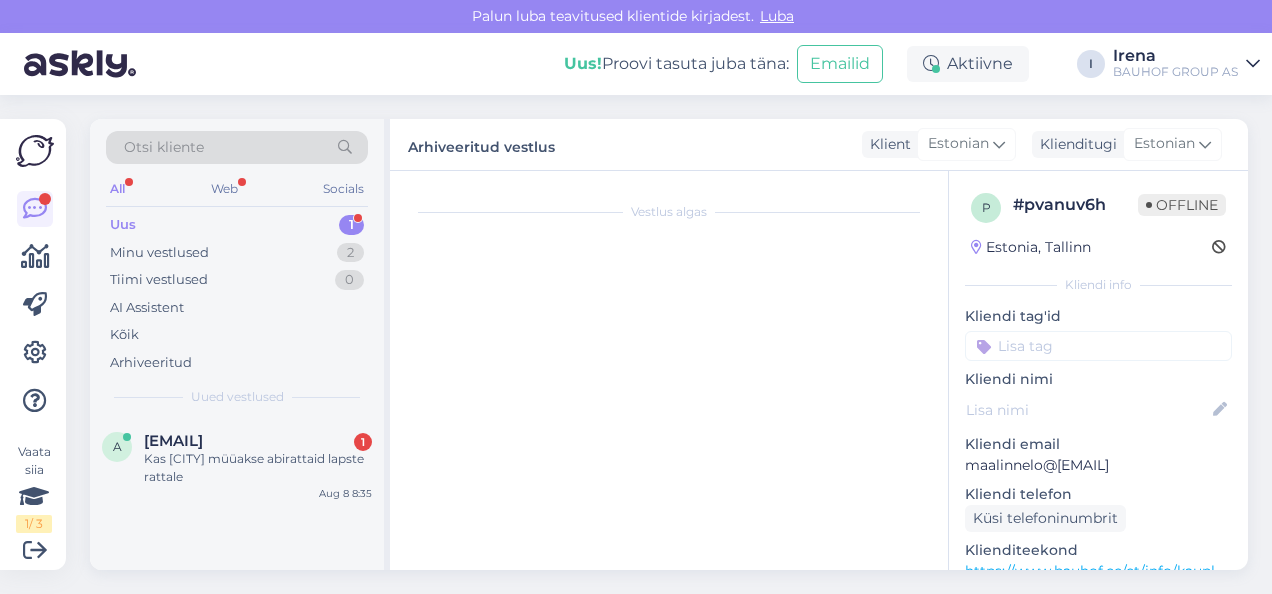 scroll, scrollTop: 1056, scrollLeft: 0, axis: vertical 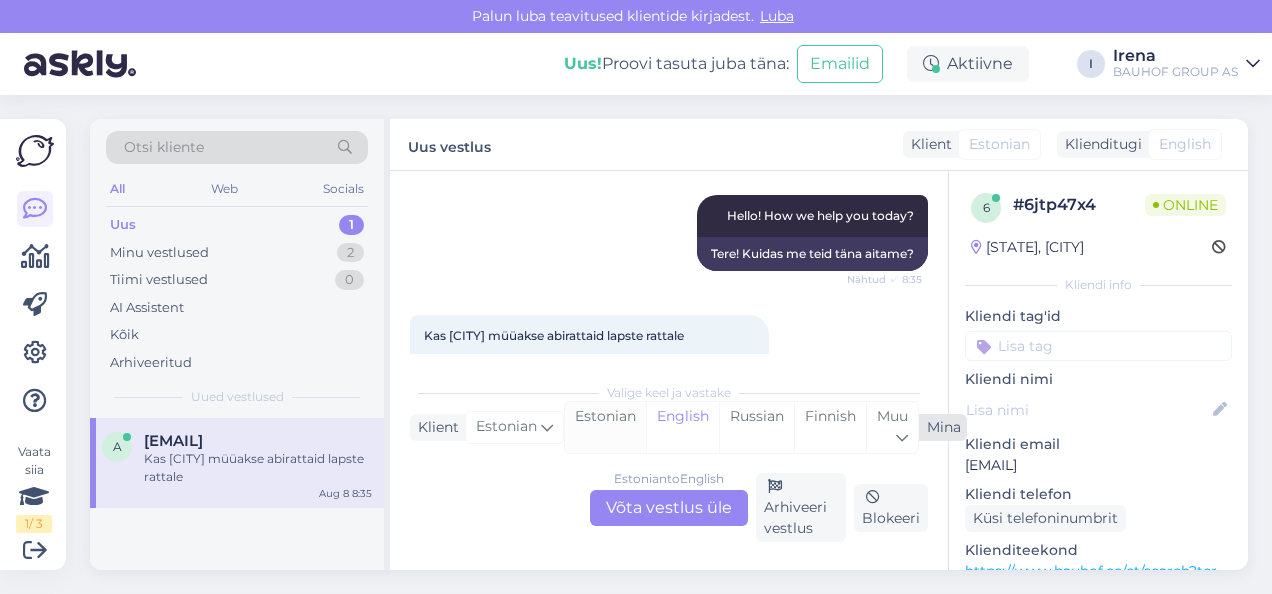 click on "Estonian" at bounding box center (605, 427) 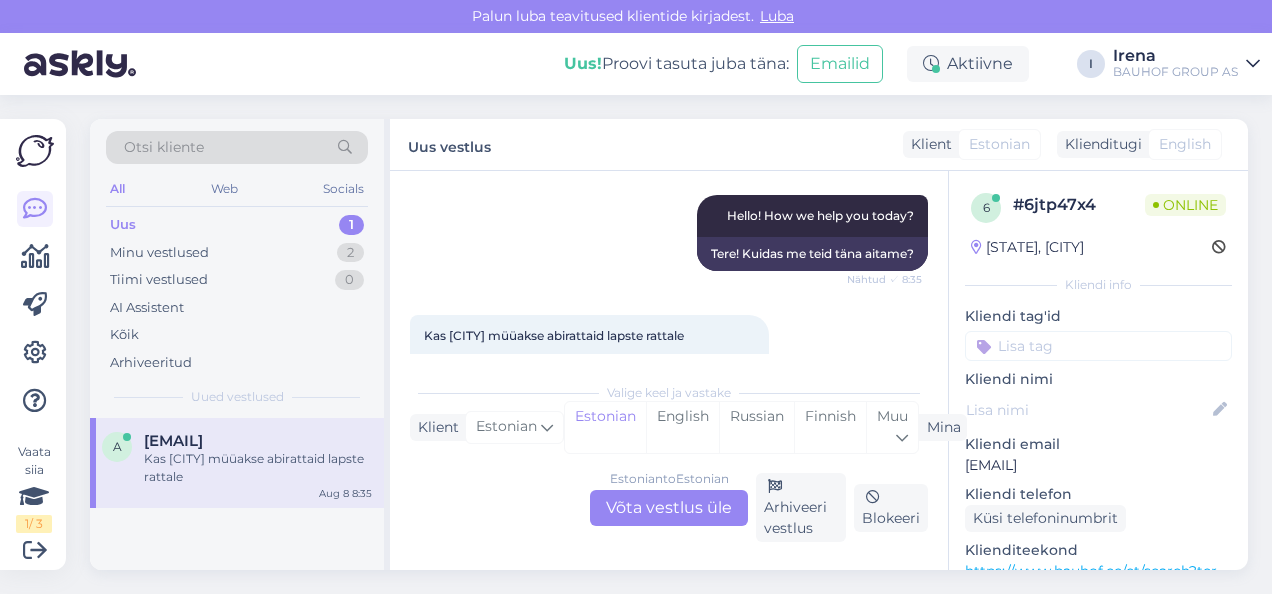 click on "Estonian  to  Estonian Võta vestlus üle" at bounding box center [669, 508] 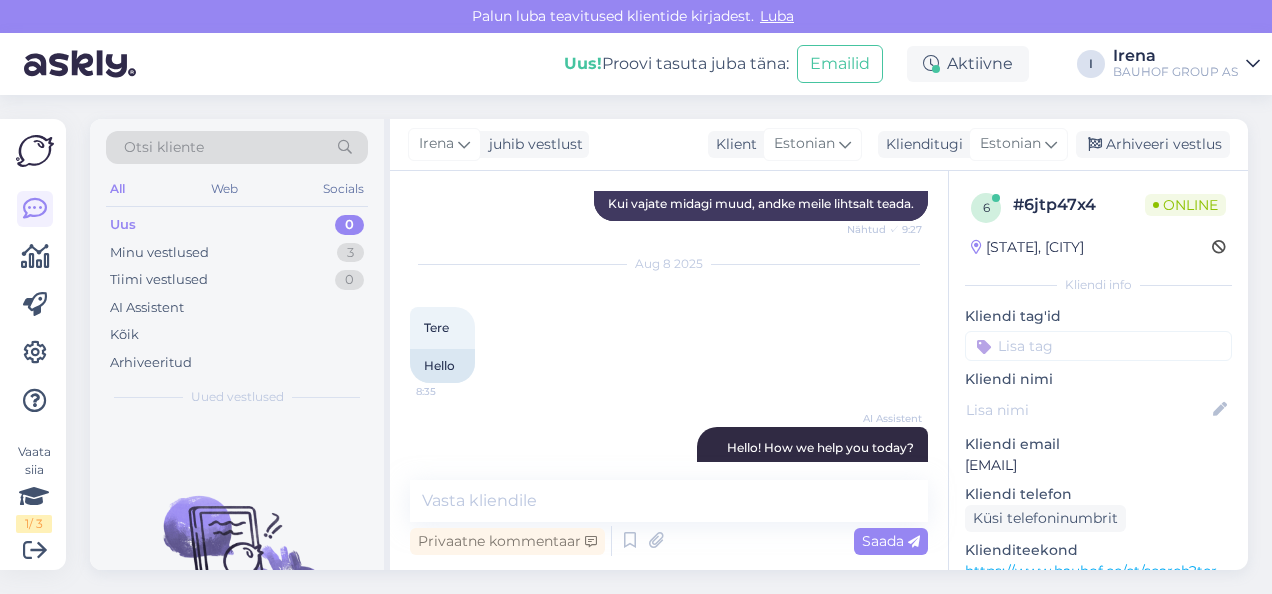 scroll, scrollTop: 1024, scrollLeft: 0, axis: vertical 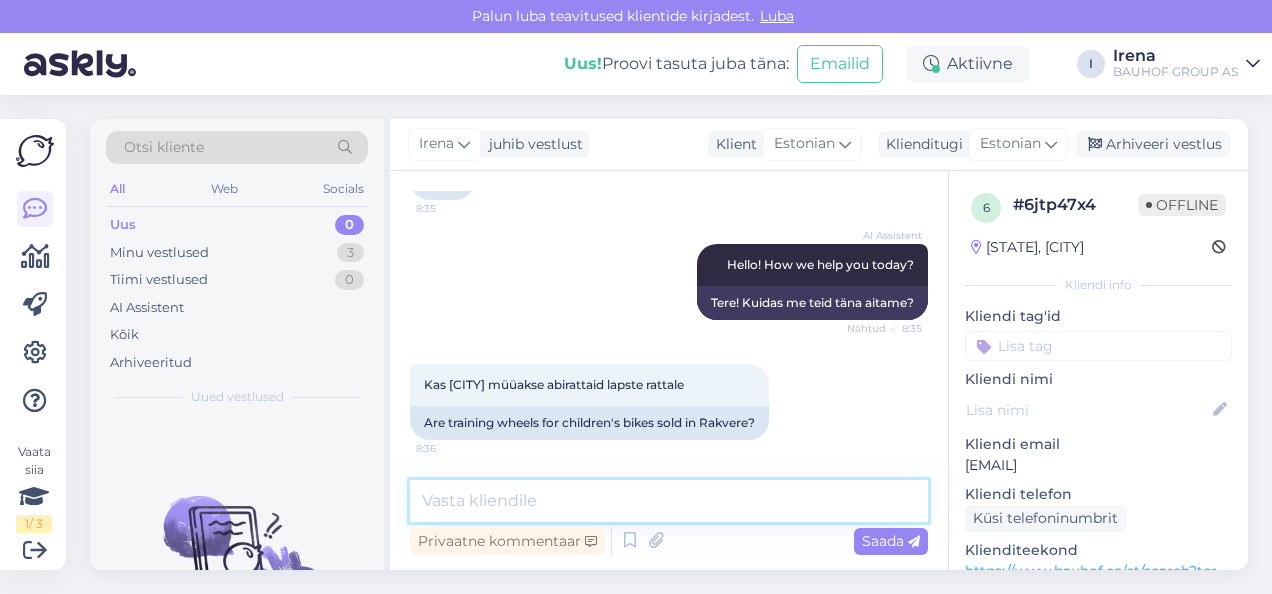 click at bounding box center (669, 501) 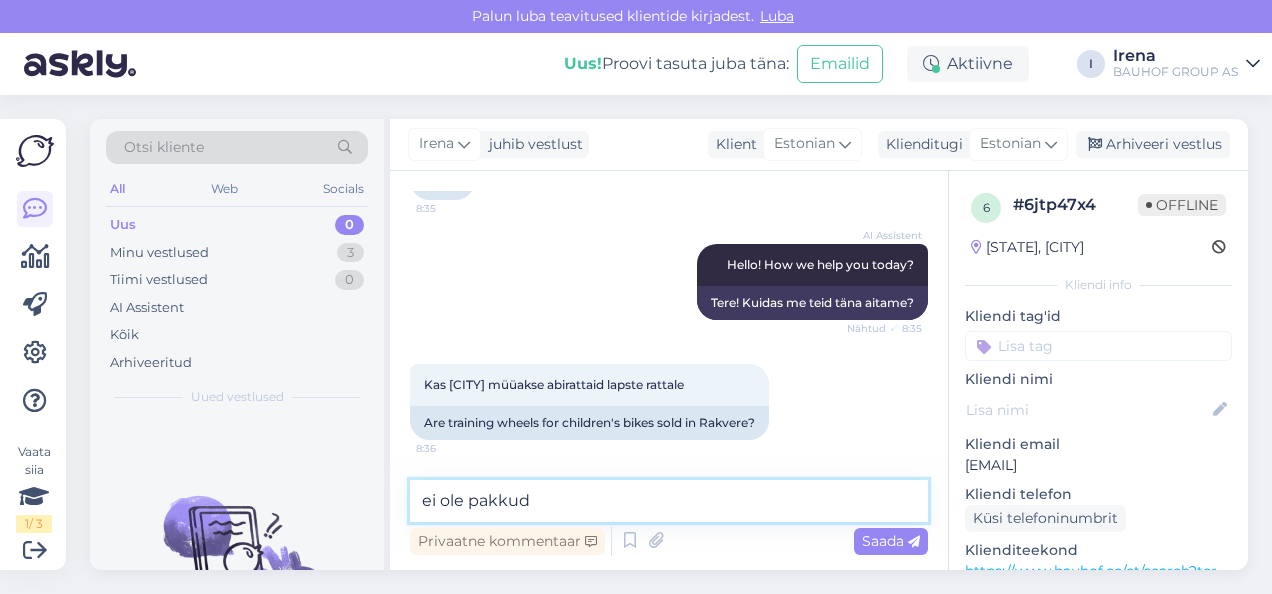 type on "ei ole pakkuda" 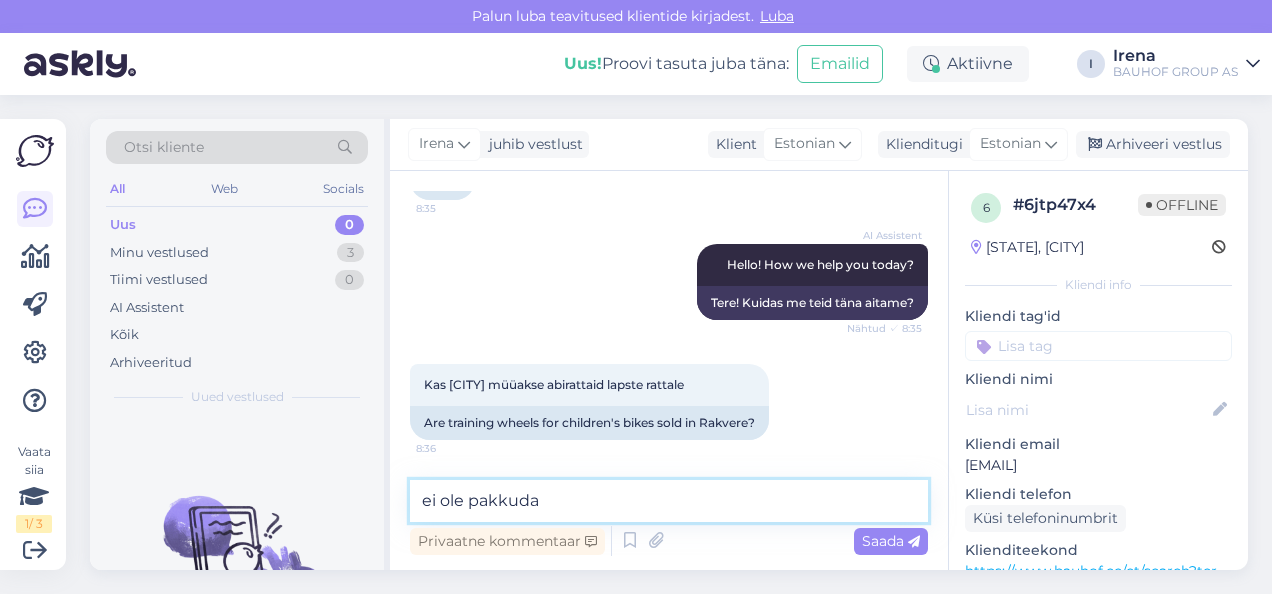 type 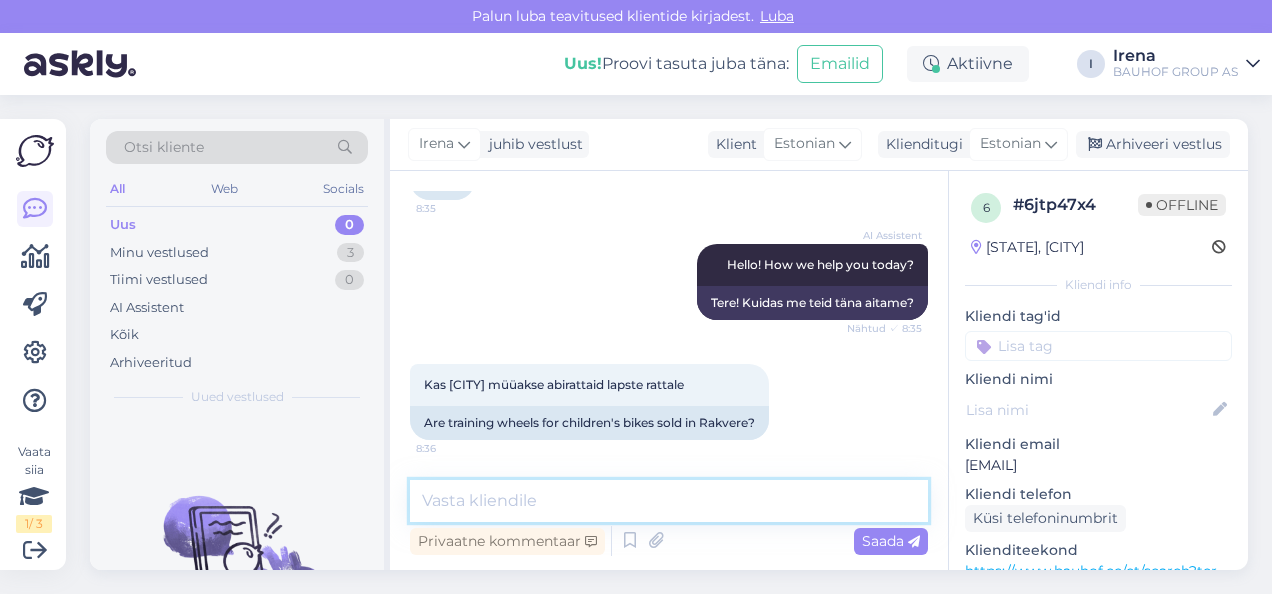 scroll, scrollTop: 1110, scrollLeft: 0, axis: vertical 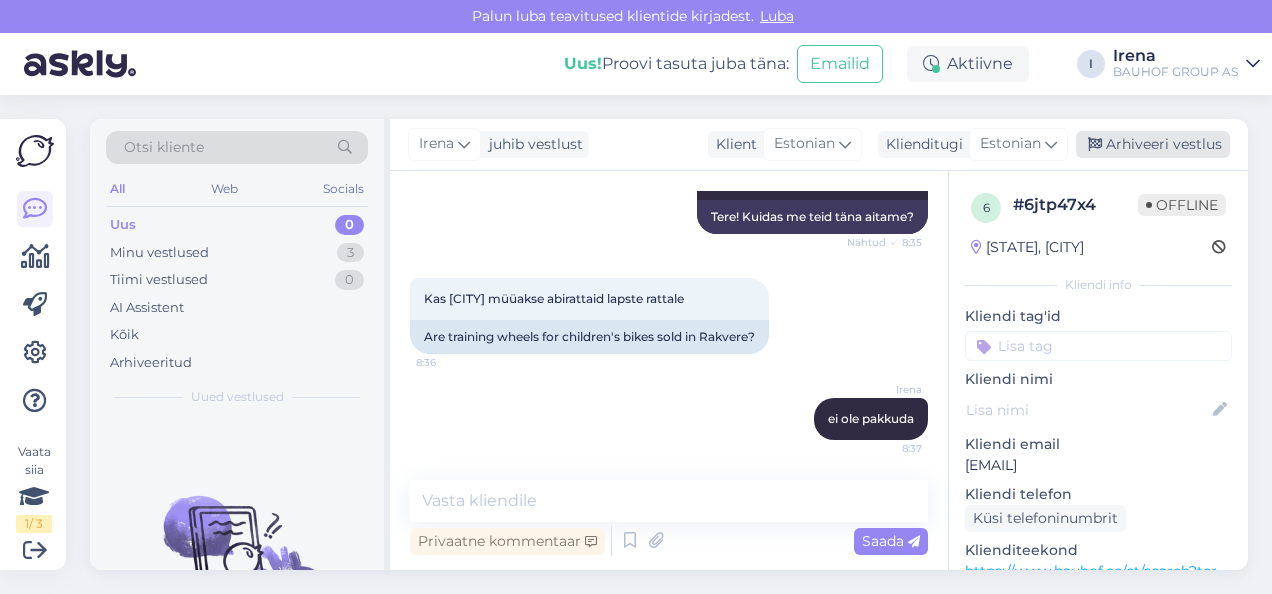 click on "Arhiveeri vestlus" at bounding box center [1153, 144] 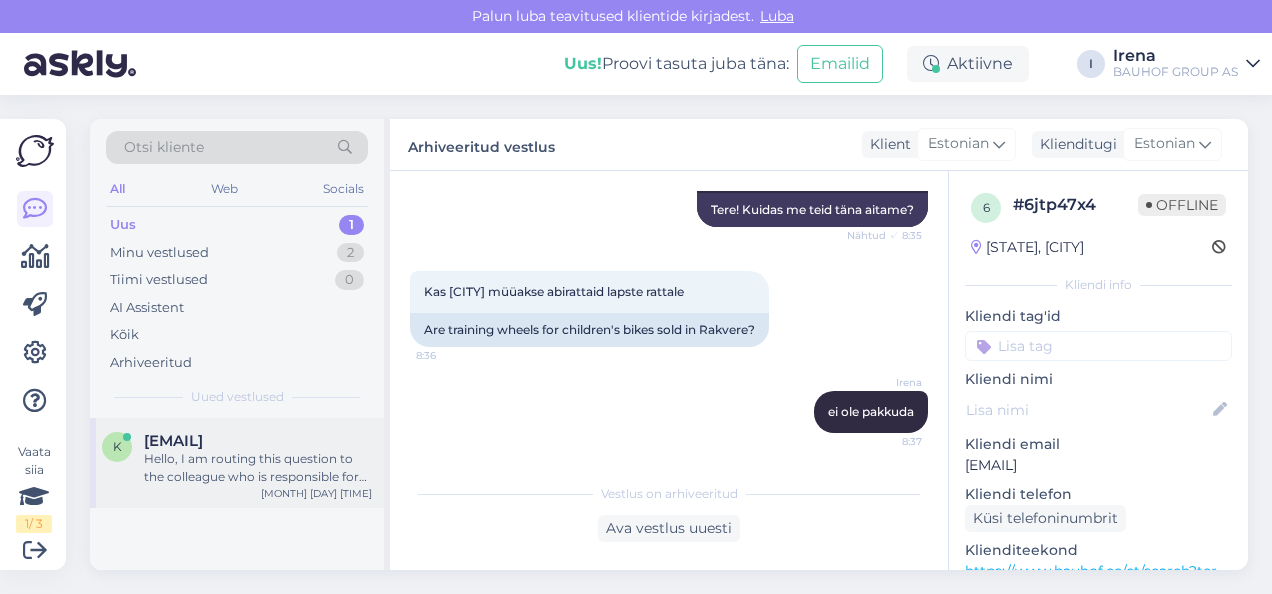 click on "Hello, I am routing this question to the colleague who is responsible for this topic. The reply might take a bit. But it’ll be saved here for you to read later." at bounding box center [258, 468] 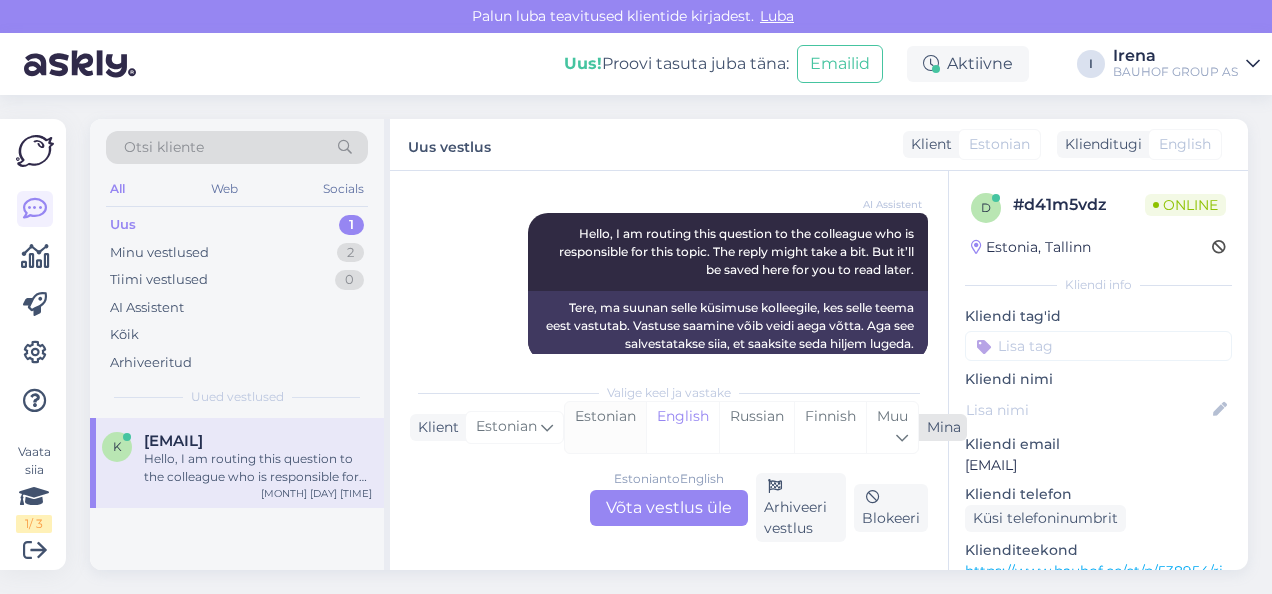 click on "Estonian" at bounding box center [605, 427] 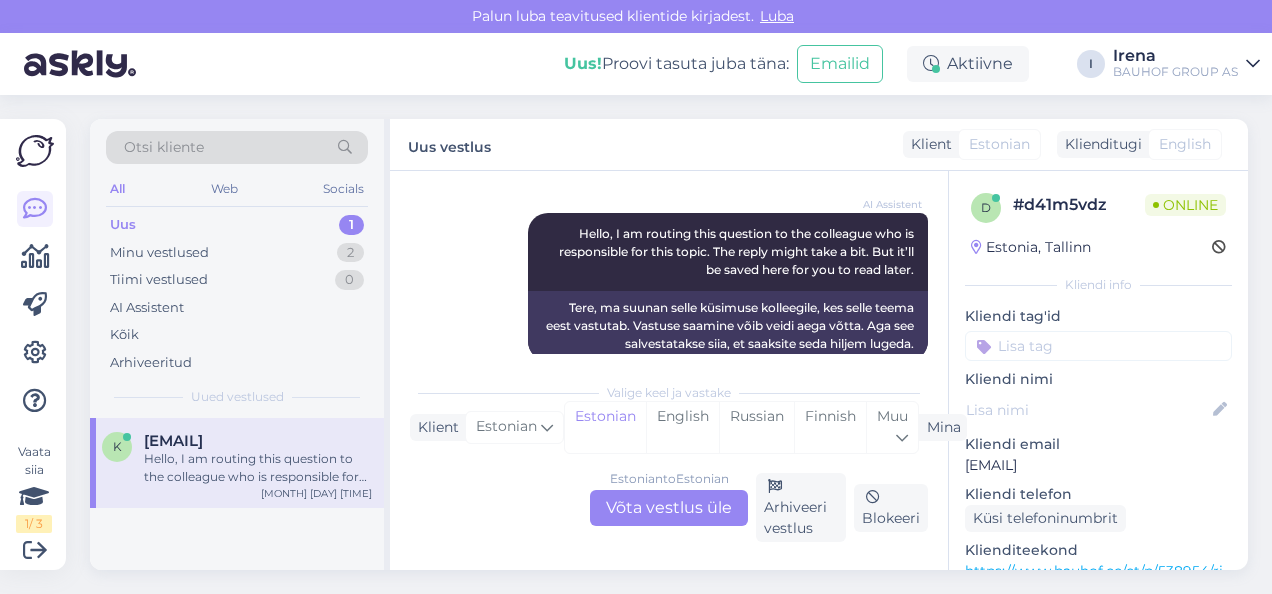click on "Estonian  to  Estonian Võta vestlus üle" at bounding box center [669, 508] 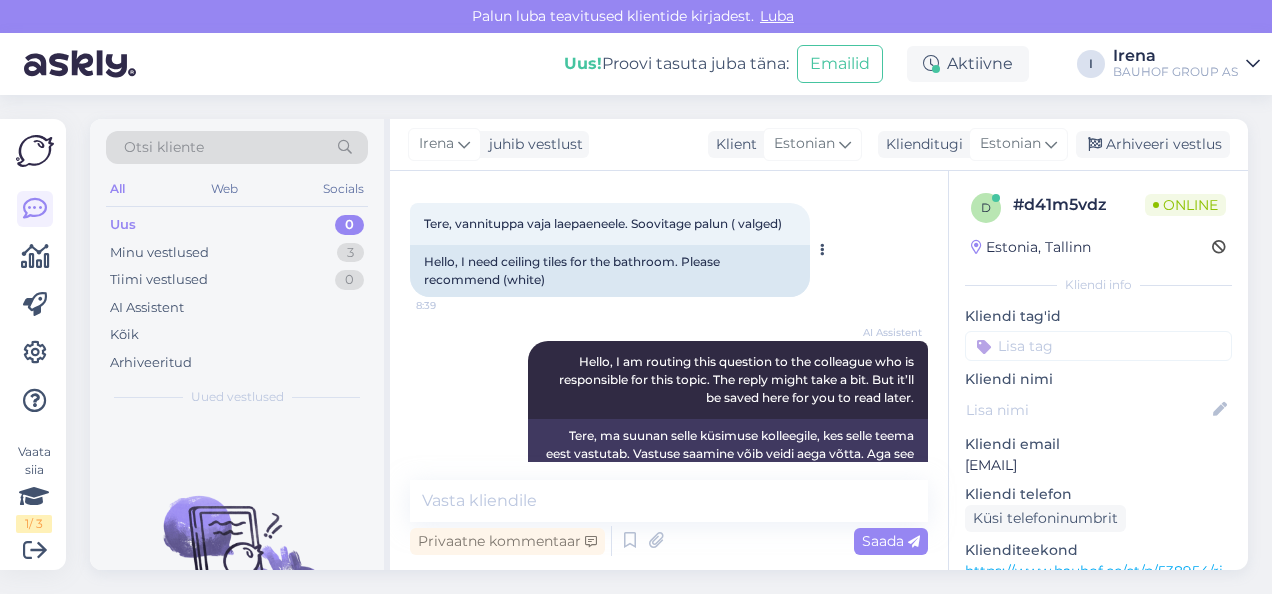 scroll, scrollTop: 142, scrollLeft: 0, axis: vertical 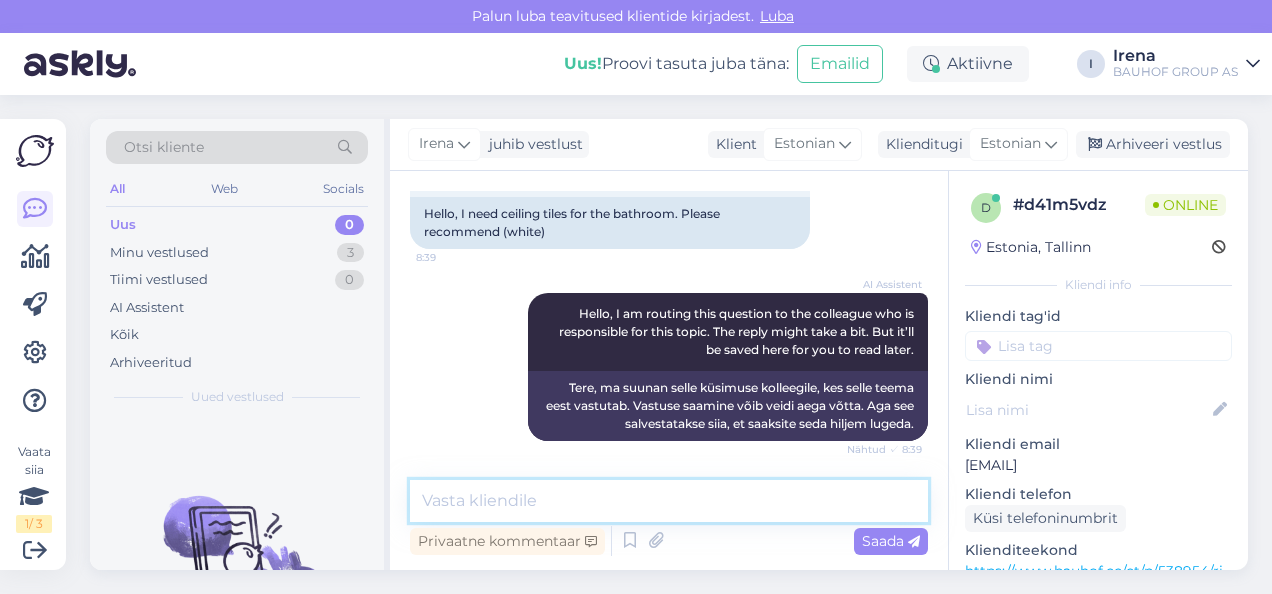 click at bounding box center (669, 501) 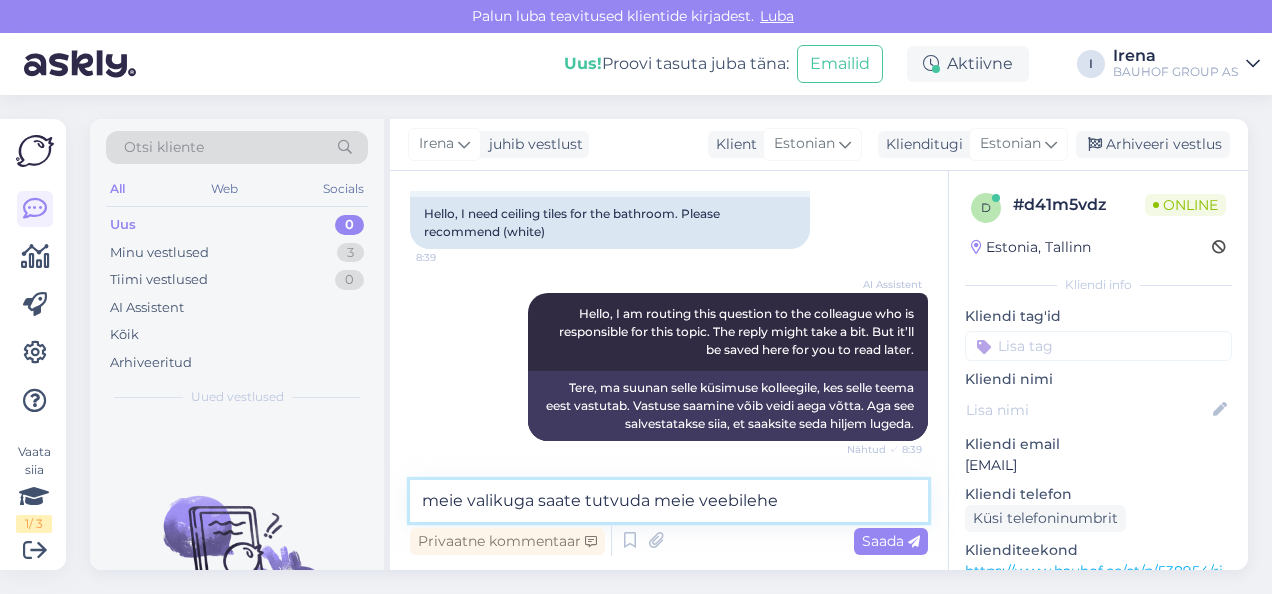 type on "meie valikuga saate tutvuda meie veebilehel" 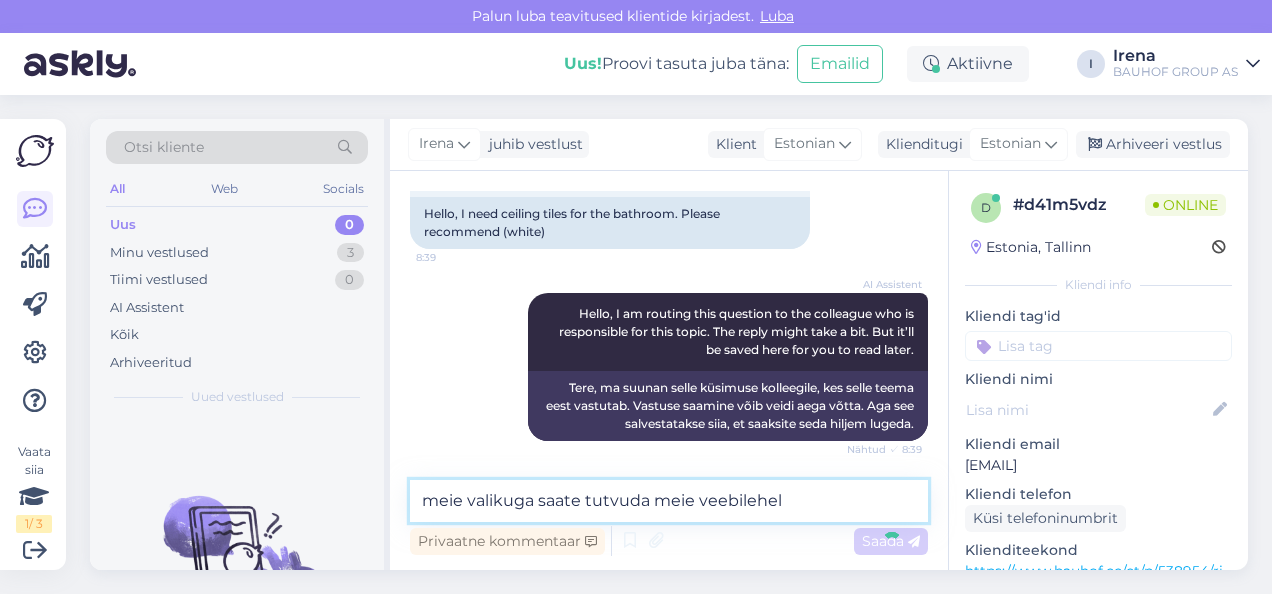 type 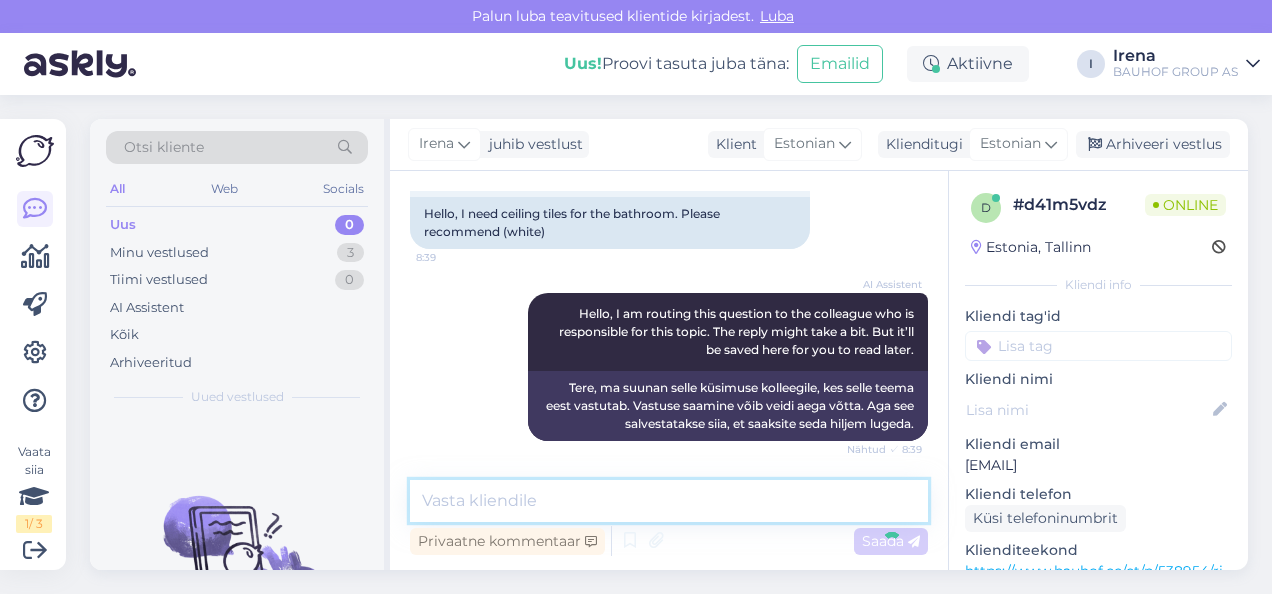 scroll, scrollTop: 228, scrollLeft: 0, axis: vertical 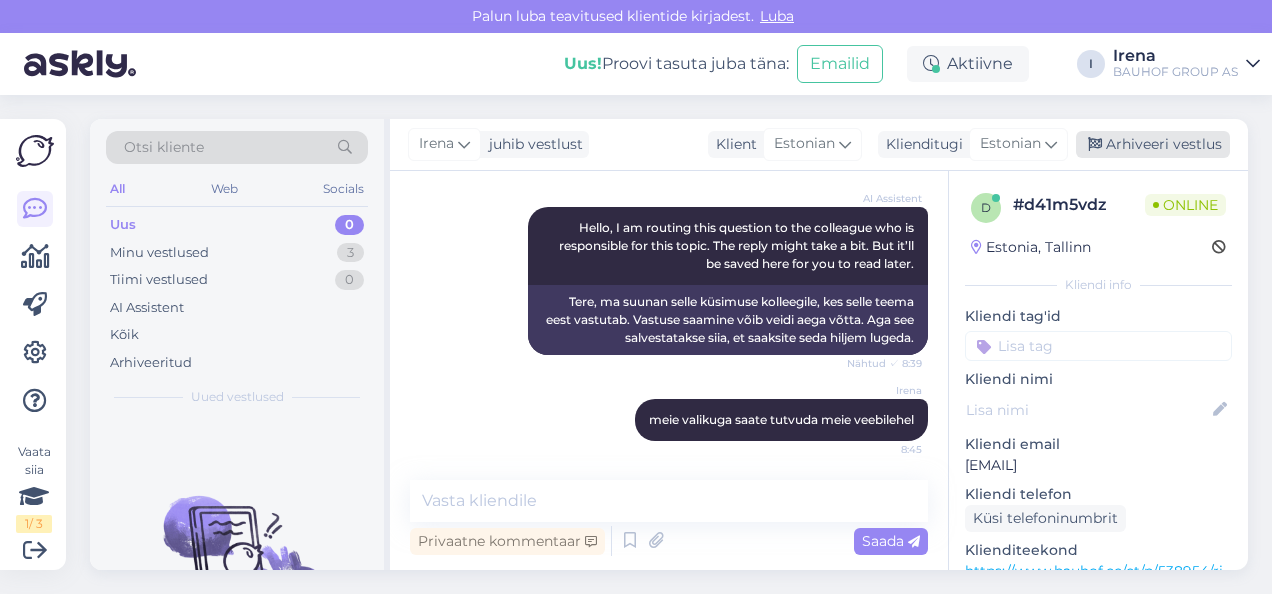 click on "Arhiveeri vestlus" at bounding box center (1153, 144) 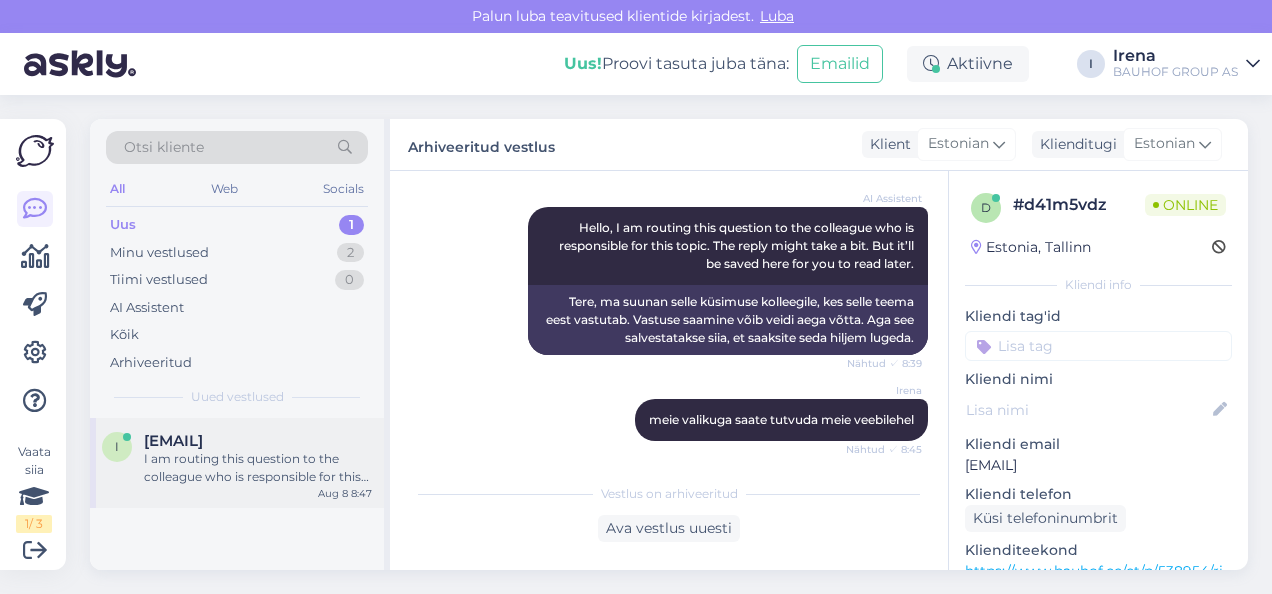 click on "I am routing this question to the colleague who is responsible for this topic. The reply might take a bit. But it’ll be saved here for you to read later." at bounding box center (258, 468) 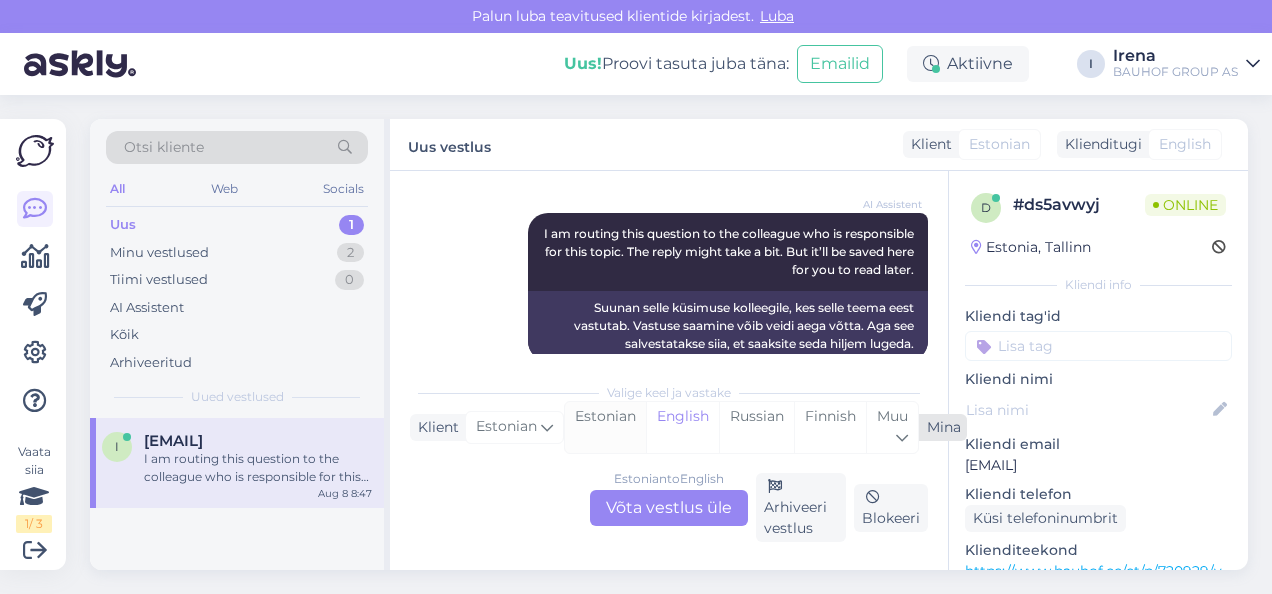click on "Estonian" at bounding box center (605, 427) 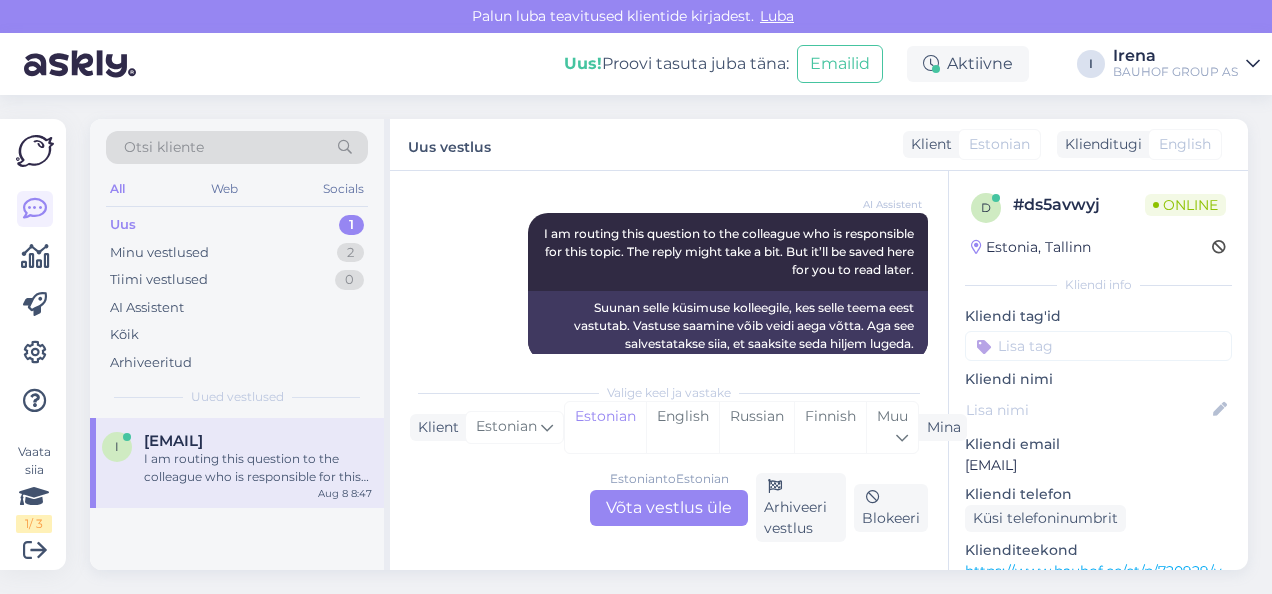 click on "Estonian  to  Estonian Võta vestlus üle" at bounding box center [669, 508] 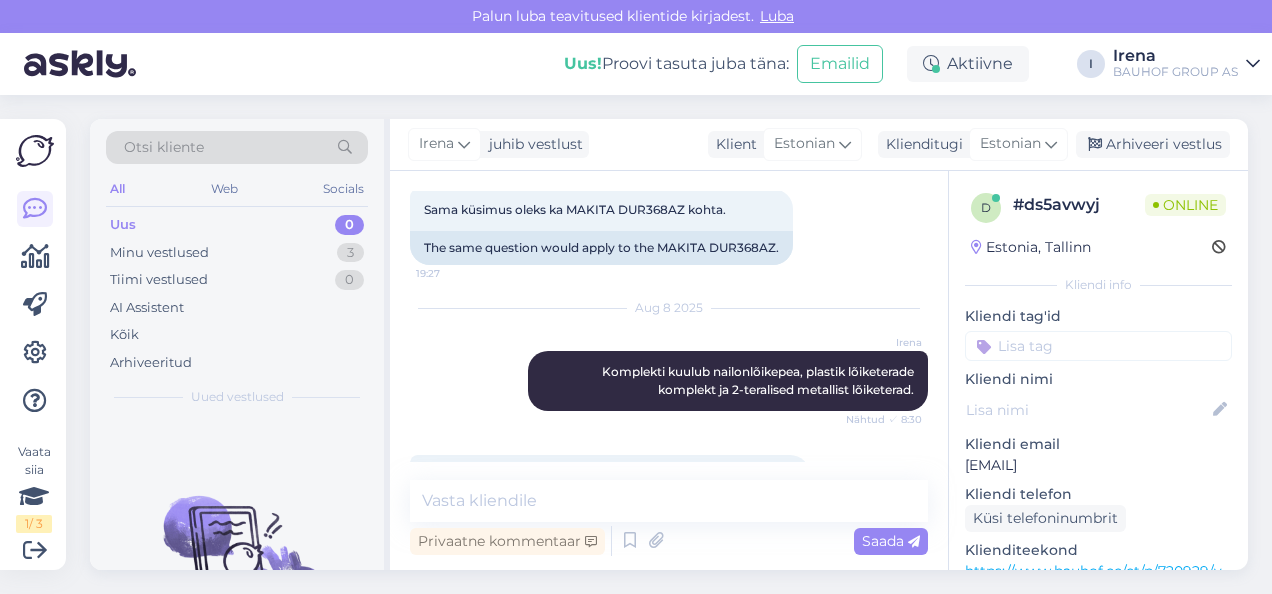 scroll, scrollTop: 1072, scrollLeft: 0, axis: vertical 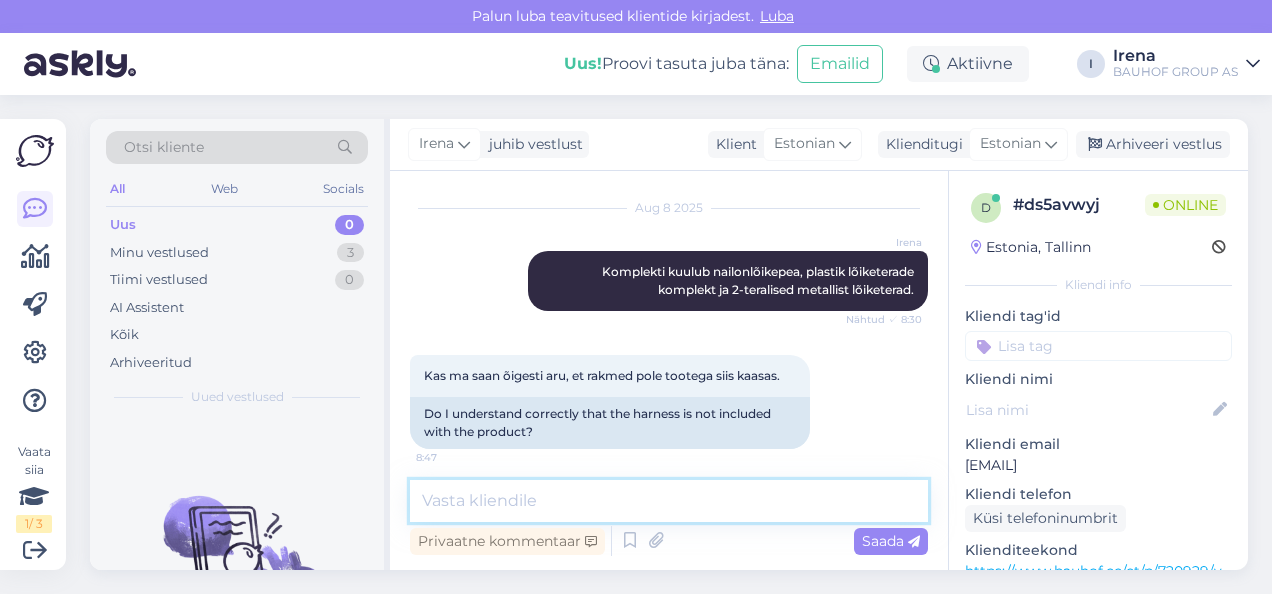 click at bounding box center (669, 501) 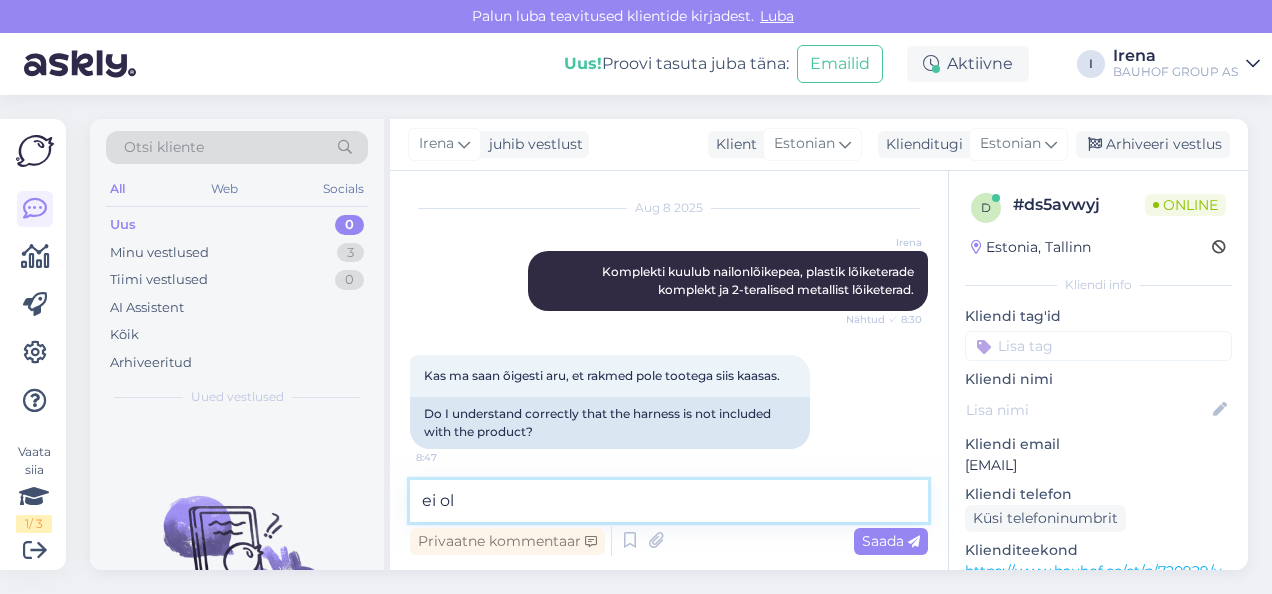type on "ei ole" 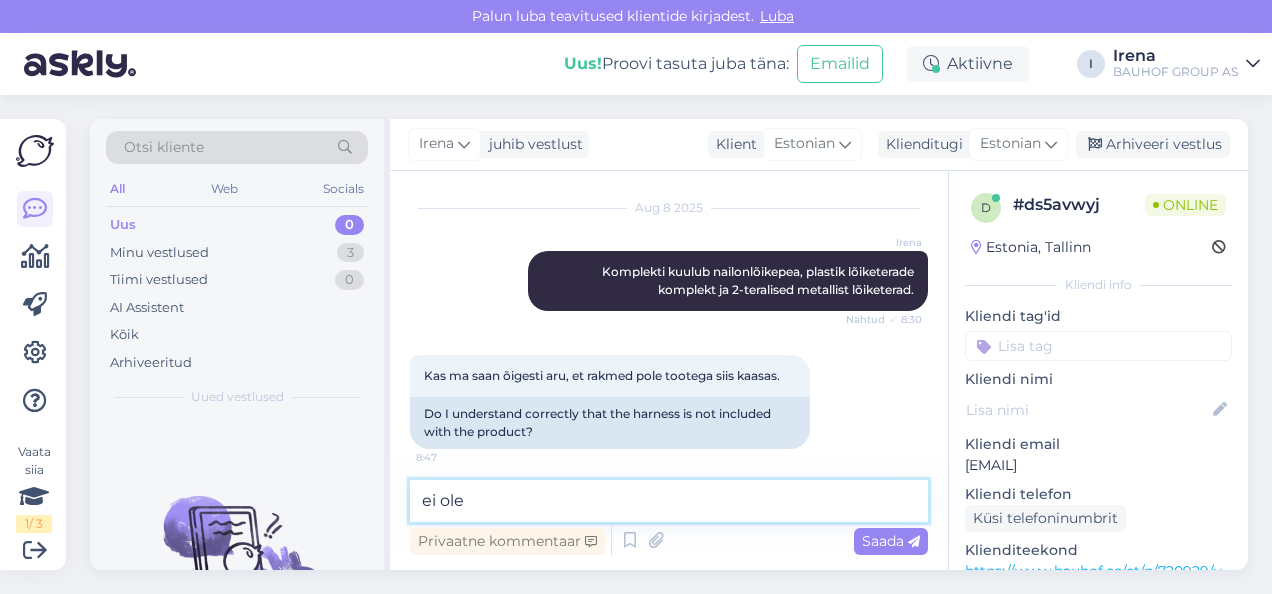 type 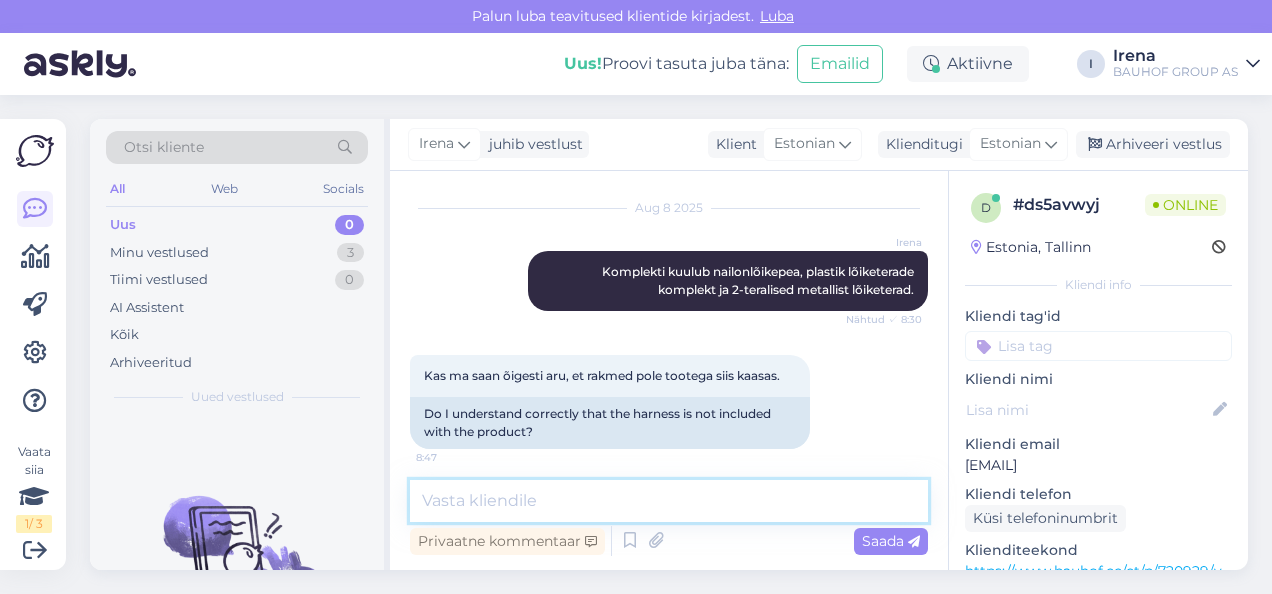scroll, scrollTop: 1358, scrollLeft: 0, axis: vertical 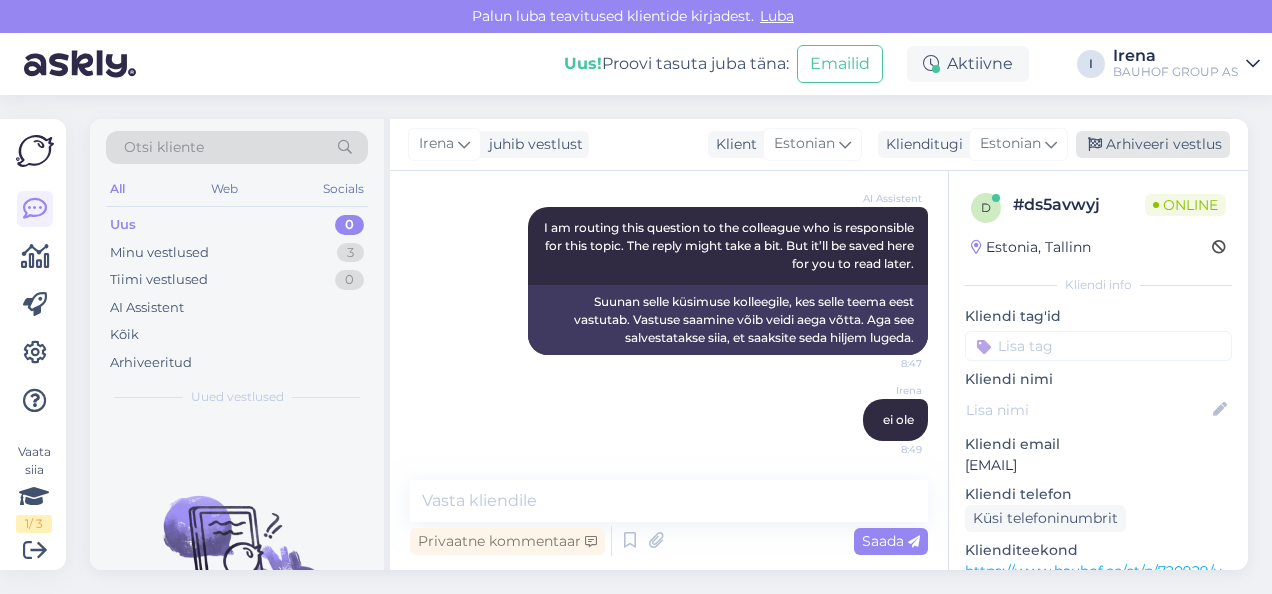 click on "Arhiveeri vestlus" at bounding box center [1153, 144] 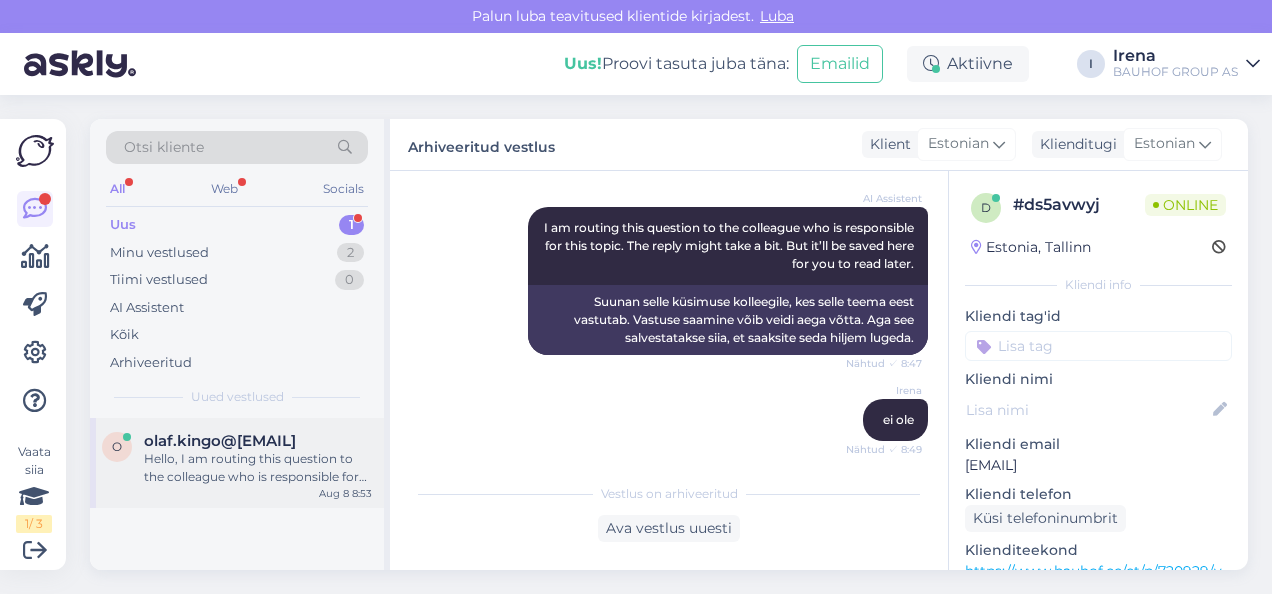 click on "Hello, I am routing this question to the colleague who is responsible for this topic. The reply might take a bit. But it’ll be saved here for you to read later." at bounding box center [258, 468] 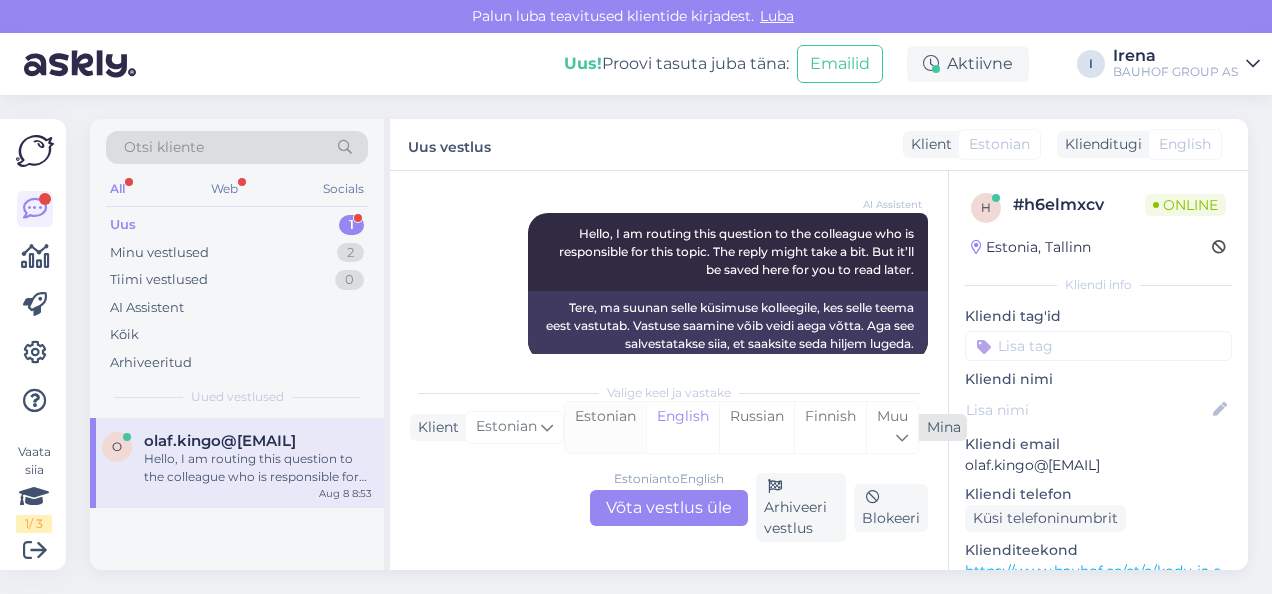 click on "Estonian" at bounding box center (605, 427) 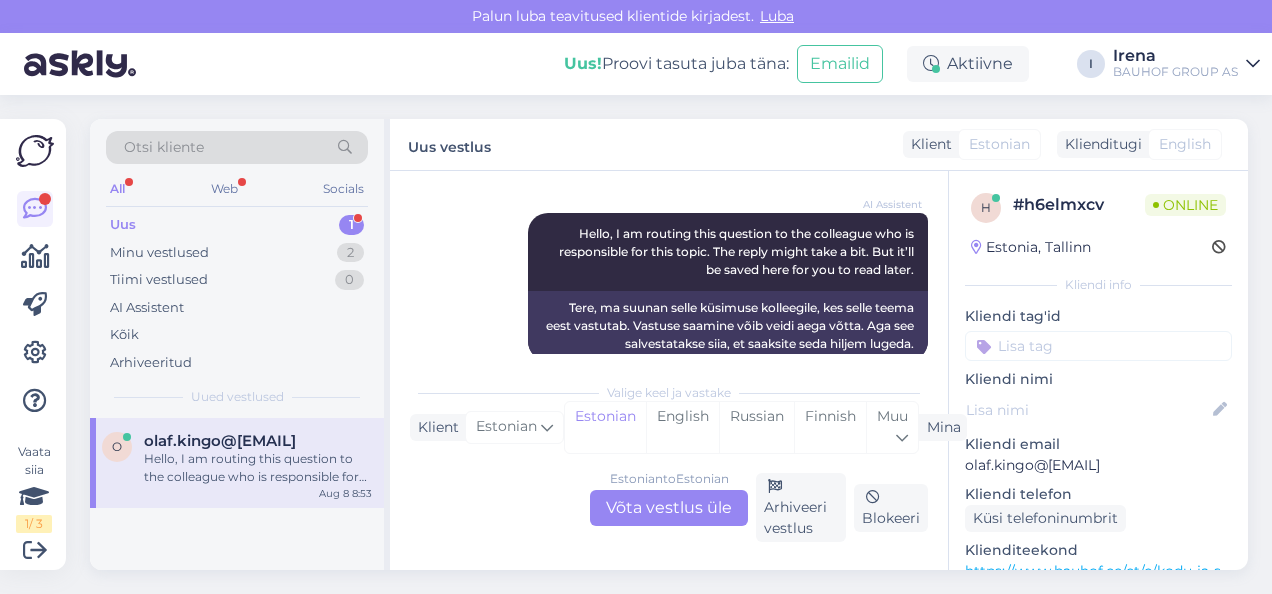 click on "Estonian  to  Estonian Võta vestlus üle" at bounding box center (669, 508) 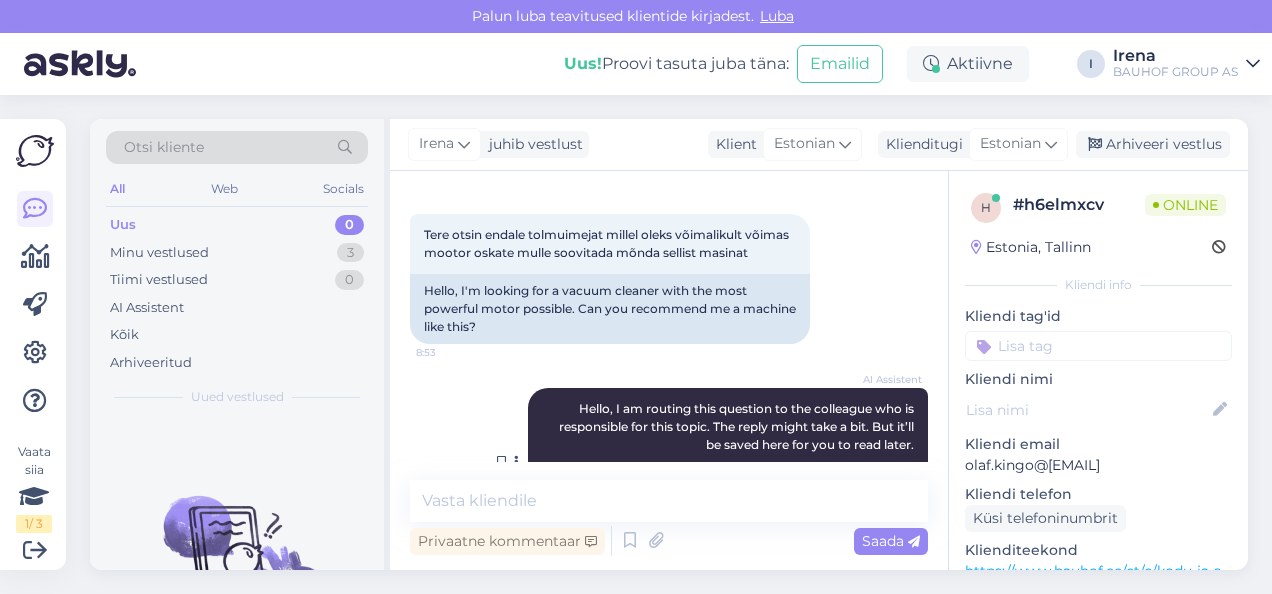 scroll, scrollTop: 0, scrollLeft: 0, axis: both 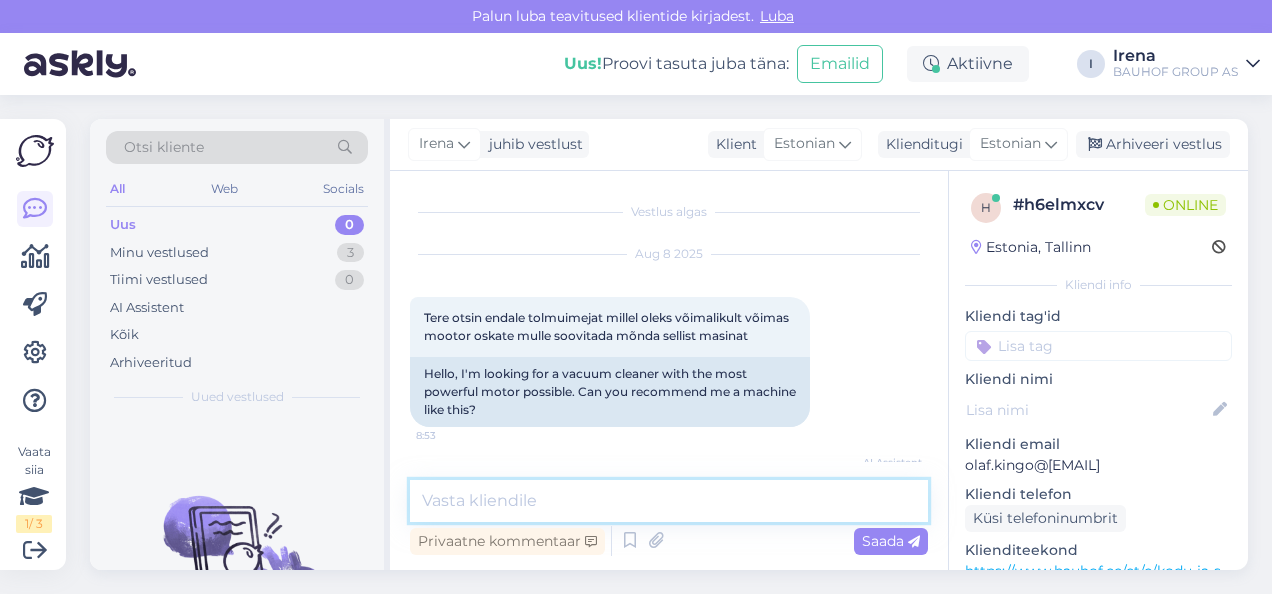 click at bounding box center (669, 501) 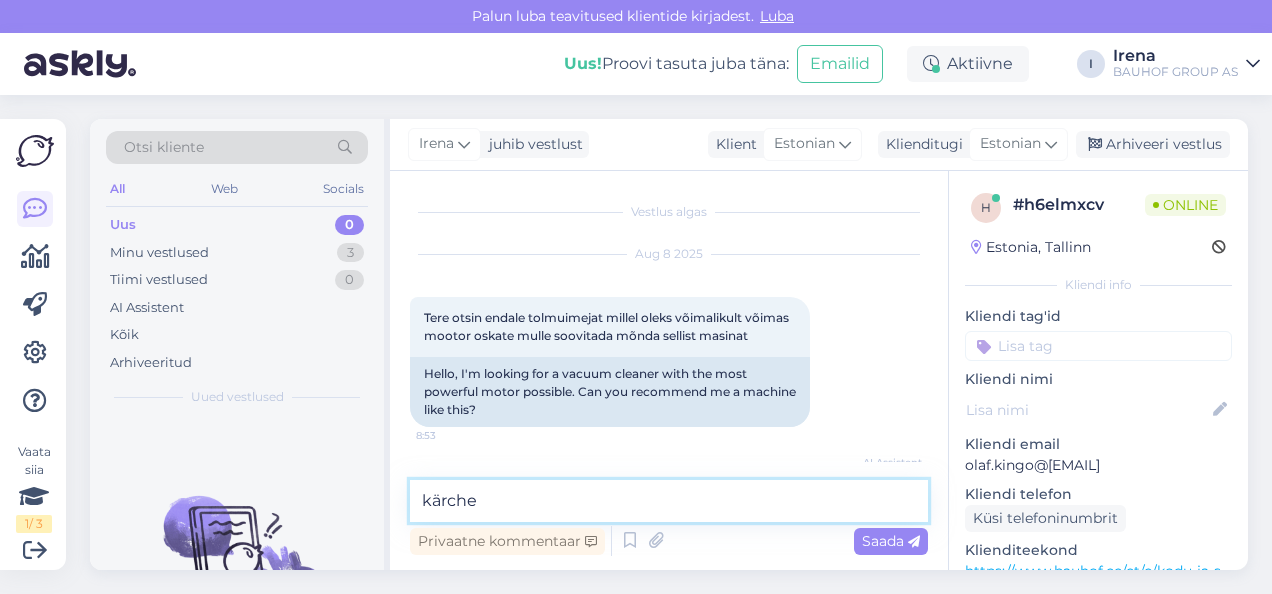 type on "kärcher" 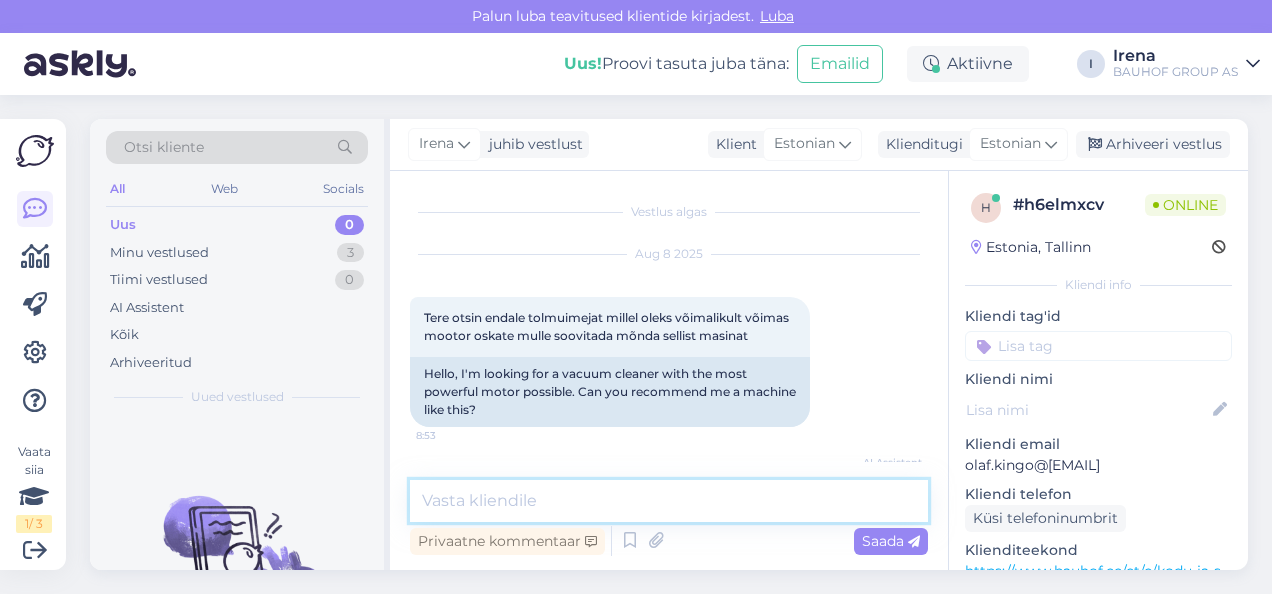 scroll, scrollTop: 264, scrollLeft: 0, axis: vertical 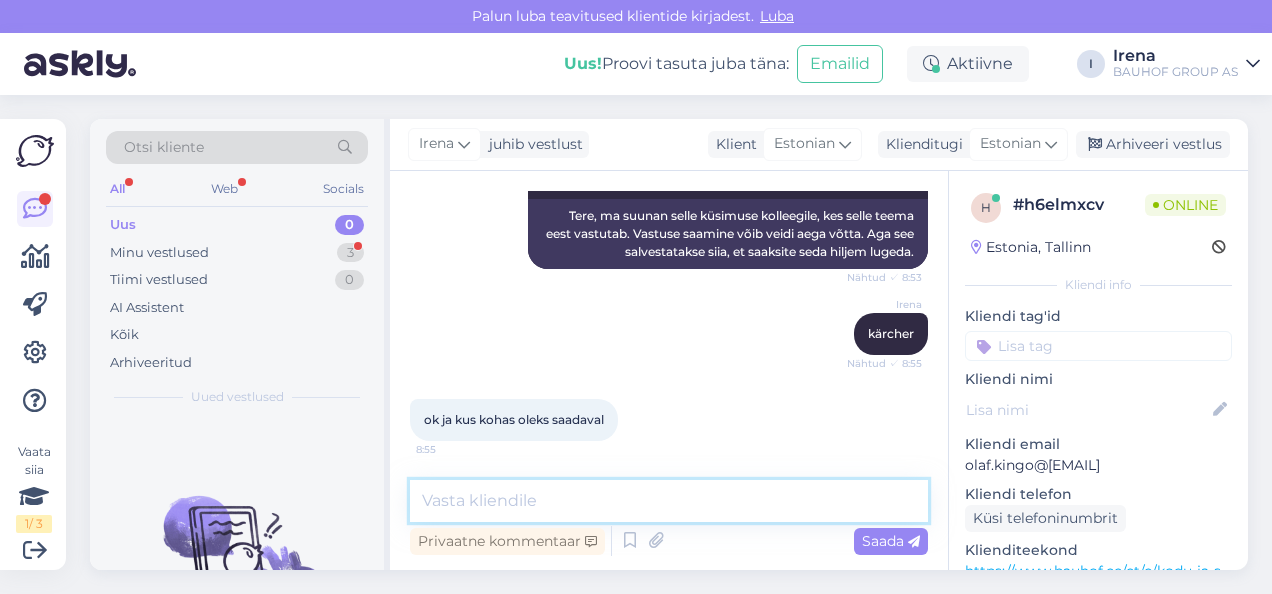 click at bounding box center [669, 501] 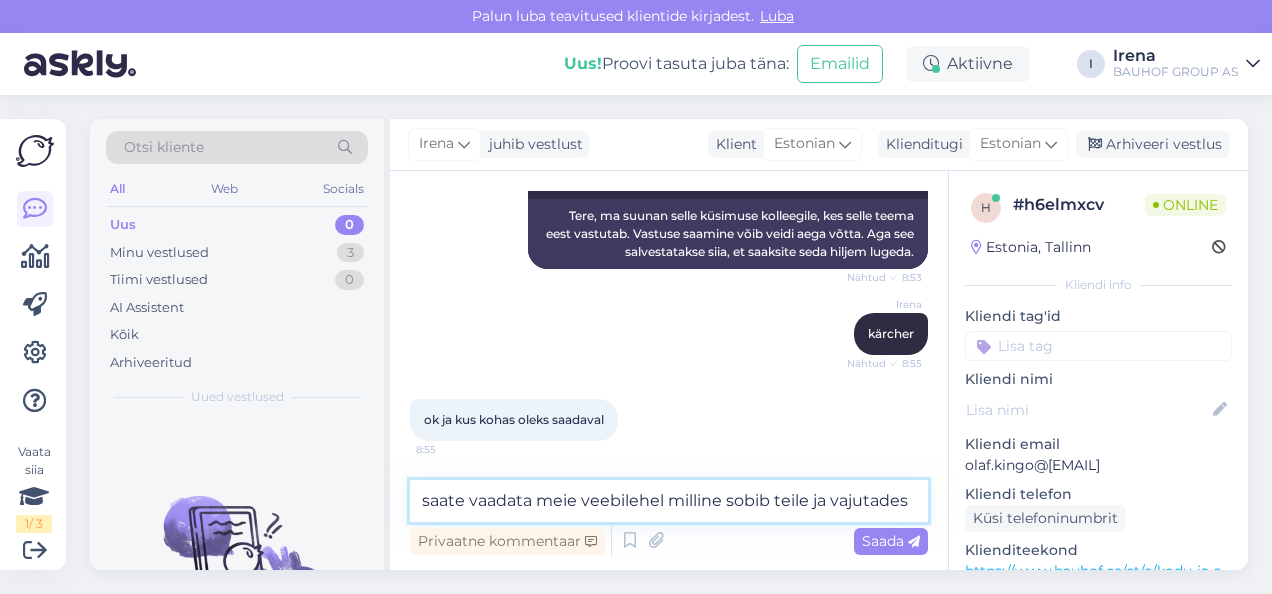 scroll, scrollTop: 372, scrollLeft: 0, axis: vertical 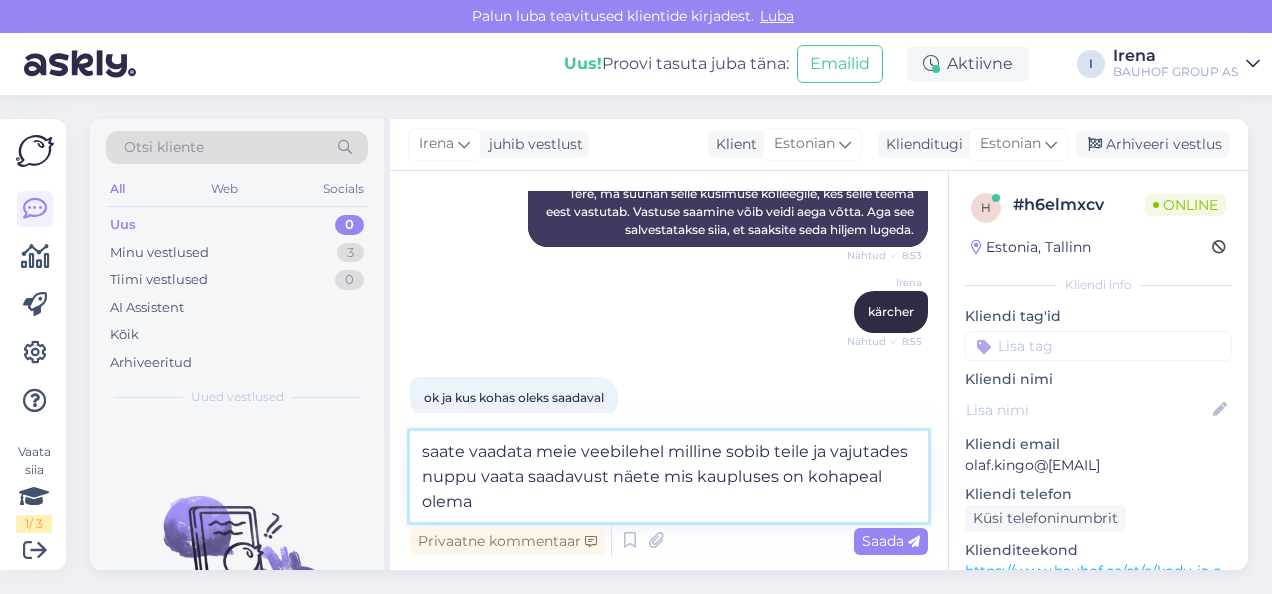 type on "saate vaadata meie veebilehel milline sobib teile ja vajutades nuppu vaata saadavust näete mis kaupluses on kohapeal olemas" 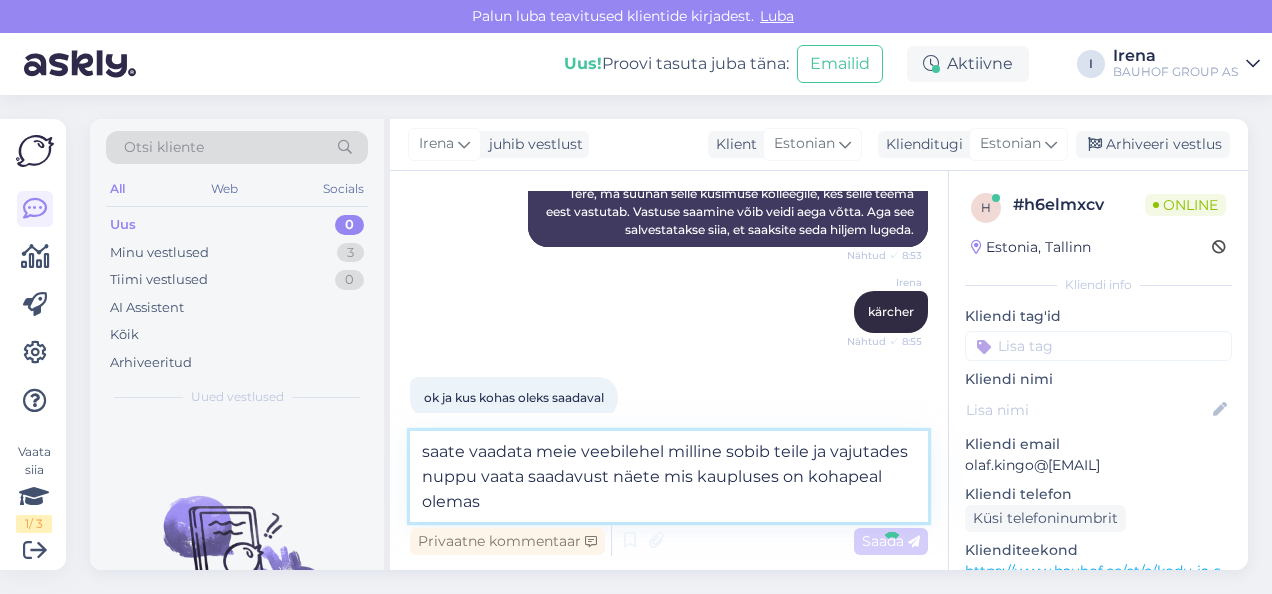 type 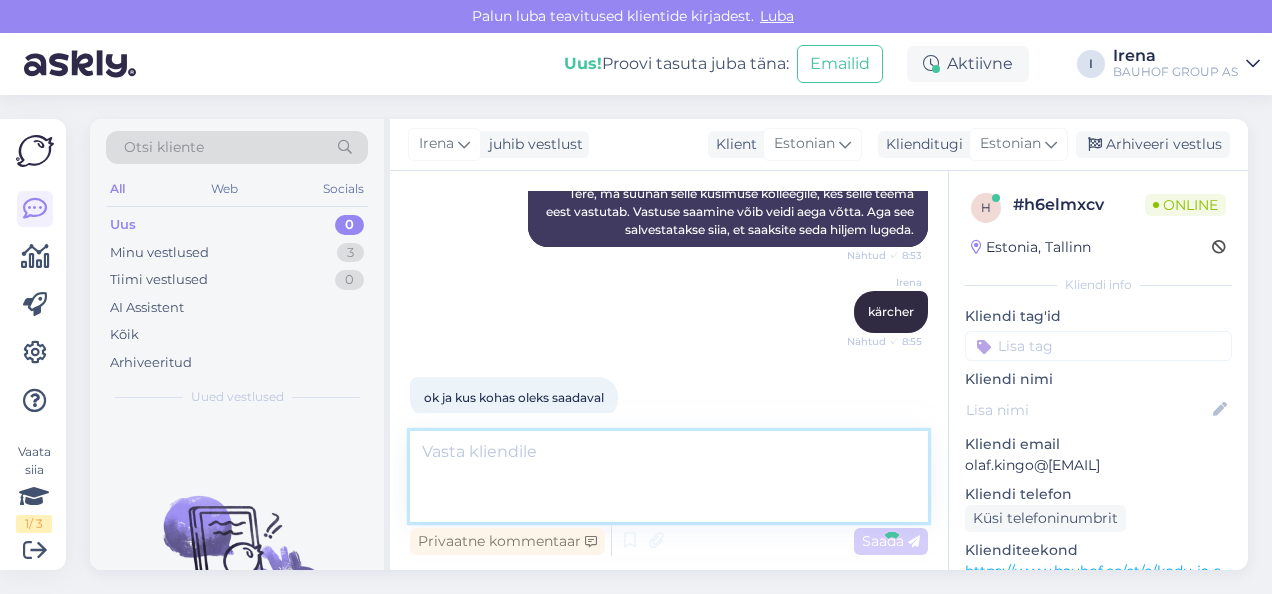 scroll, scrollTop: 472, scrollLeft: 0, axis: vertical 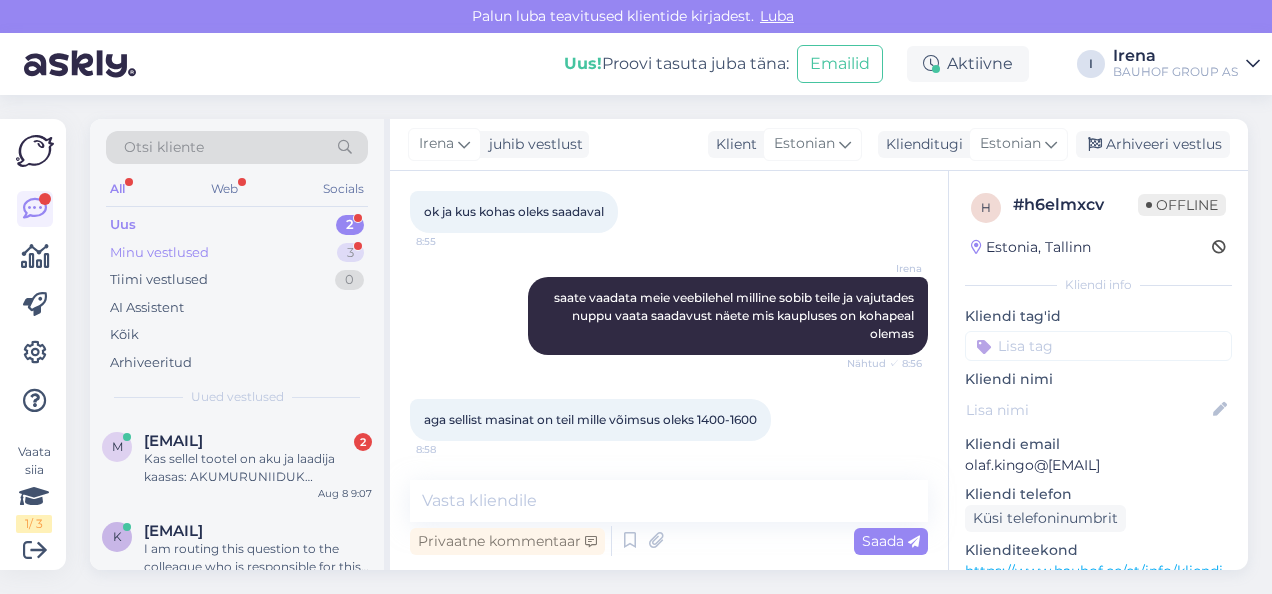 click on "Minu vestlused 3" at bounding box center (237, 253) 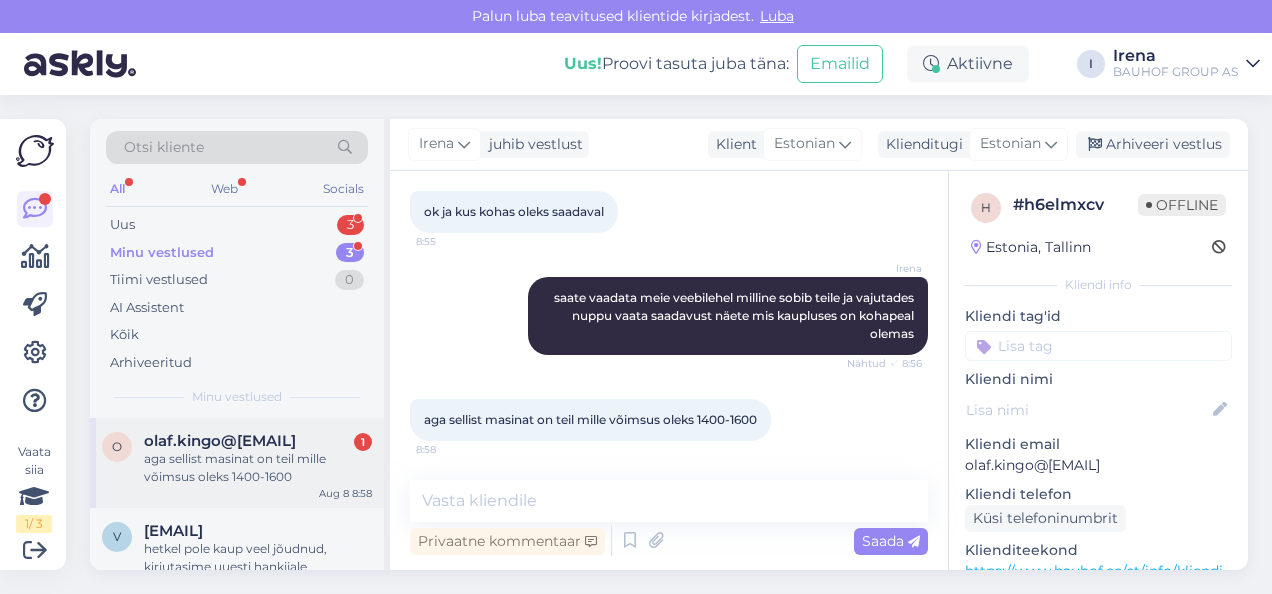 click on "aga sellist masinat on teil mille võimsus oleks 1400-1600" at bounding box center (258, 468) 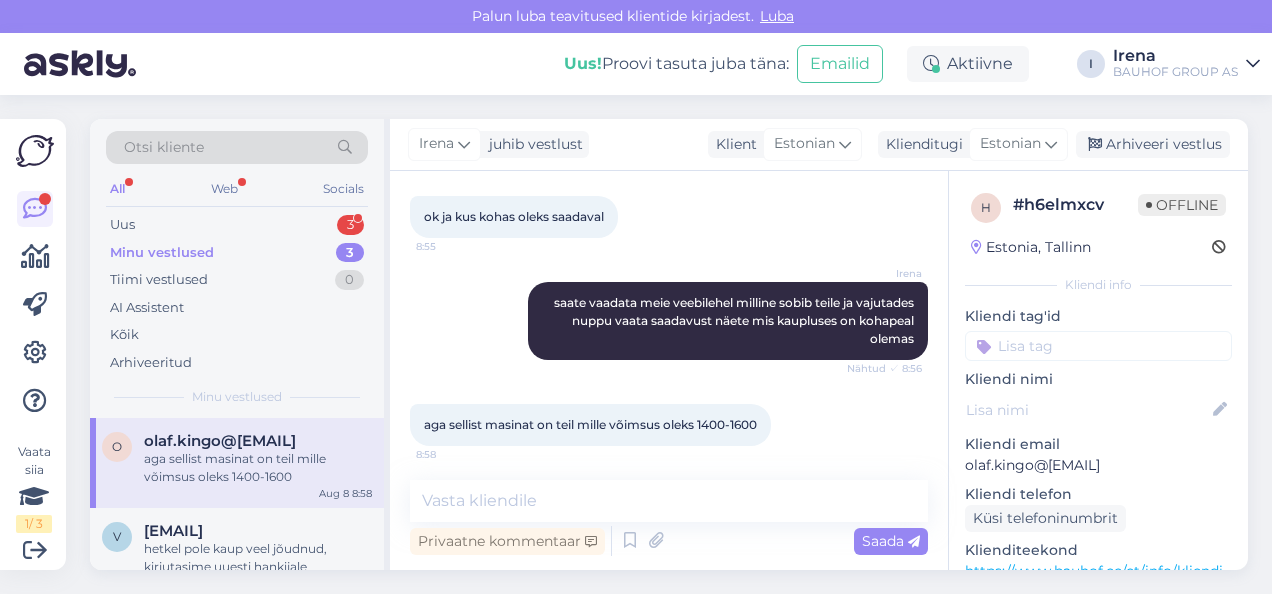 scroll, scrollTop: 558, scrollLeft: 0, axis: vertical 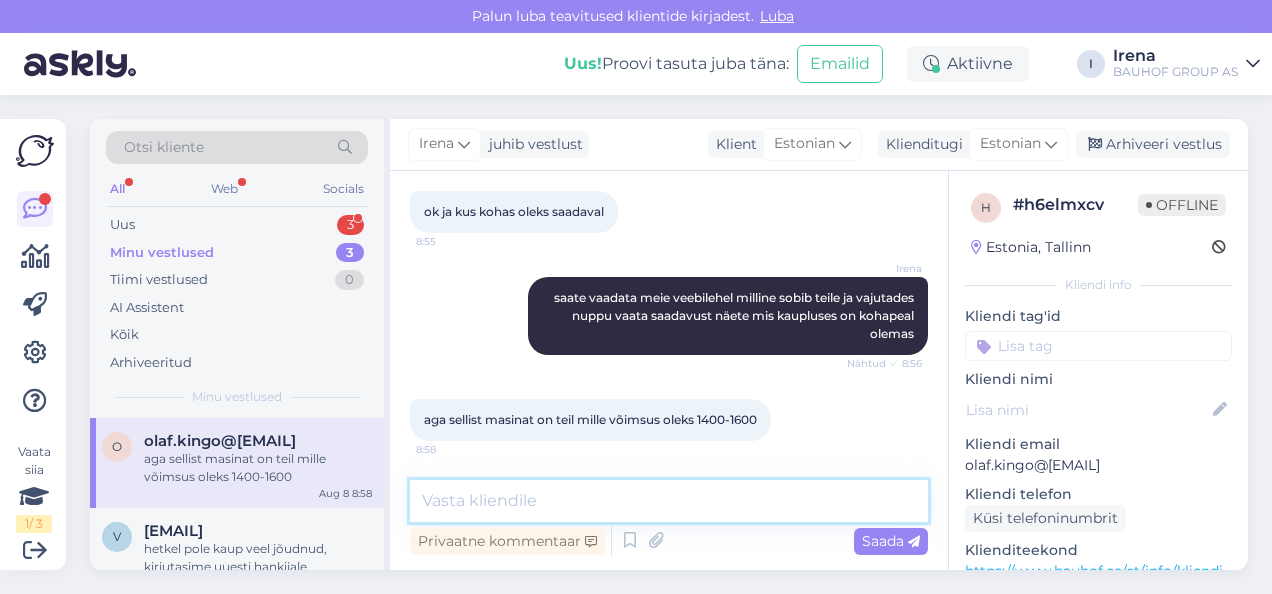 click at bounding box center [669, 501] 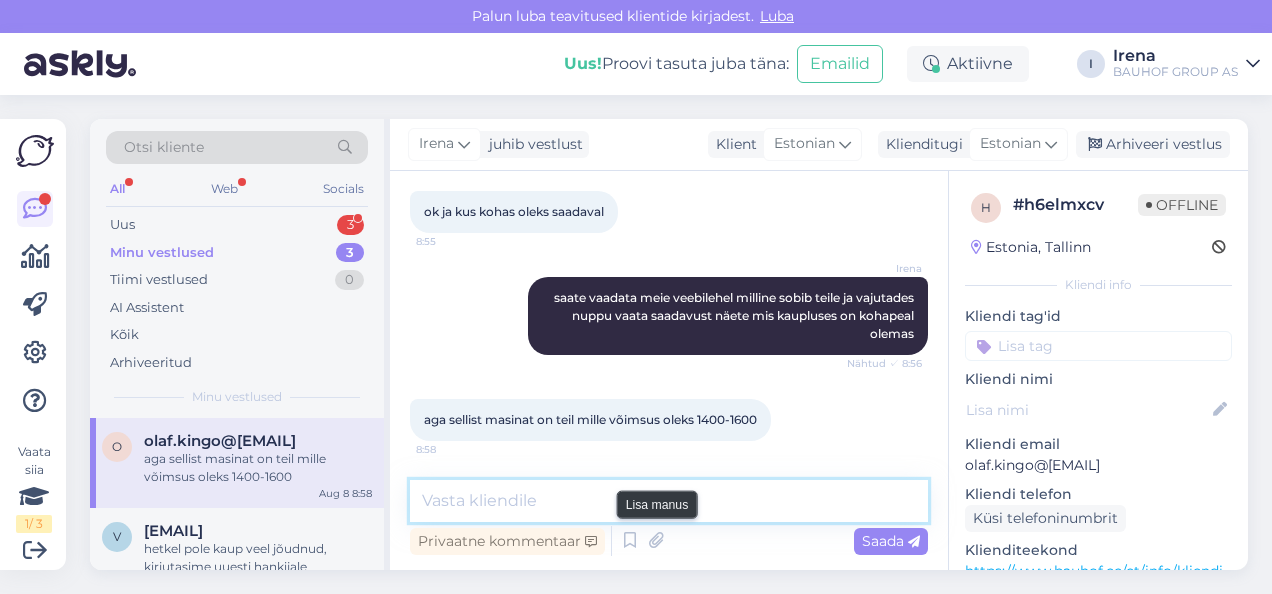 click at bounding box center (669, 501) 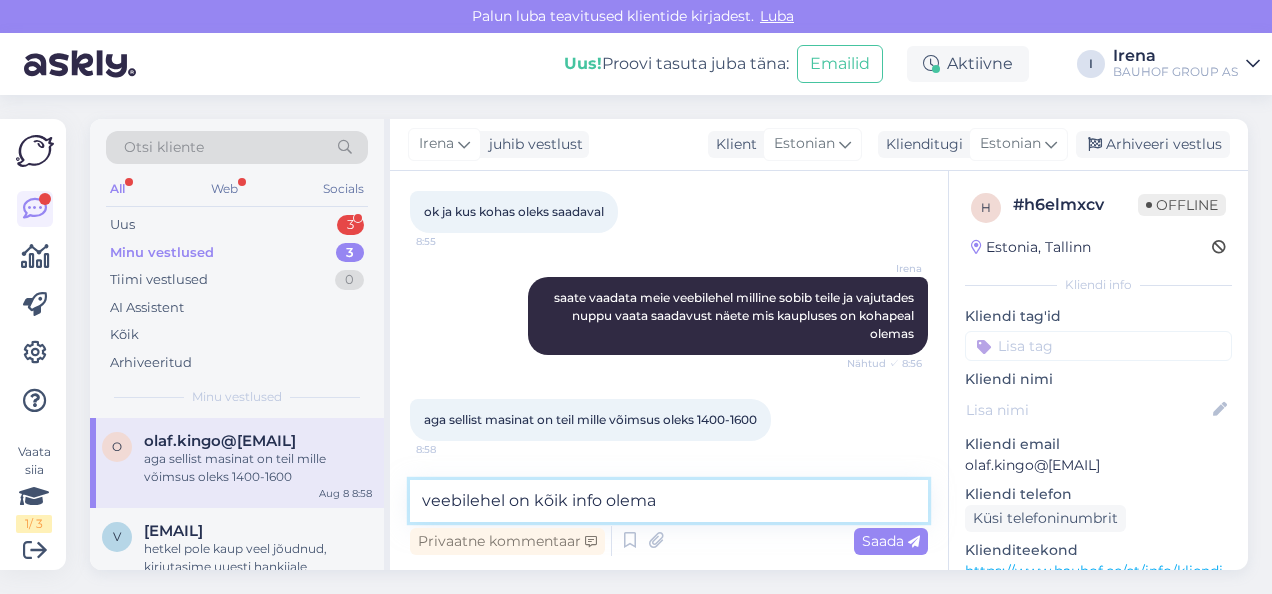 type on "veebilehel on kõik info olemas" 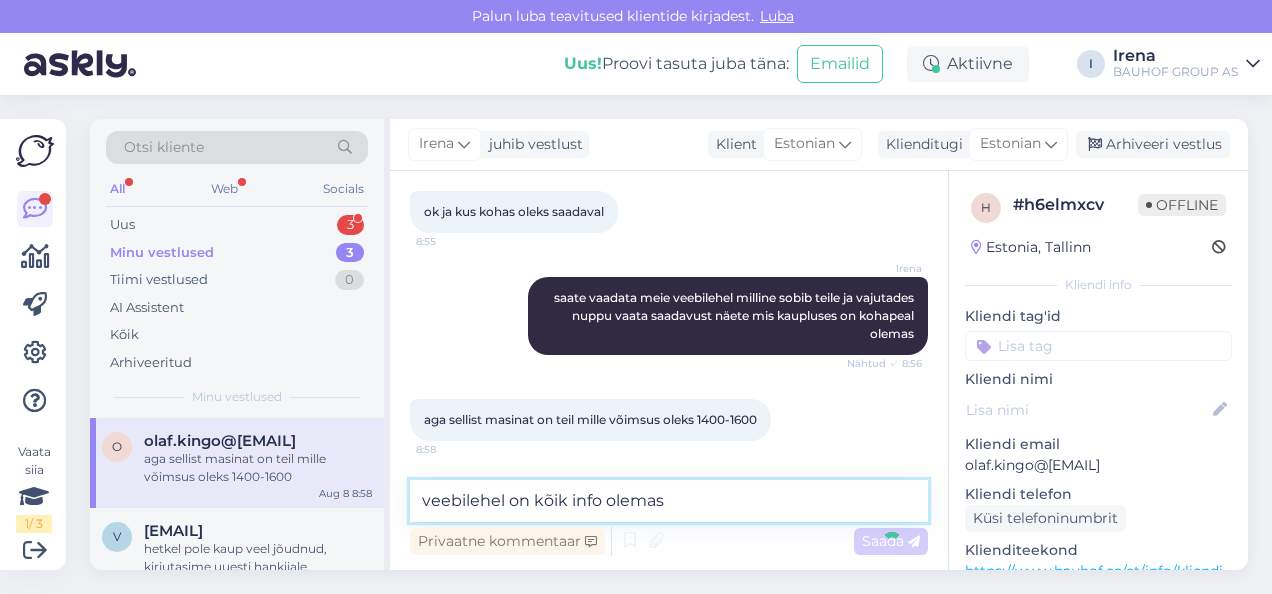type 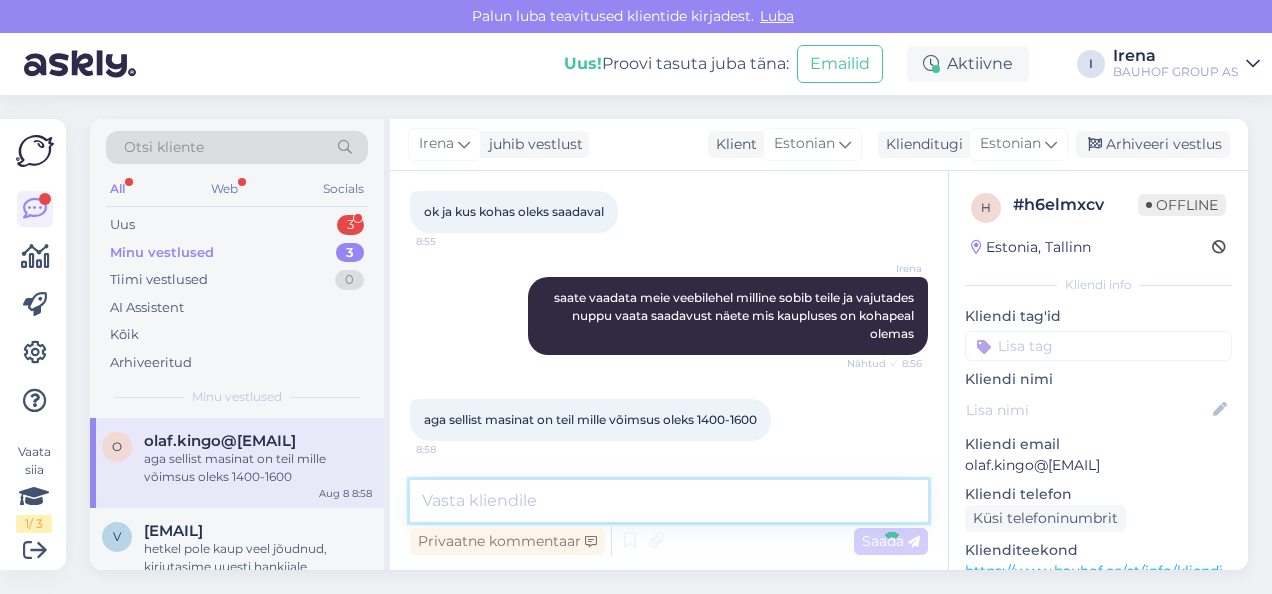 scroll, scrollTop: 644, scrollLeft: 0, axis: vertical 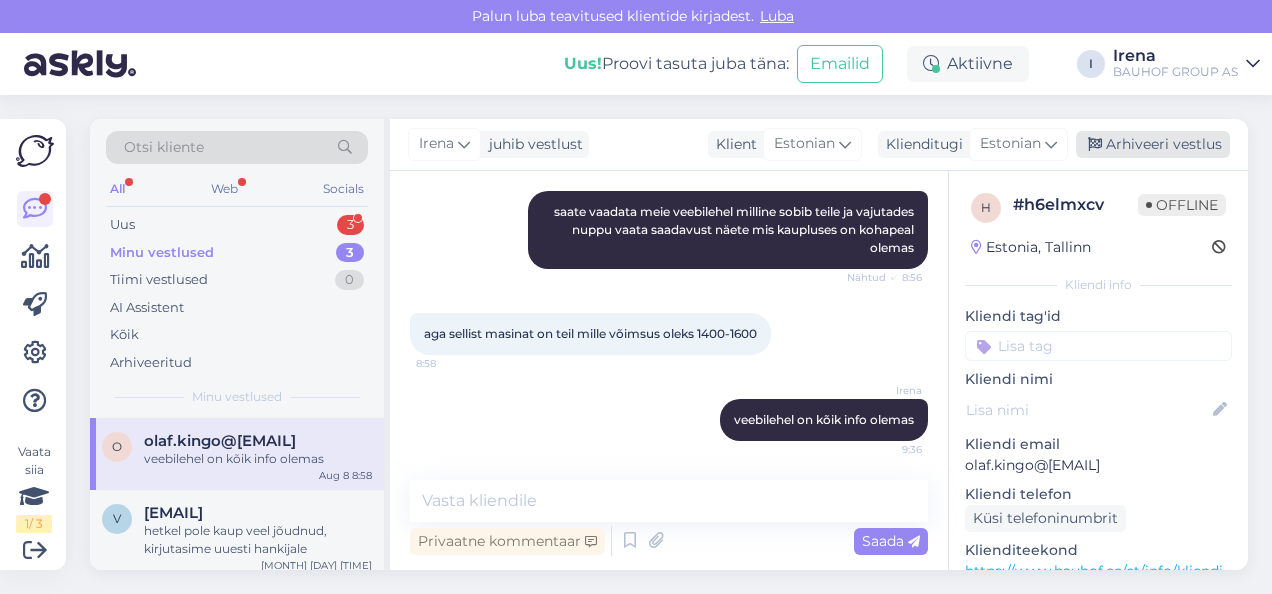 click on "Arhiveeri vestlus" at bounding box center [1153, 144] 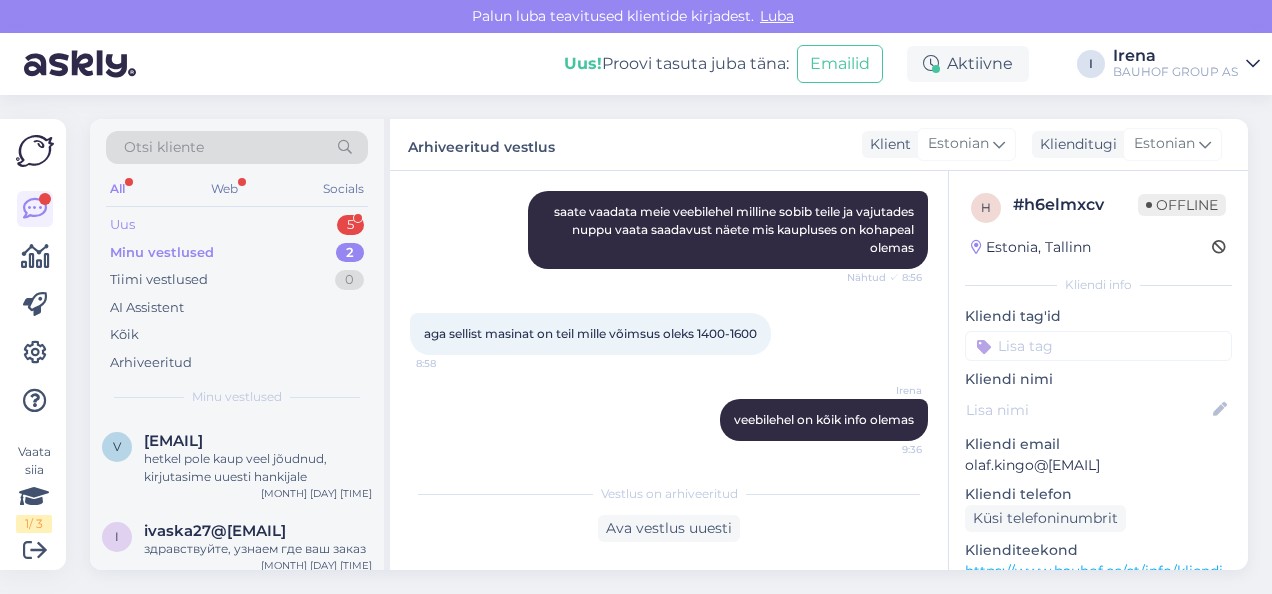 click on "Uus 5" at bounding box center (237, 225) 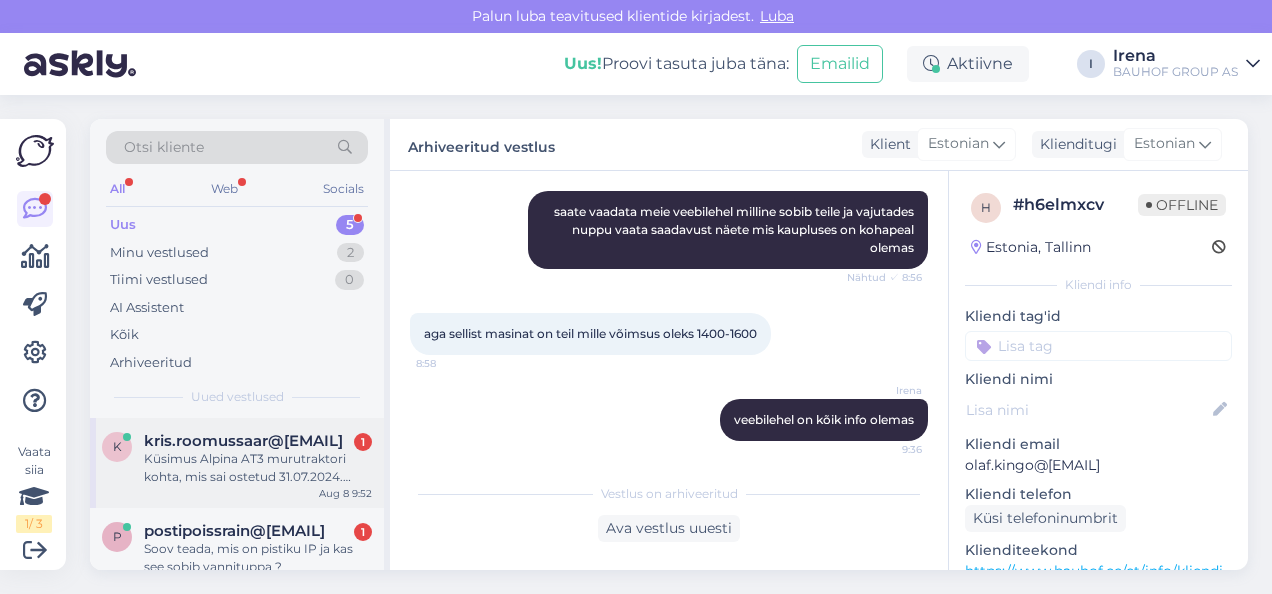 click on "Küsimus Alpina AT3 murutraktori kohta, mis sai ostetud 31.07.2024. Tellimus #3000299103. Arve nr. 4100560642.
Traktor enam tööle hästi ei lähe. Vahepeal mootor käib ringi ning vahepeal ainult plõksub või tõmbab täiesti lukku. Kuna tehnikaga olen sina peal, siis jõudsin arusaamani, et asi on starteris. Lootsin, et liikuvad osad ära määrida, saab asja jälle toimivaks kuid osa uurides tuli välja, et starteril on sees magnetid laiali lennanud. Kuna tegu ei ole kuluosaga, siis küsimus - kas starter läheb garantii alla?" at bounding box center [258, 468] 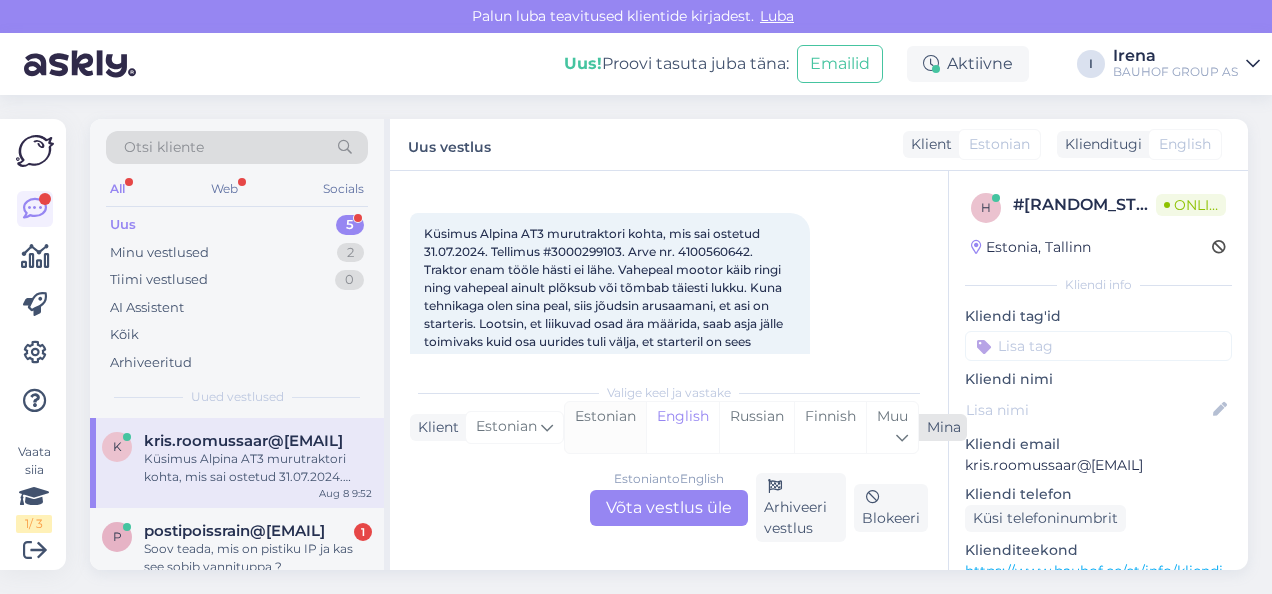 click on "Estonian" at bounding box center [605, 427] 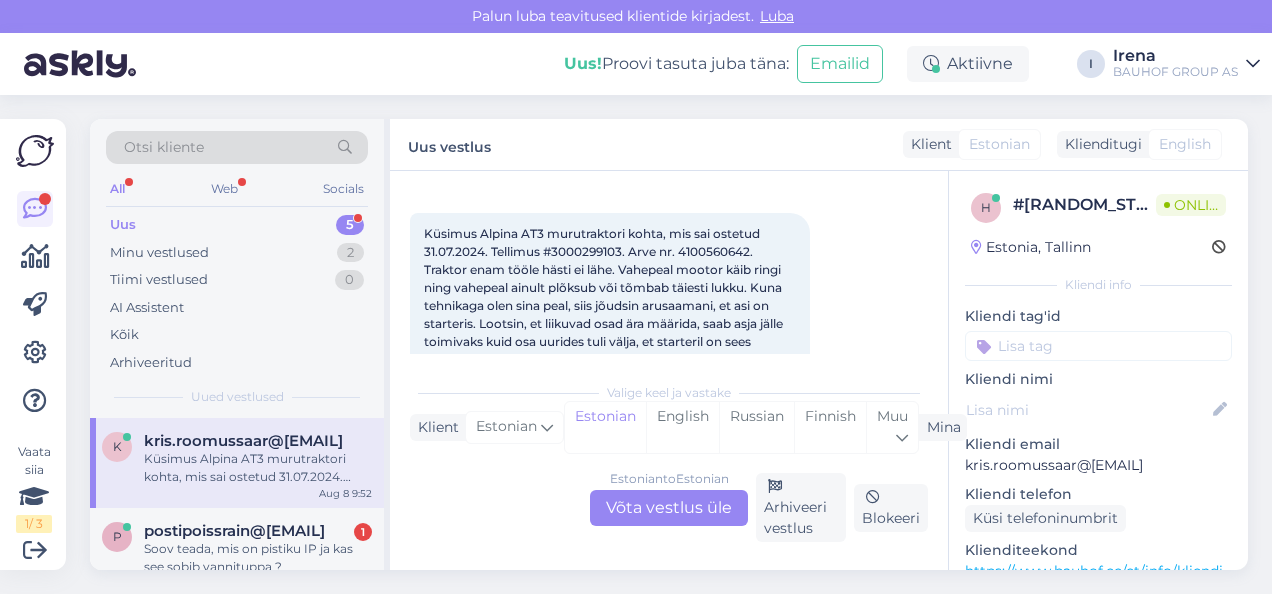 click on "Estonian  to  Estonian Võta vestlus üle" at bounding box center [669, 508] 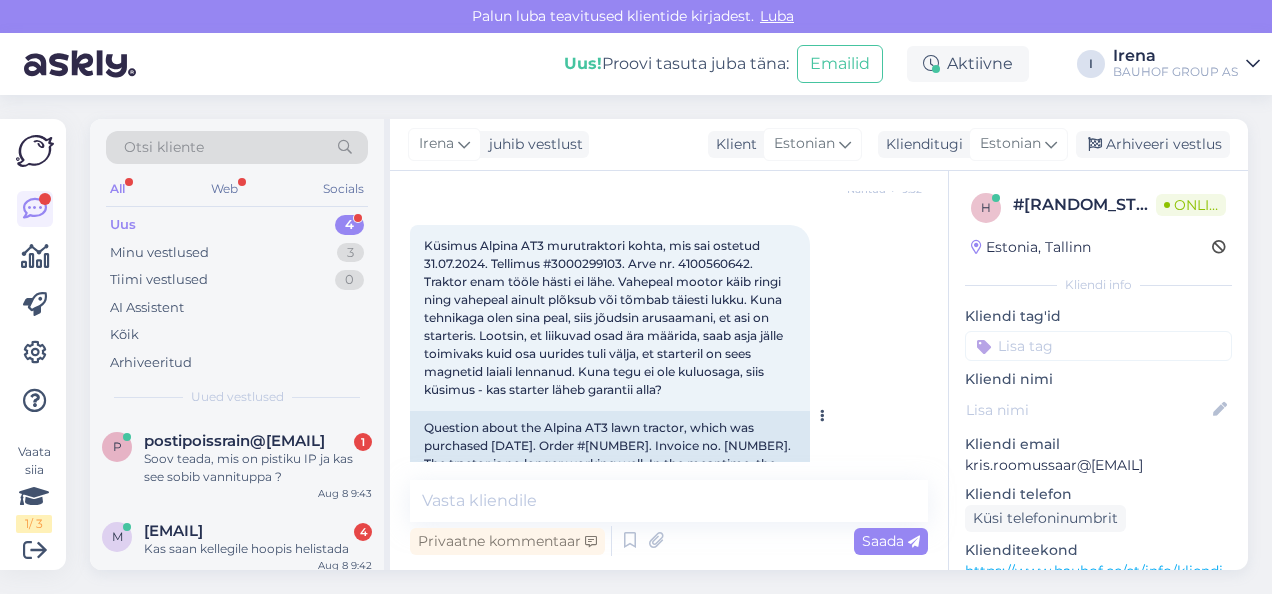 scroll, scrollTop: 423, scrollLeft: 0, axis: vertical 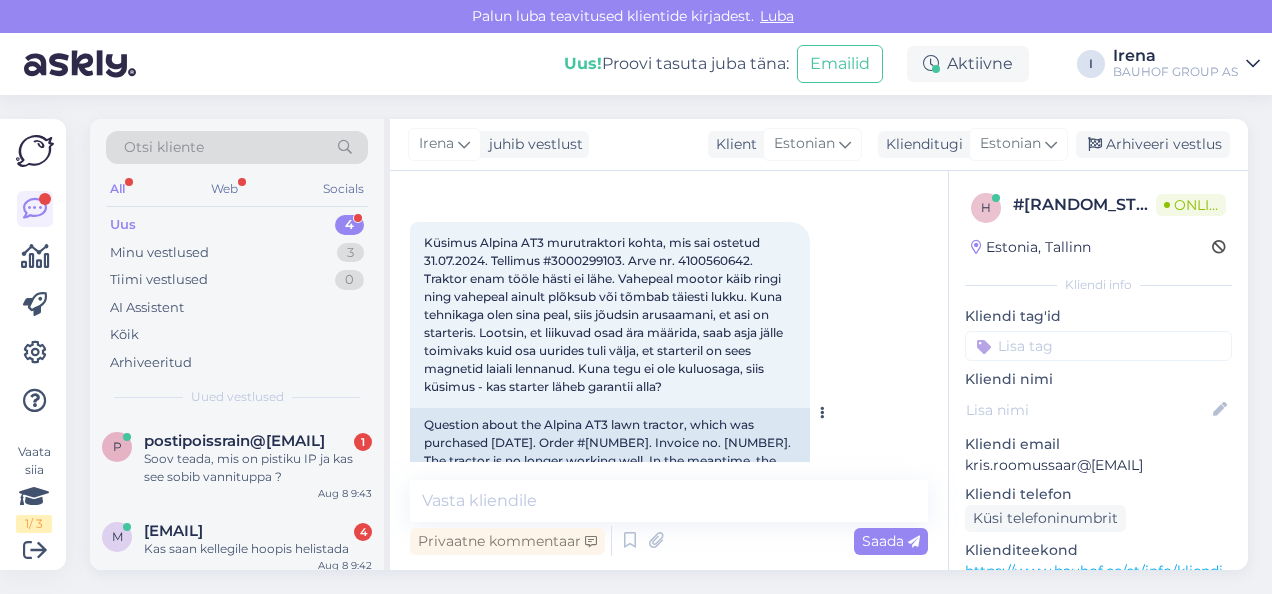 click on "Küsimus Alpina AT3 murutraktori kohta, mis sai ostetud 31.07.2024. Tellimus #3000299103. Arve nr. 4100560642.
Traktor enam tööle hästi ei lähe. Vahepeal mootor käib ringi ning vahepeal ainult plõksub või tõmbab täiesti lukku. Kuna tehnikaga olen sina peal, siis jõudsin arusaamani, et asi on starteris. Lootsin, et liikuvad osad ära määrida, saab asja jälle toimivaks kuid osa uurides tuli välja, et starteril on sees magnetid laiali lennanud. Kuna tegu ei ole kuluosaga, siis küsimus - kas starter läheb garantii alla?" at bounding box center [605, 314] 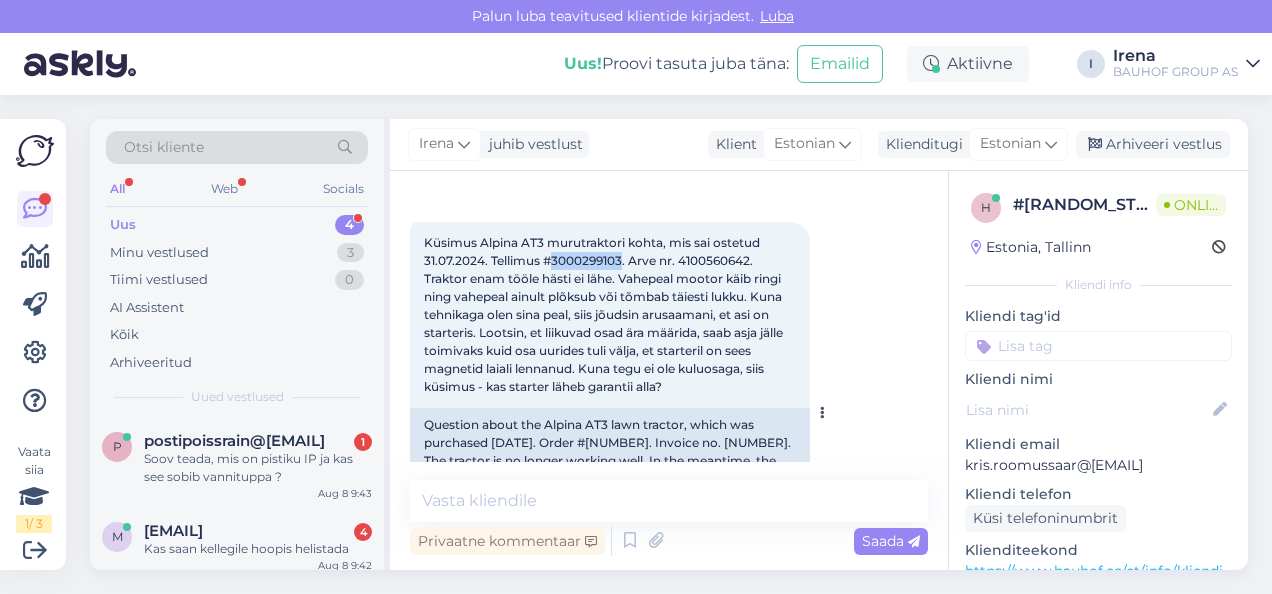 click on "Küsimus Alpina AT3 murutraktori kohta, mis sai ostetud 31.07.2024. Tellimus #3000299103. Arve nr. 4100560642.
Traktor enam tööle hästi ei lähe. Vahepeal mootor käib ringi ning vahepeal ainult plõksub või tõmbab täiesti lukku. Kuna tehnikaga olen sina peal, siis jõudsin arusaamani, et asi on starteris. Lootsin, et liikuvad osad ära määrida, saab asja jälle toimivaks kuid osa uurides tuli välja, et starteril on sees magnetid laiali lennanud. Kuna tegu ei ole kuluosaga, siis küsimus - kas starter läheb garantii alla?" at bounding box center (605, 314) 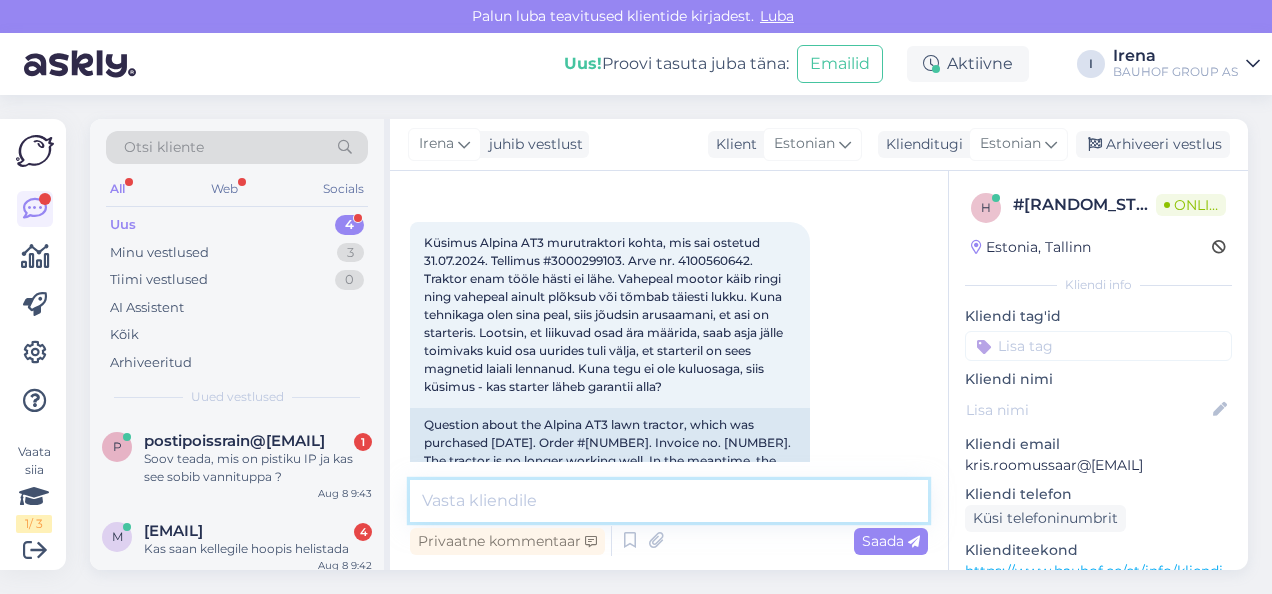 click at bounding box center [669, 501] 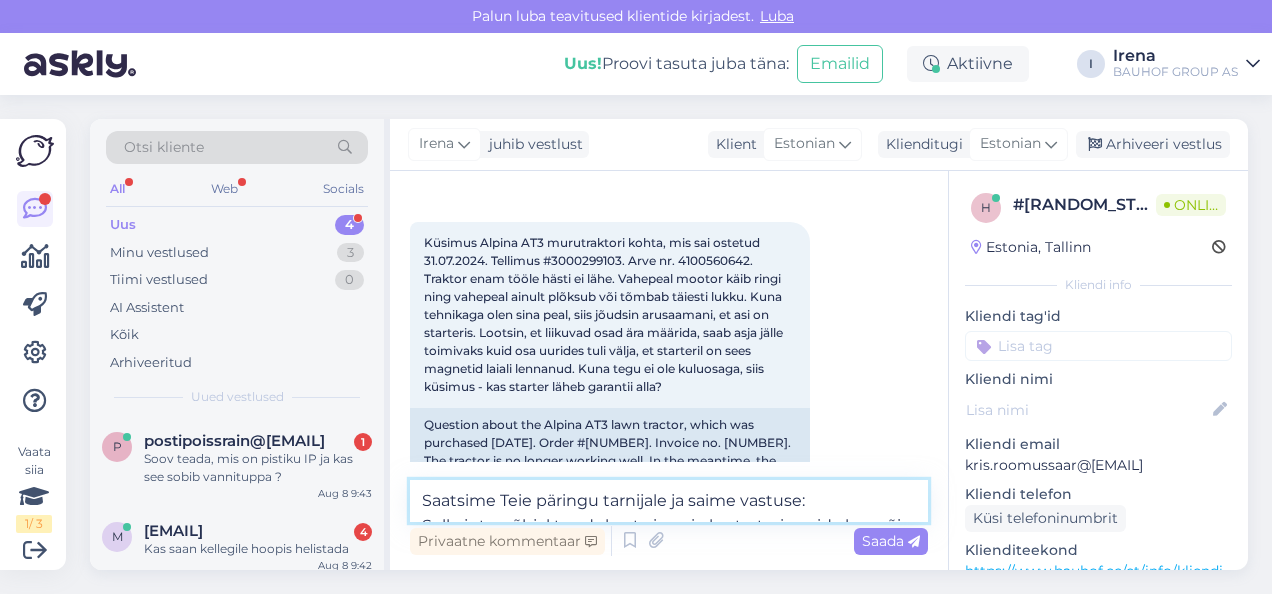 scroll, scrollTop: 50, scrollLeft: 0, axis: vertical 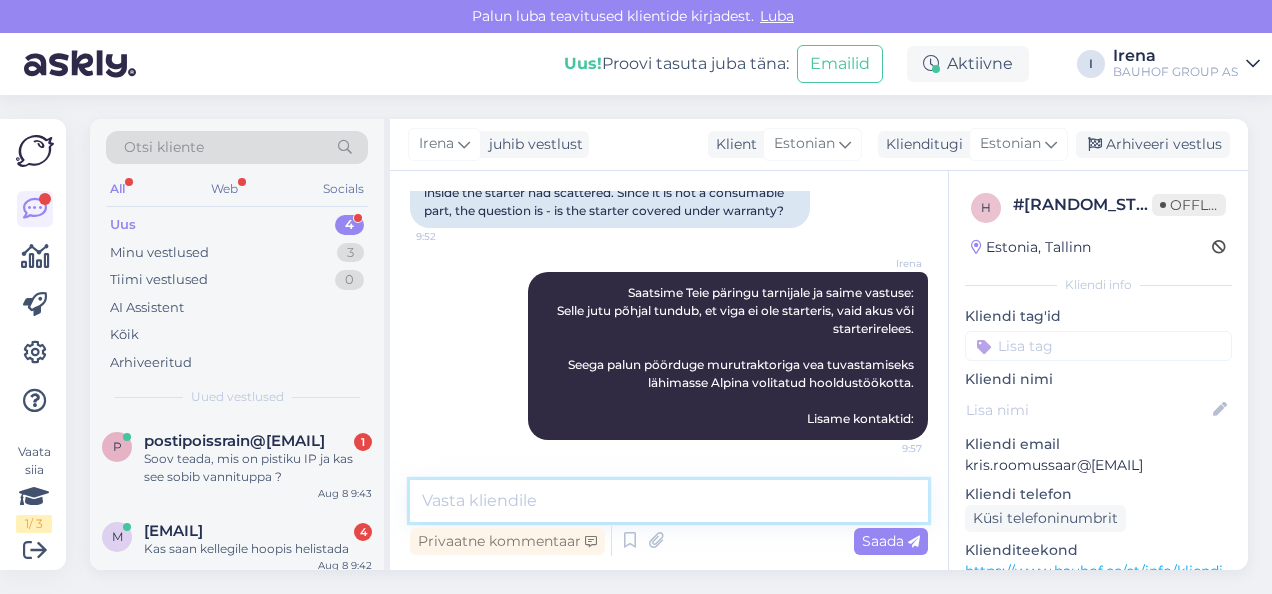 paste on "LOODUS INVEST AS
Tallinn, Viljandi mnt. 18a
E-R 9-18
+372 [PHONE]
[EMAIL]
www.loodusinvest.ee" 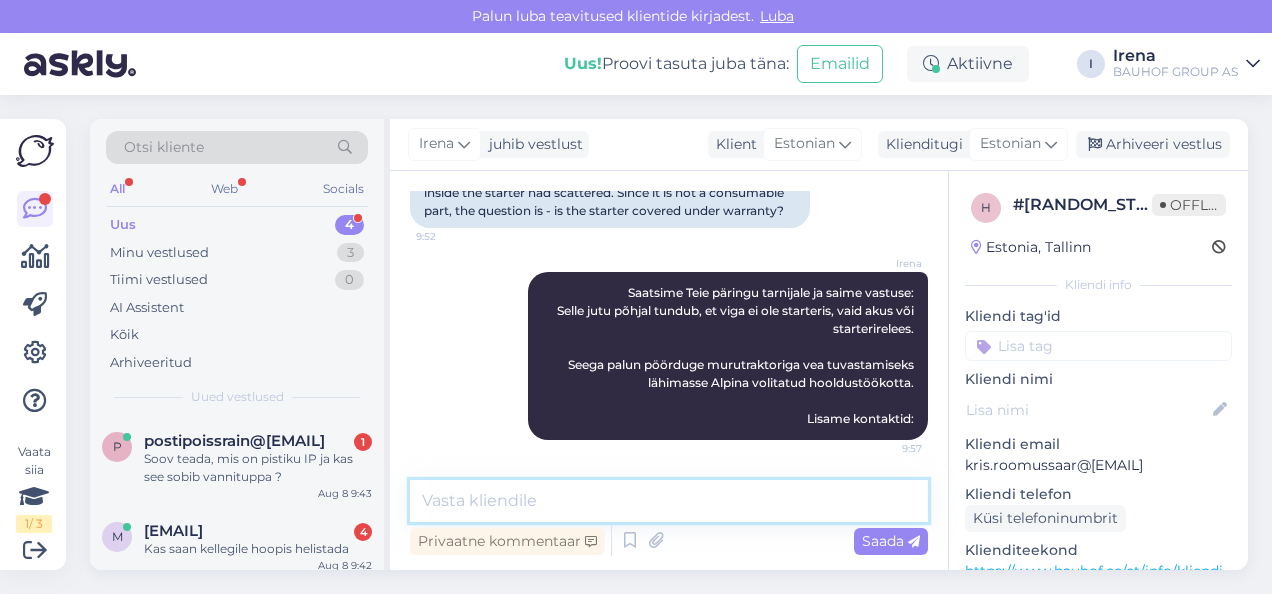 type on "LOODUS INVEST AS
Tallinn, Viljandi mnt. 18a
E-R 9-18
+372 [PHONE]
[EMAIL]
www.loodusinvest.ee" 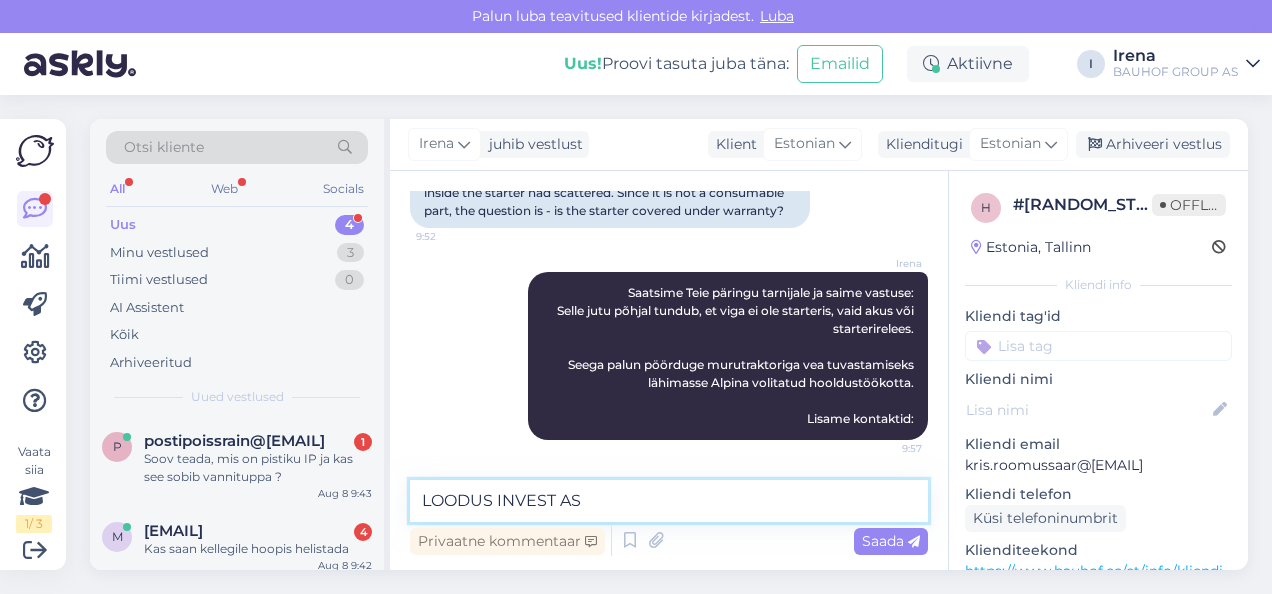 scroll, scrollTop: 25, scrollLeft: 0, axis: vertical 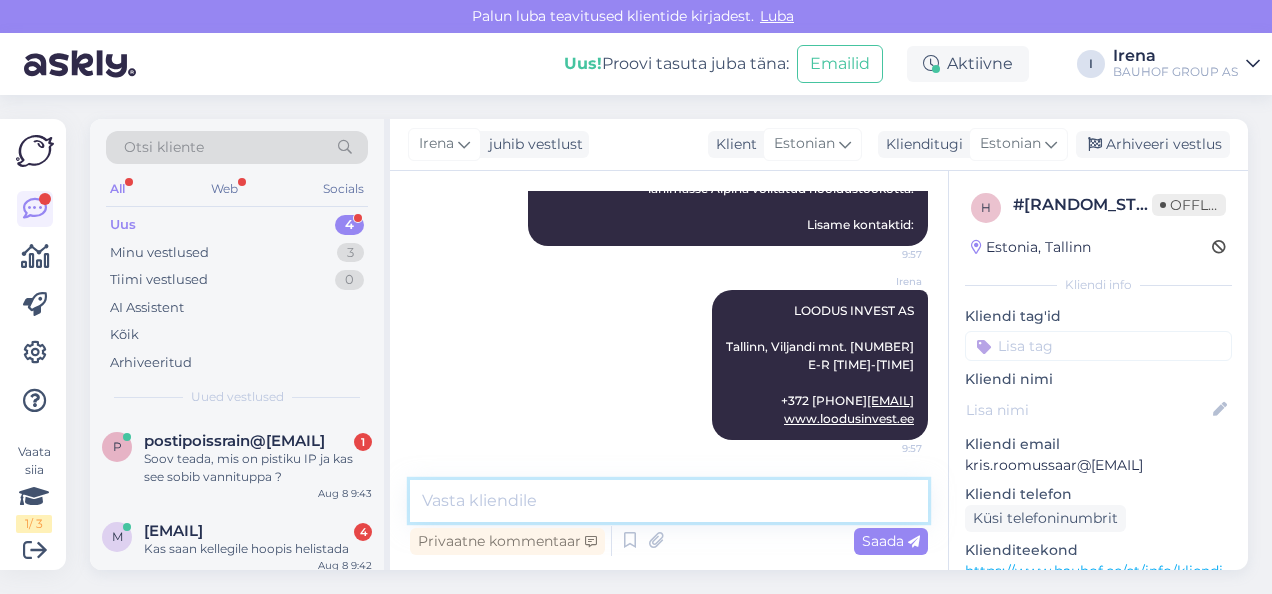paste on "[COMPANY_NAME]
[CITY], [STREET_ADDRESS]
[HOURS]
[PHONE]
[EMAIL]
[WEBSITE]" 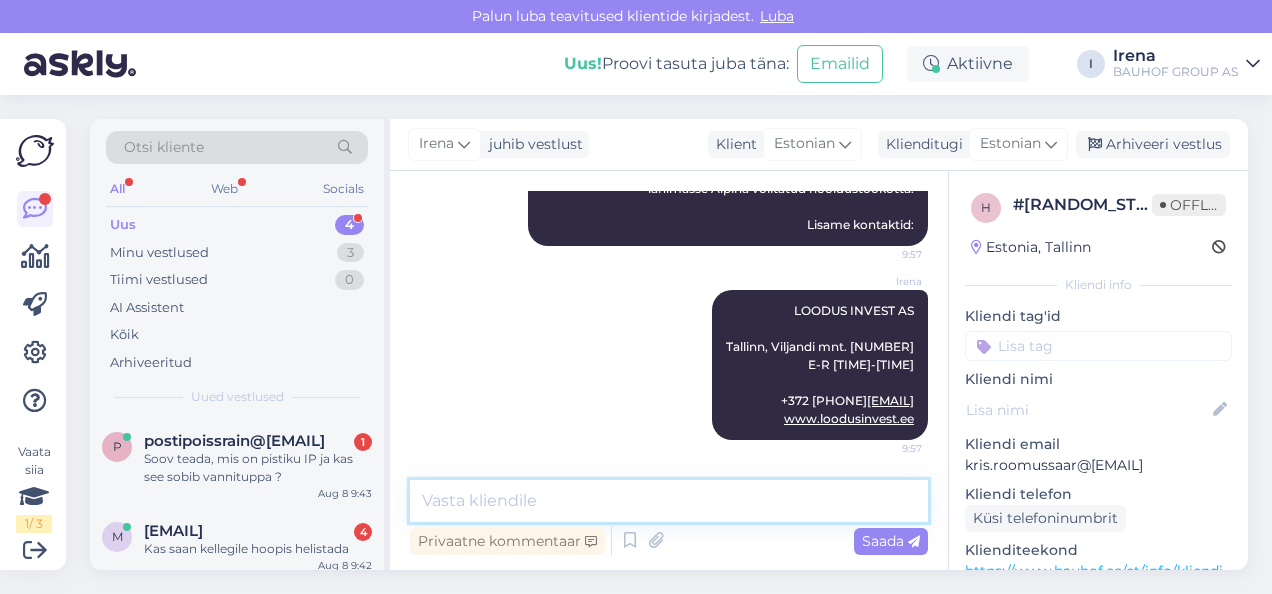 type on "[COMPANY_NAME]
[CITY], [STREET_ADDRESS]
[HOURS]
[PHONE]
[EMAIL]
[WEBSITE]" 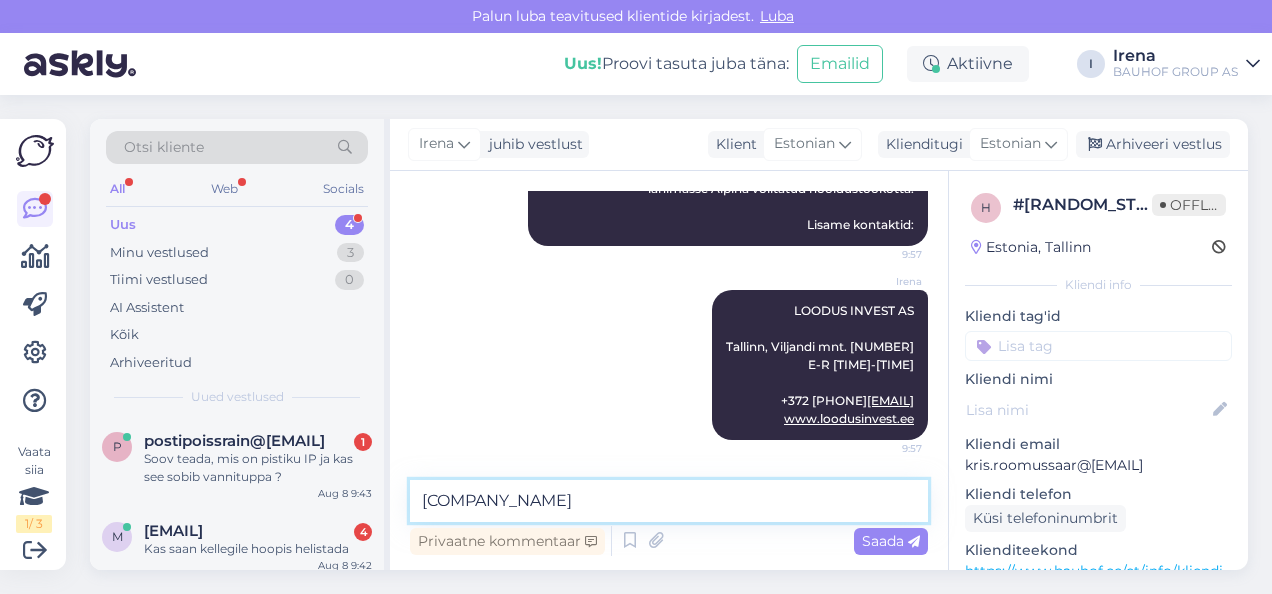 scroll, scrollTop: 25, scrollLeft: 0, axis: vertical 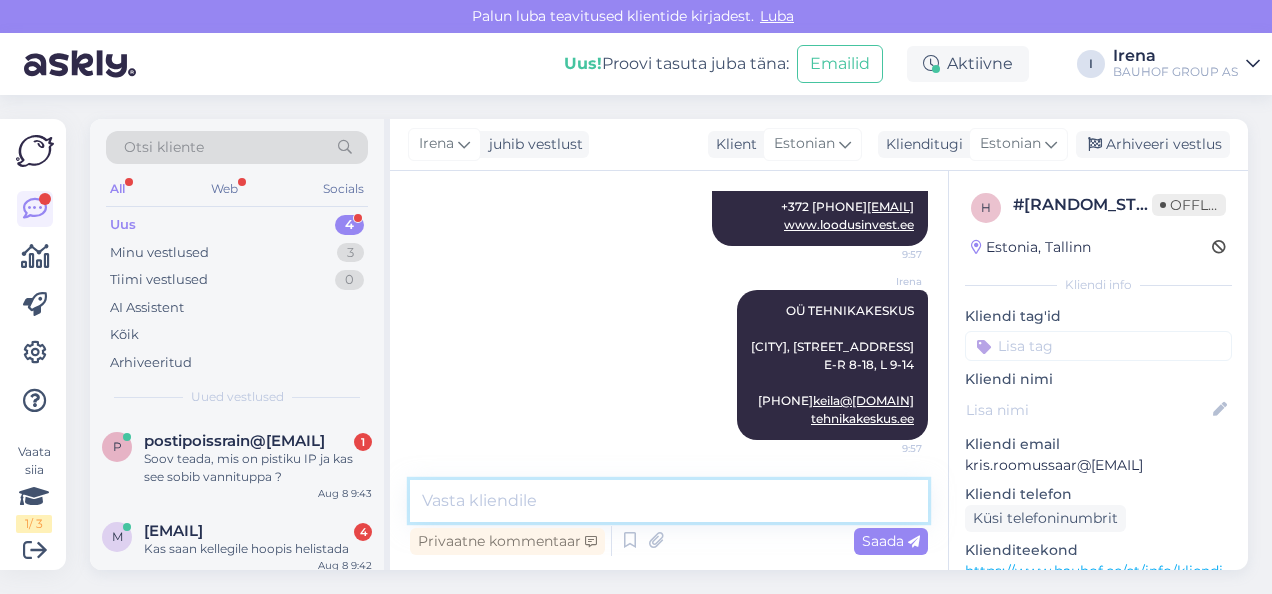 paste on "MEHKA EESTI OÜ
Tallinn, Peterburi tee [NUMBER]
E-R [TIME]-[TIME], L [TIME]-[TIME]
+372 [PHONE]
tallinn@[EMAIL]
www.mehka.ee" 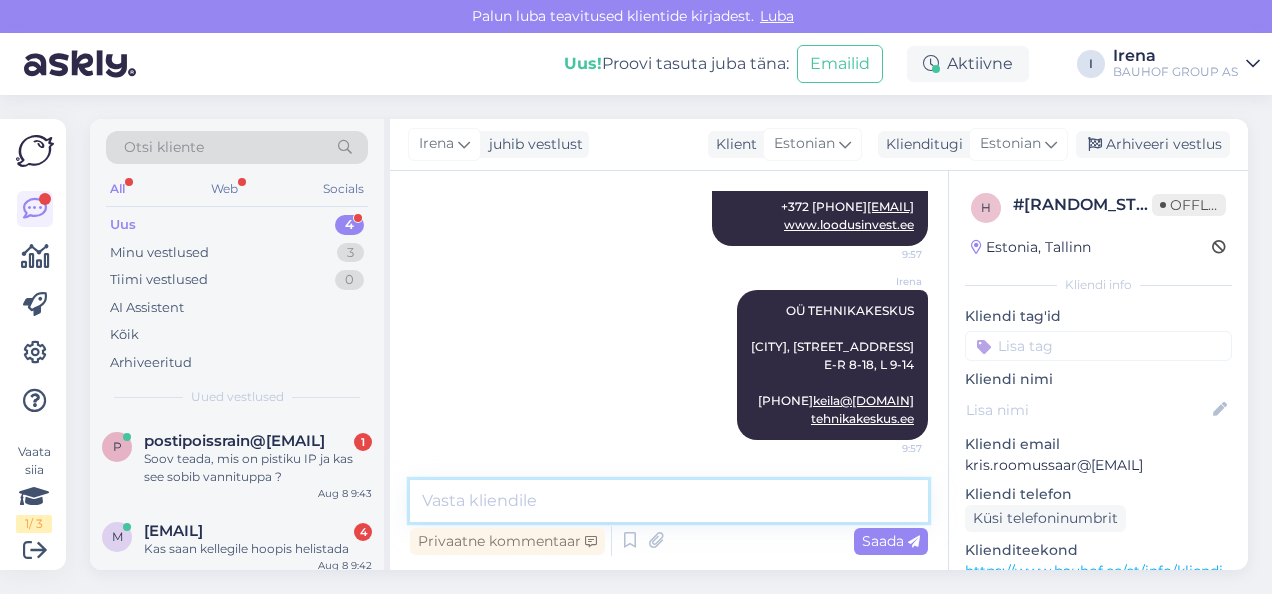 type on "MEHKA EESTI OÜ
Tallinn, Peterburi tee [NUMBER]
E-R [TIME]-[TIME], L [TIME]-[TIME]
+372 [PHONE]
tallinn@[EMAIL]
www.mehka.ee" 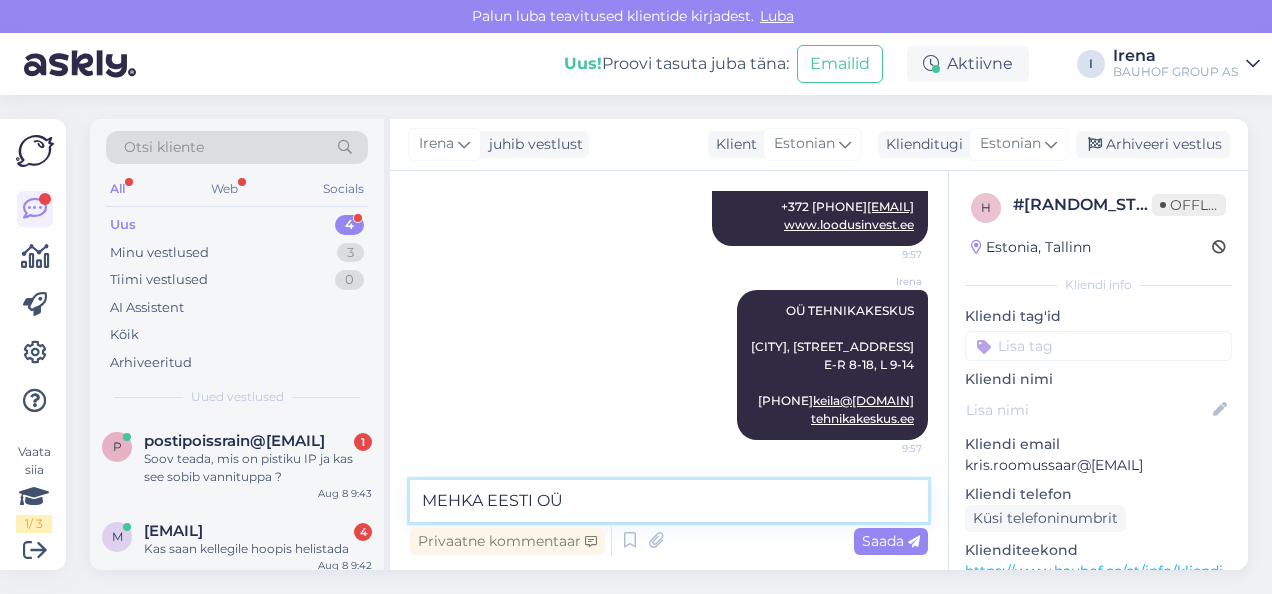 scroll, scrollTop: 50, scrollLeft: 0, axis: vertical 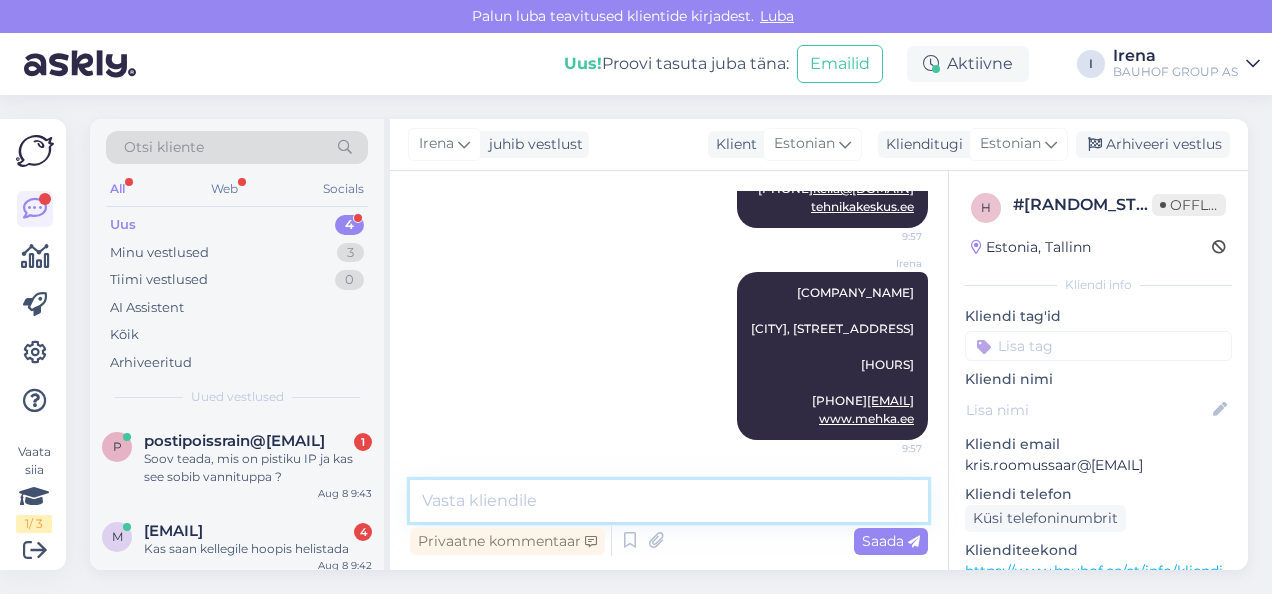 paste on "[COMPANY_NAME]
[CITY], [STREET_ADDRESS]
[HOURS]
[PHONE]
[EMAIL]
[WEBSITE]" 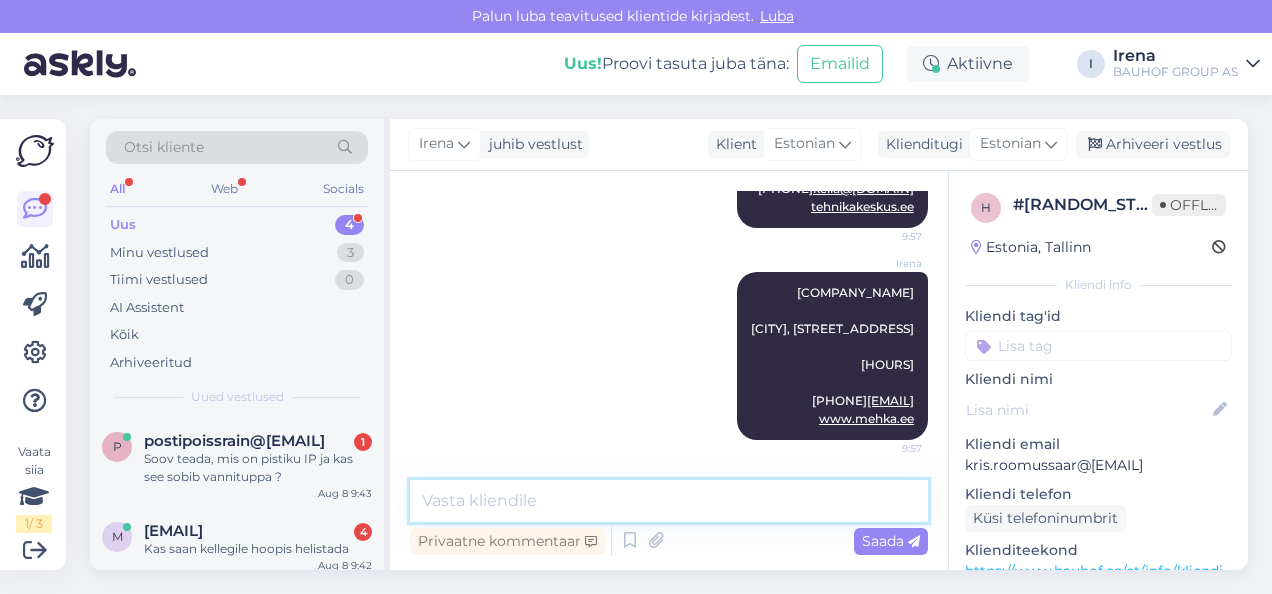 type on "[COMPANY_NAME]
[CITY], [STREET_ADDRESS]
[HOURS]
[PHONE]
[EMAIL]
[WEBSITE]" 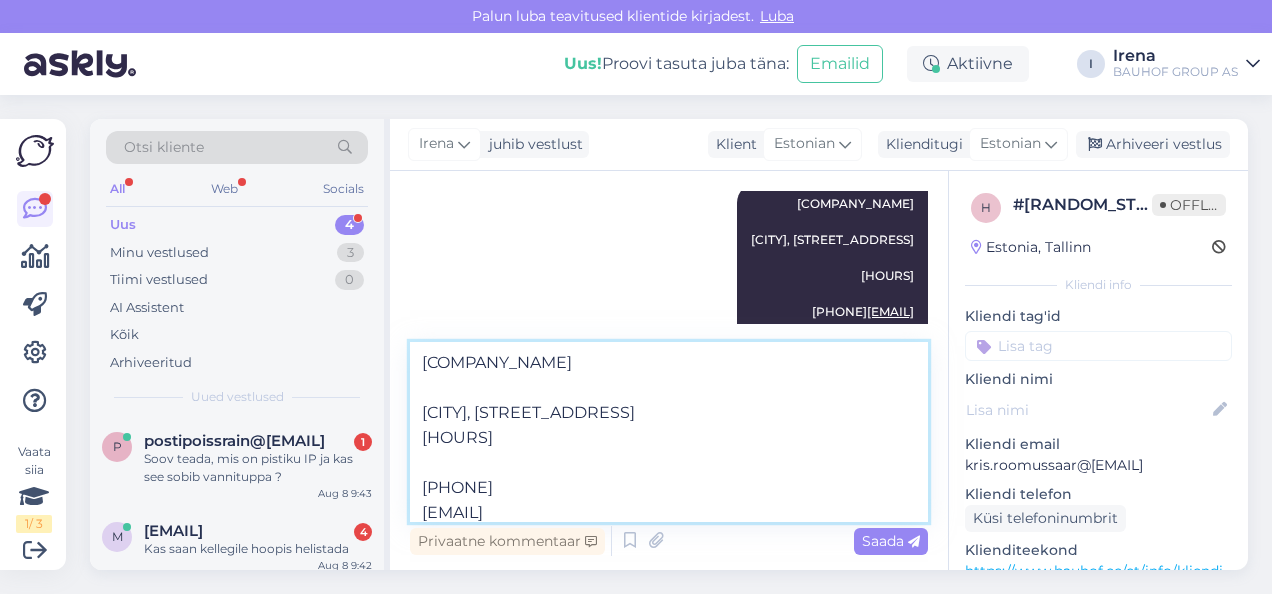 scroll, scrollTop: 50, scrollLeft: 0, axis: vertical 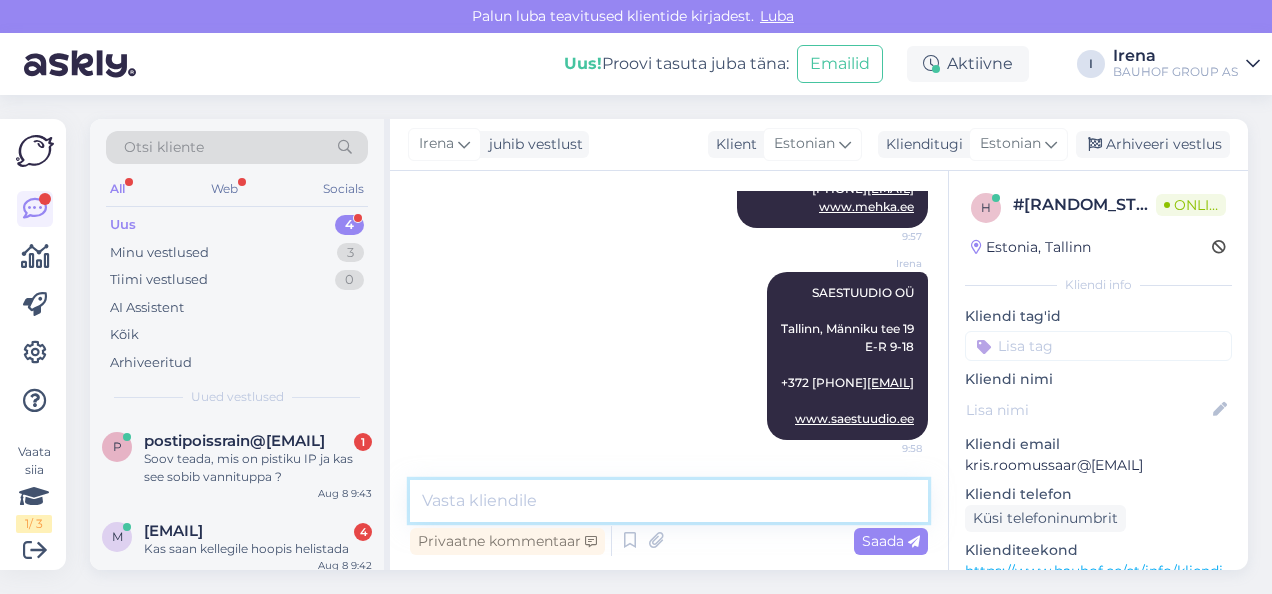 paste on "SIGNAMAR OÜ
Viimsi, [STREET_ADDRESS]
E-R 9-18
[PHONE]
[EMAIL]
[URL]" 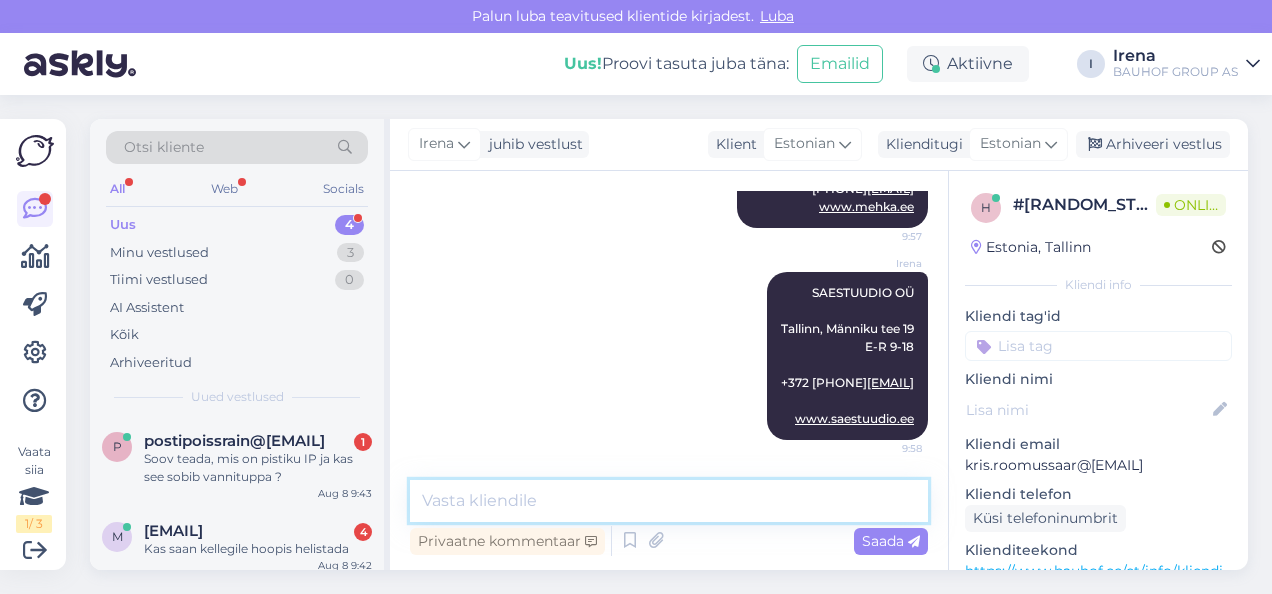 type on "SIGNAMAR OÜ
Viimsi, [STREET_ADDRESS]
E-R 9-18
[PHONE]
[EMAIL]
[URL]" 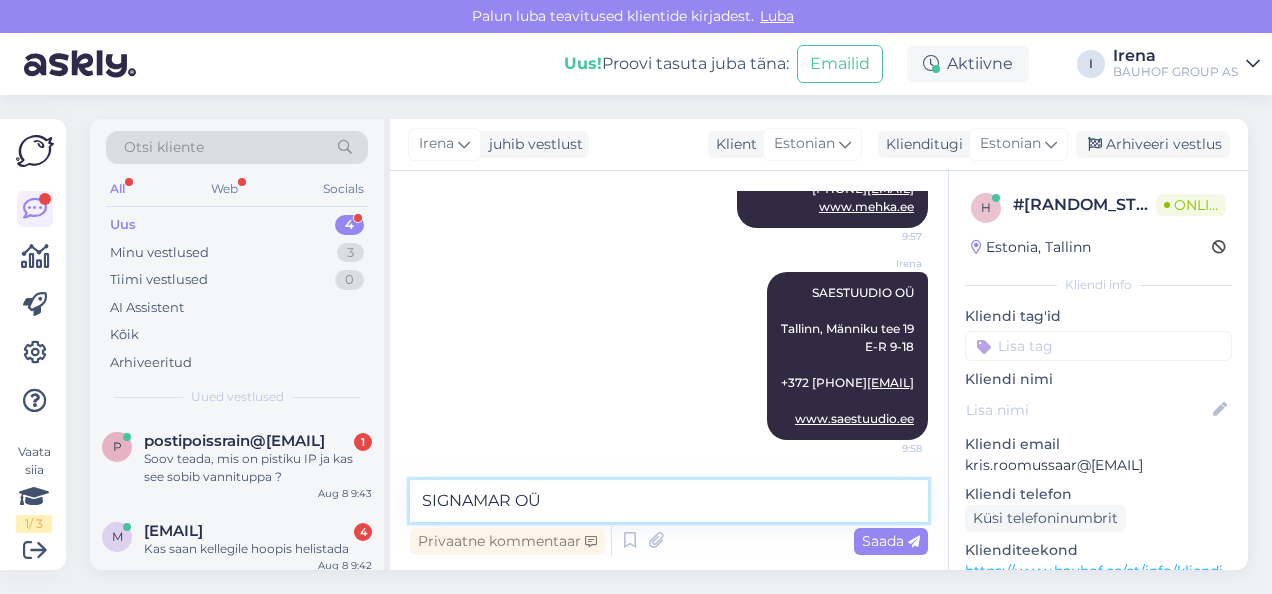 scroll, scrollTop: 25, scrollLeft: 0, axis: vertical 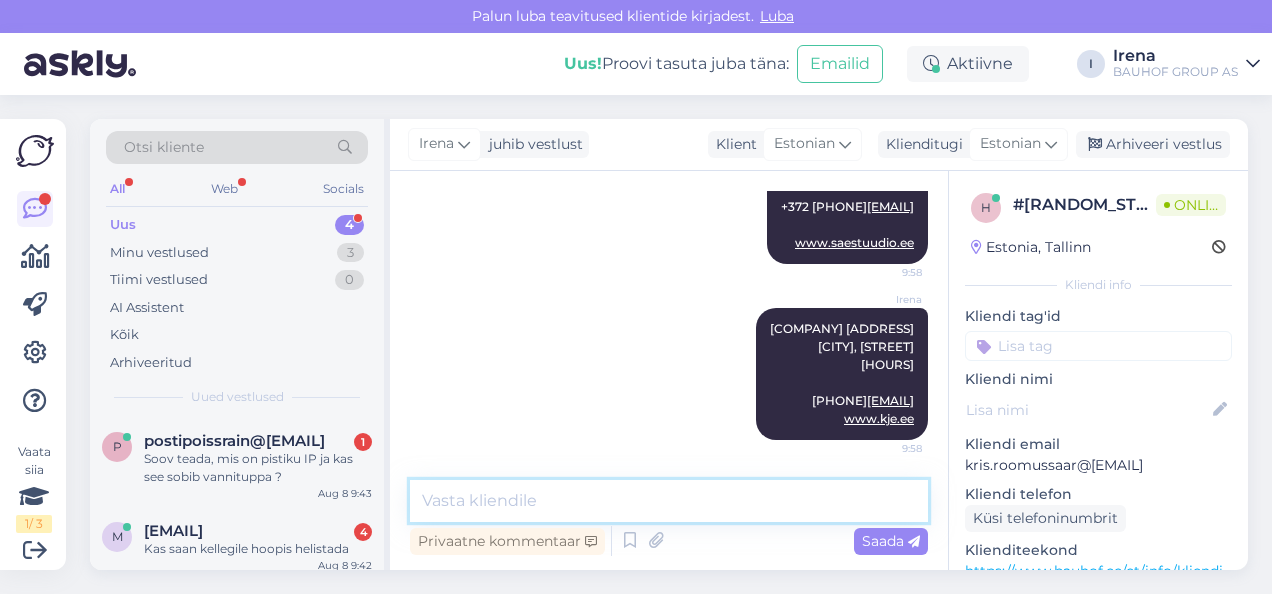 paste on "[COMPANY_NAME]
[CITY], [STREET_ADDRESS]
[HOURS]
[PHONE]
[EMAIL]
[WEBSITE]" 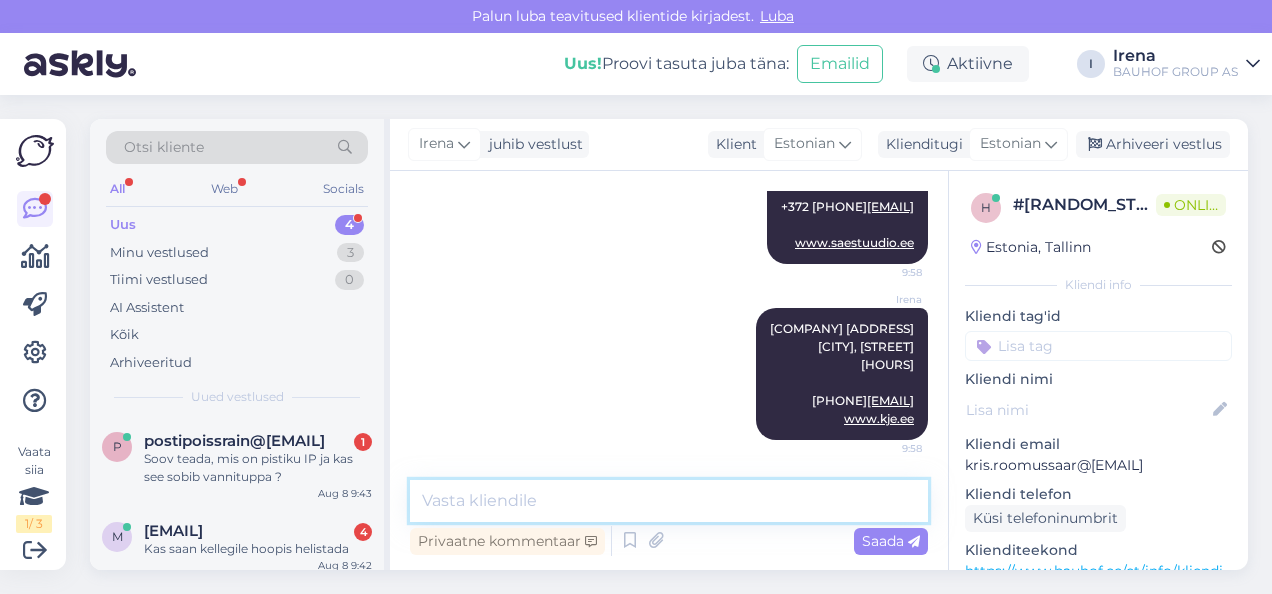 type on "[COMPANY_NAME]
[CITY], [STREET_ADDRESS]
[HOURS]
[PHONE]
[EMAIL]
[WEBSITE]" 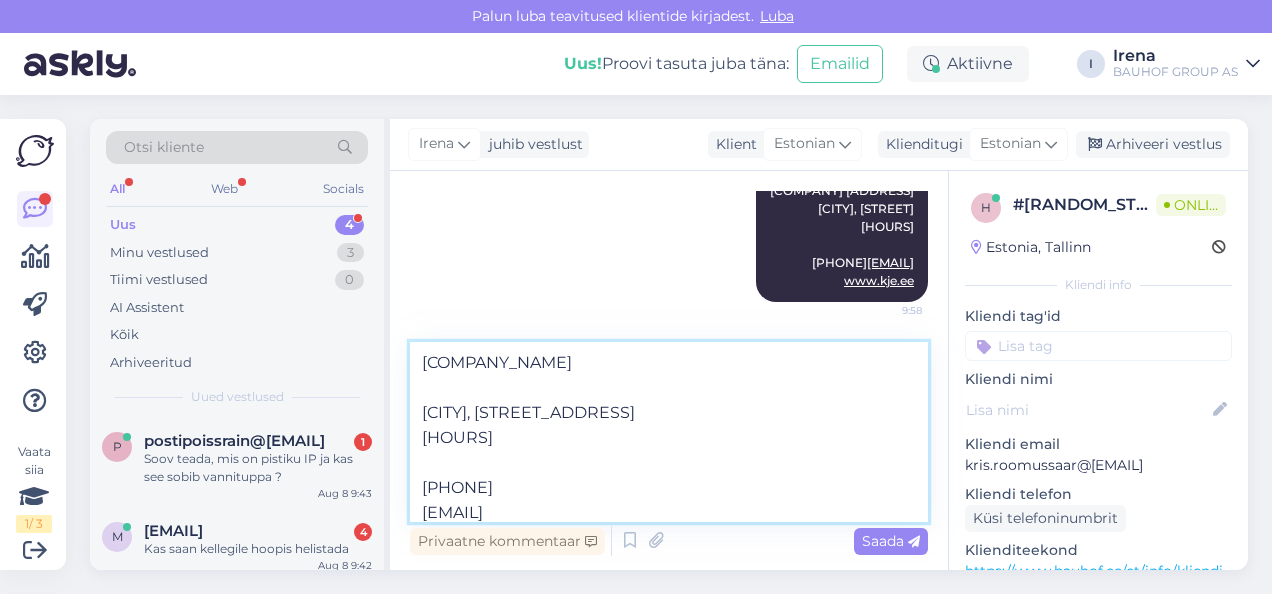 scroll, scrollTop: 25, scrollLeft: 0, axis: vertical 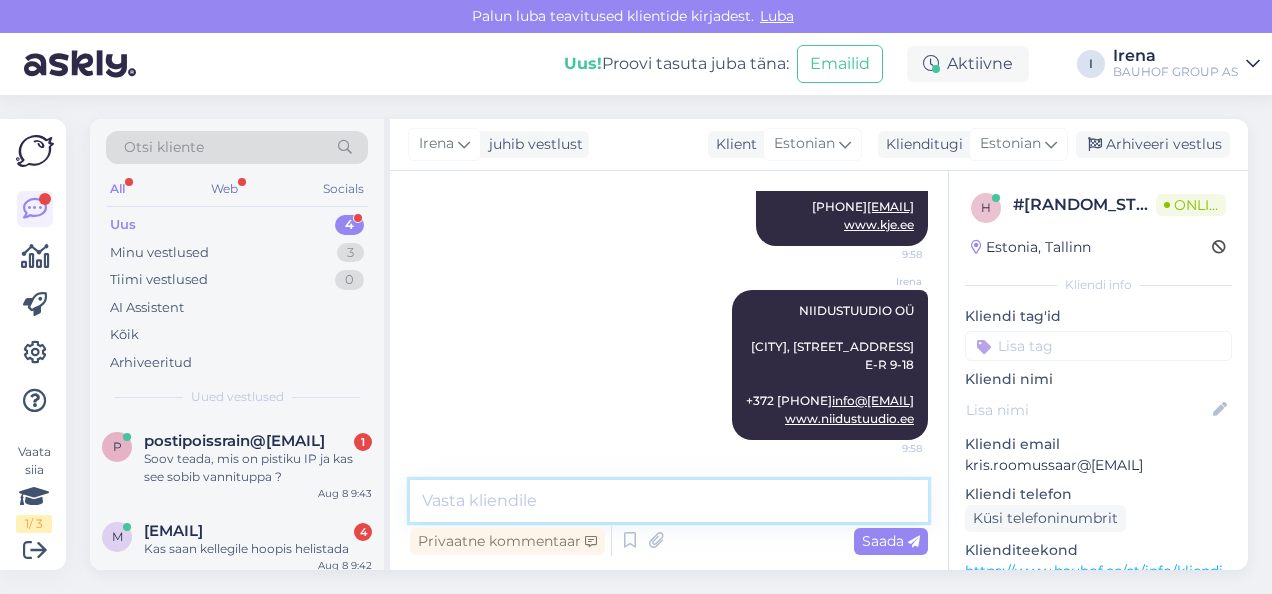 paste on "AR Teenindus OÜ
[CITY] vald, [CITY] küla, Loovälja
E-R 9-19
+372 [PHONE]
[EMAIL]
www.aiaservis.ee" 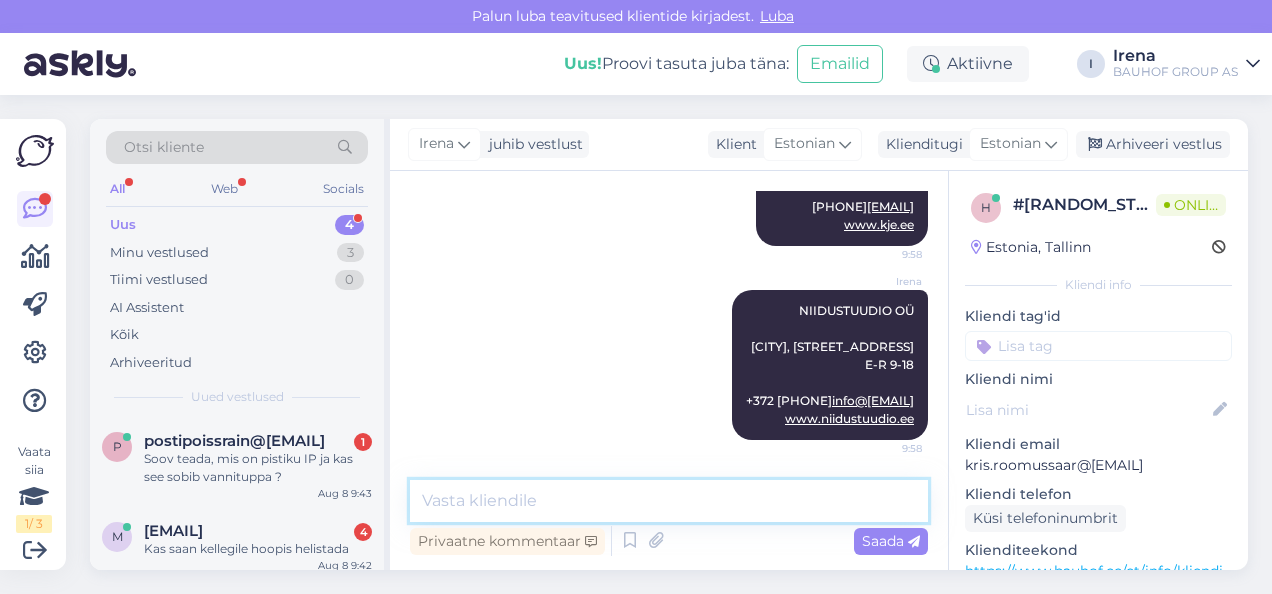 type on "AR Teenindus OÜ
[CITY] vald, [CITY] küla, Loovälja
E-R 9-19
+372 [PHONE]
[EMAIL]
www.aiaservis.ee" 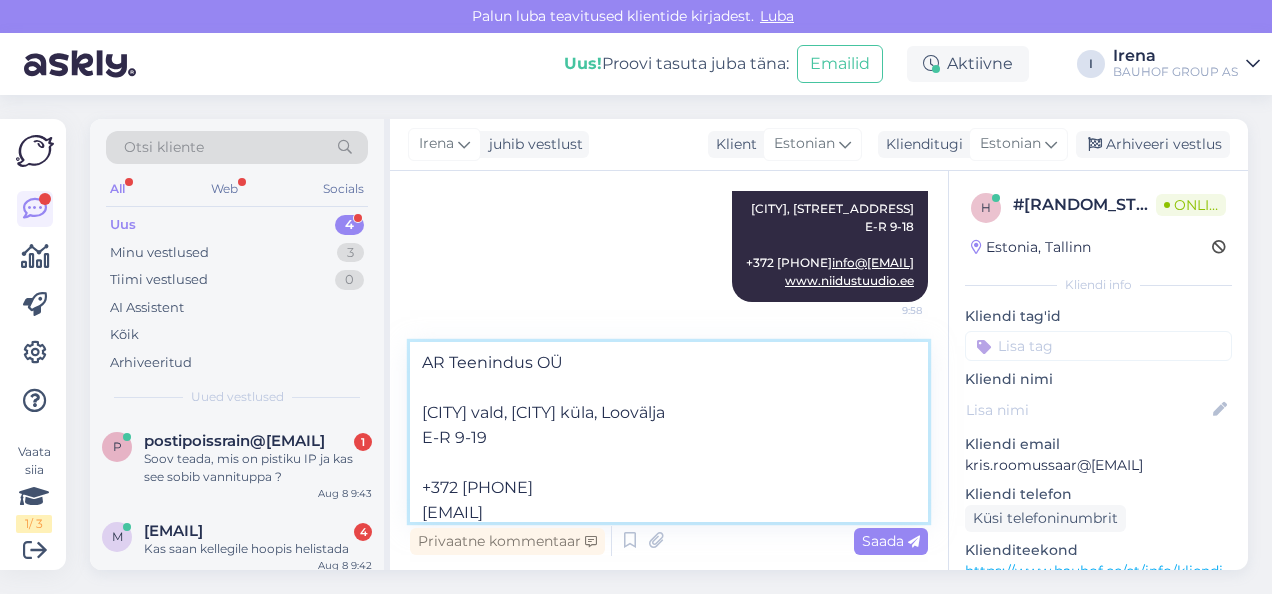 scroll, scrollTop: 25, scrollLeft: 0, axis: vertical 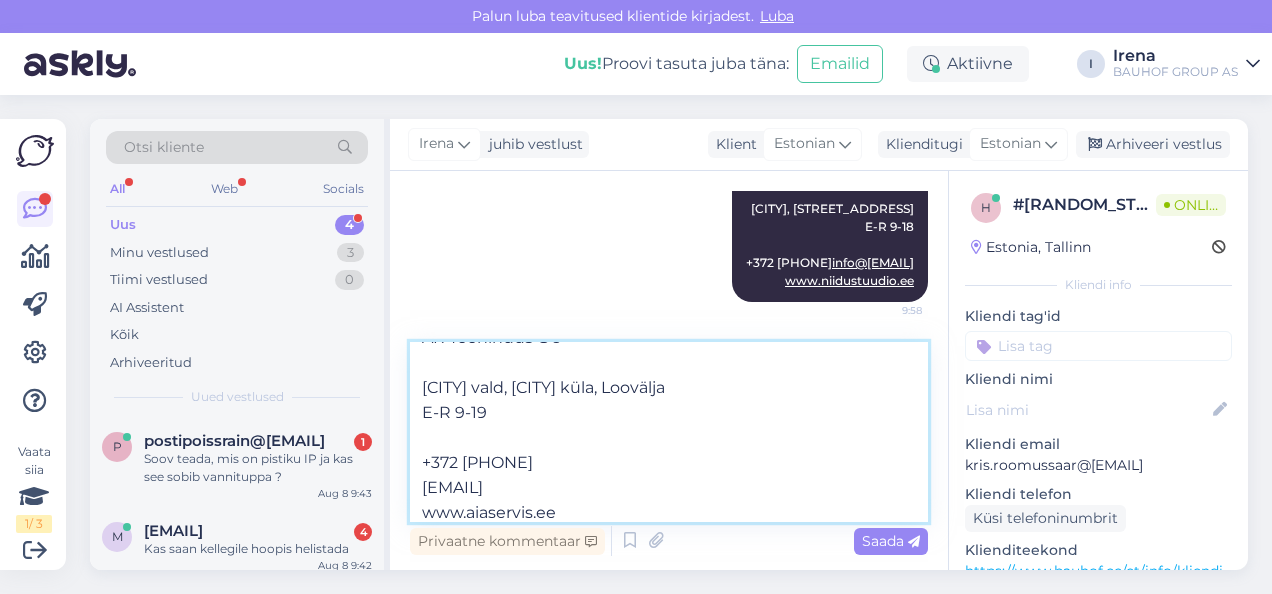 type 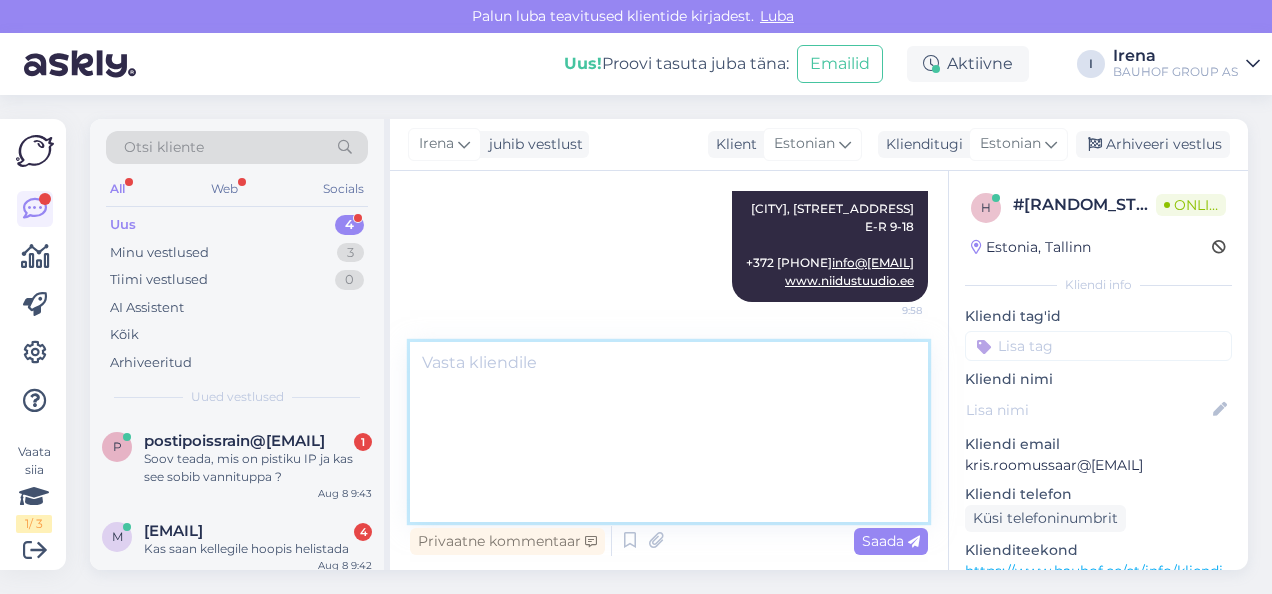 scroll, scrollTop: 2354, scrollLeft: 0, axis: vertical 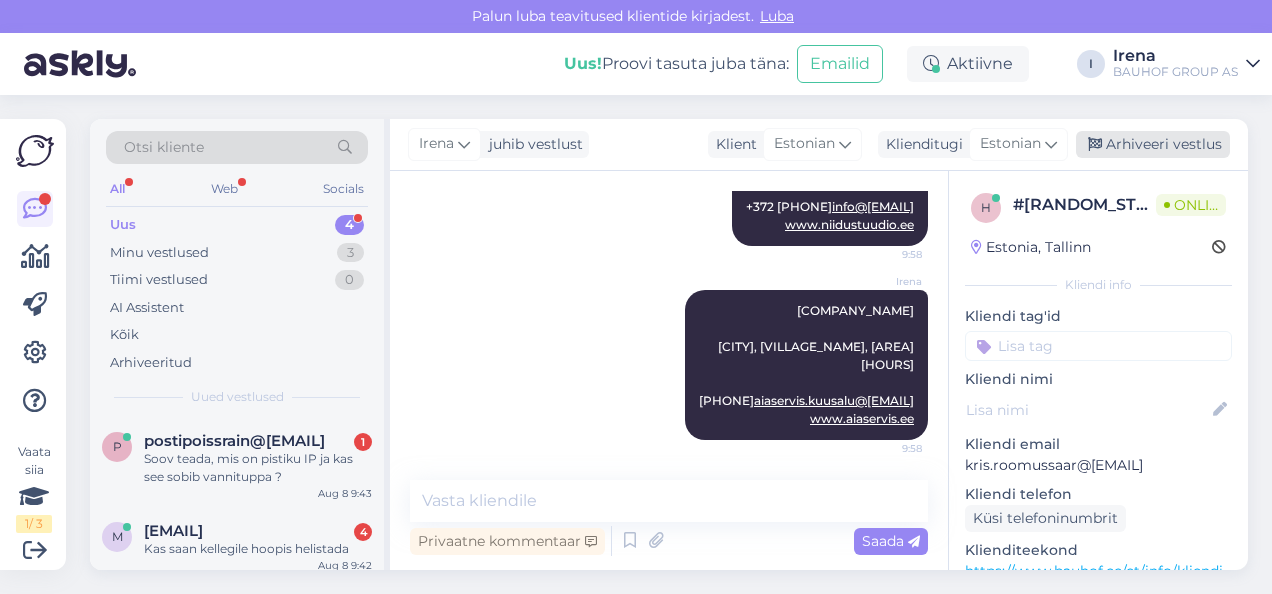 click on "Arhiveeri vestlus" at bounding box center [1153, 144] 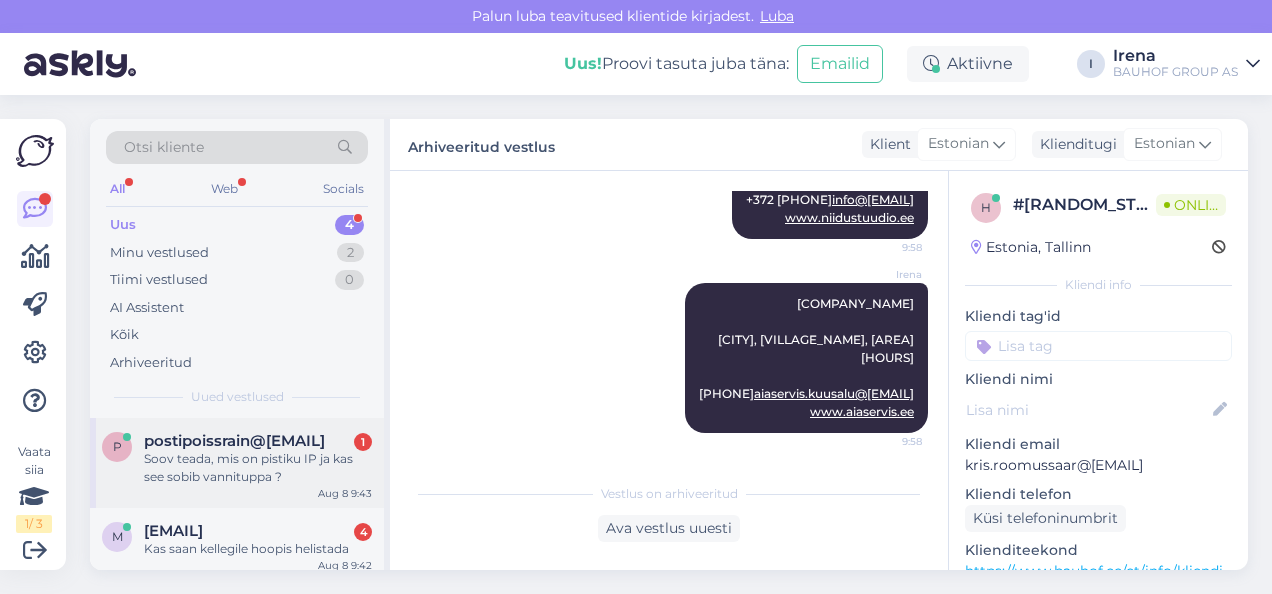 click on "Soov teada, mis on pistiku IP ja kas see sobib vannituppa ?" at bounding box center (258, 468) 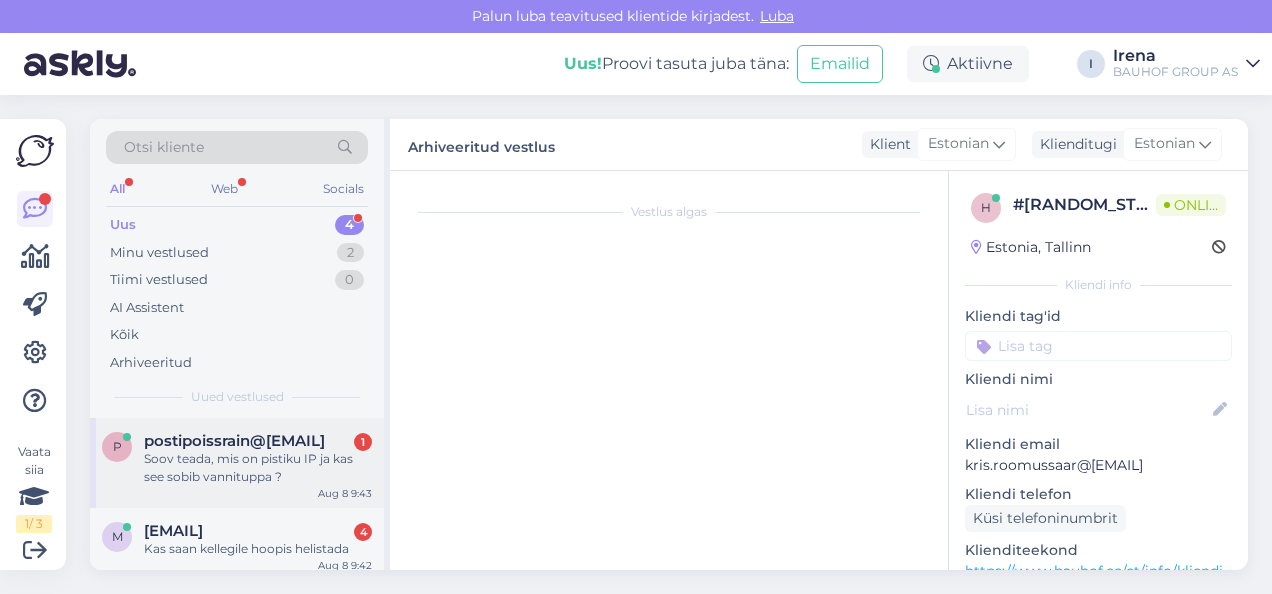 scroll, scrollTop: 646, scrollLeft: 0, axis: vertical 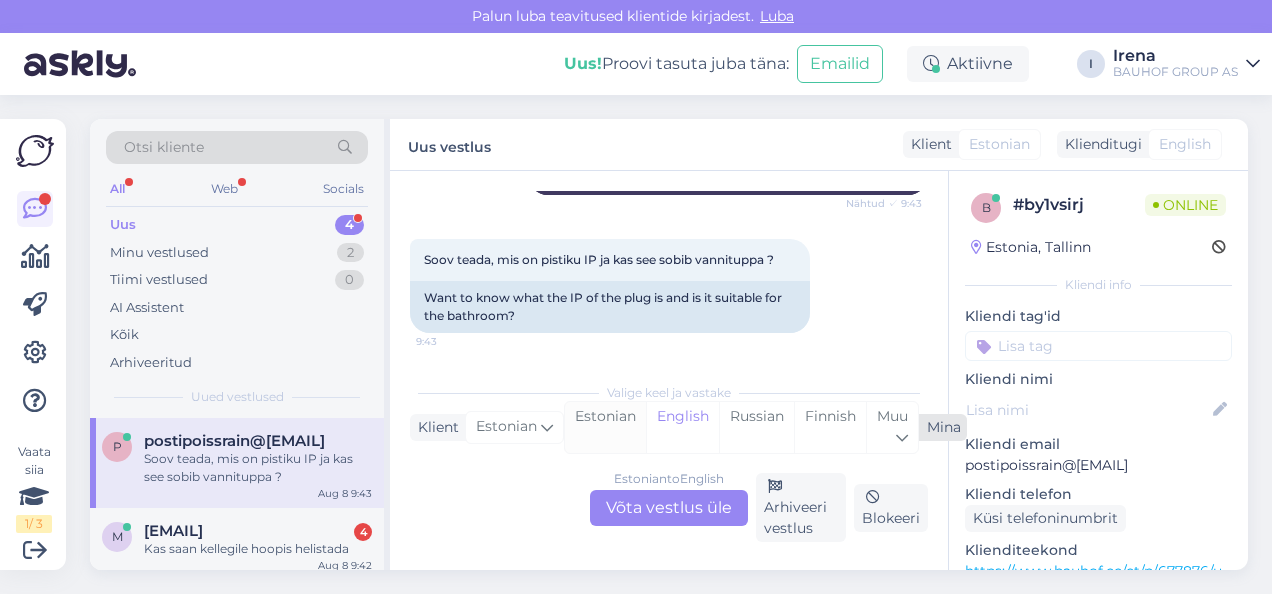 click on "Estonian" at bounding box center (605, 427) 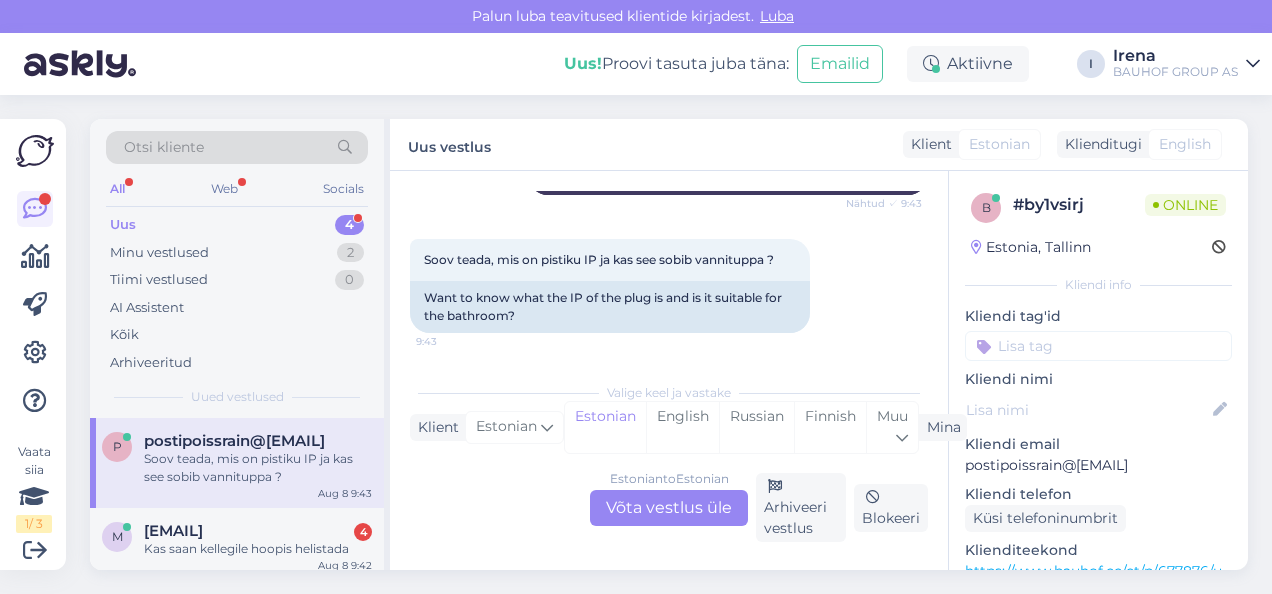 click on "Estonian  to  Estonian Võta vestlus üle" at bounding box center [669, 508] 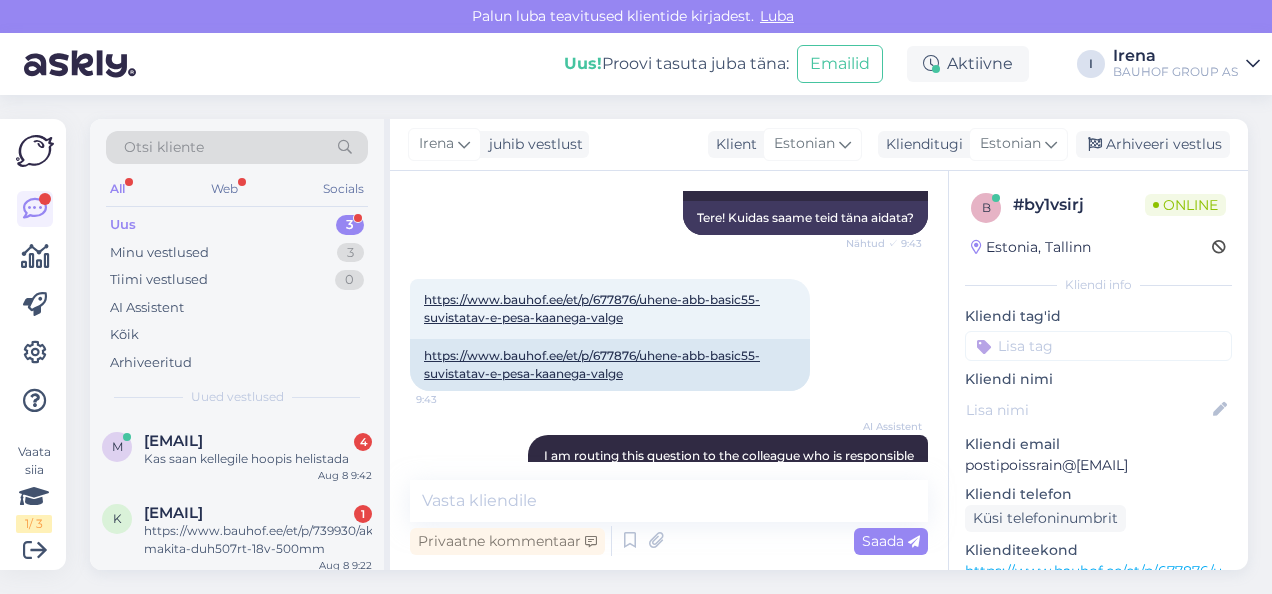 scroll, scrollTop: 300, scrollLeft: 0, axis: vertical 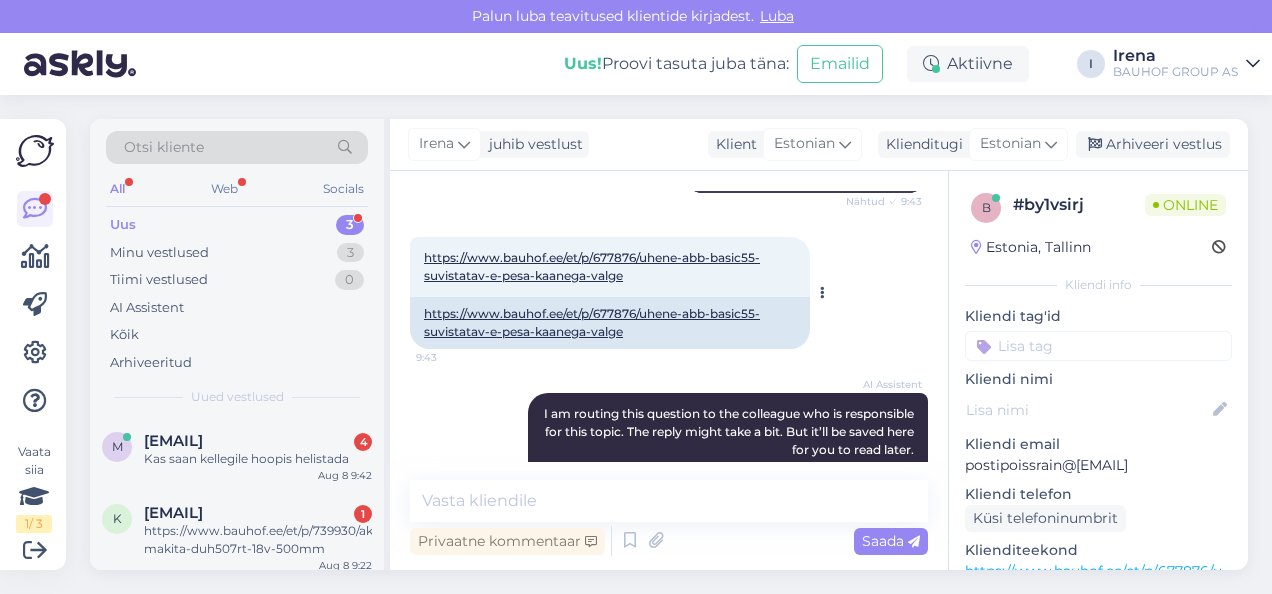 click on "https://www.bauhof.ee/et/p/677876/uhene-abb-basic55-suvistatav-e-pesa-kaanega-valge" at bounding box center [592, 266] 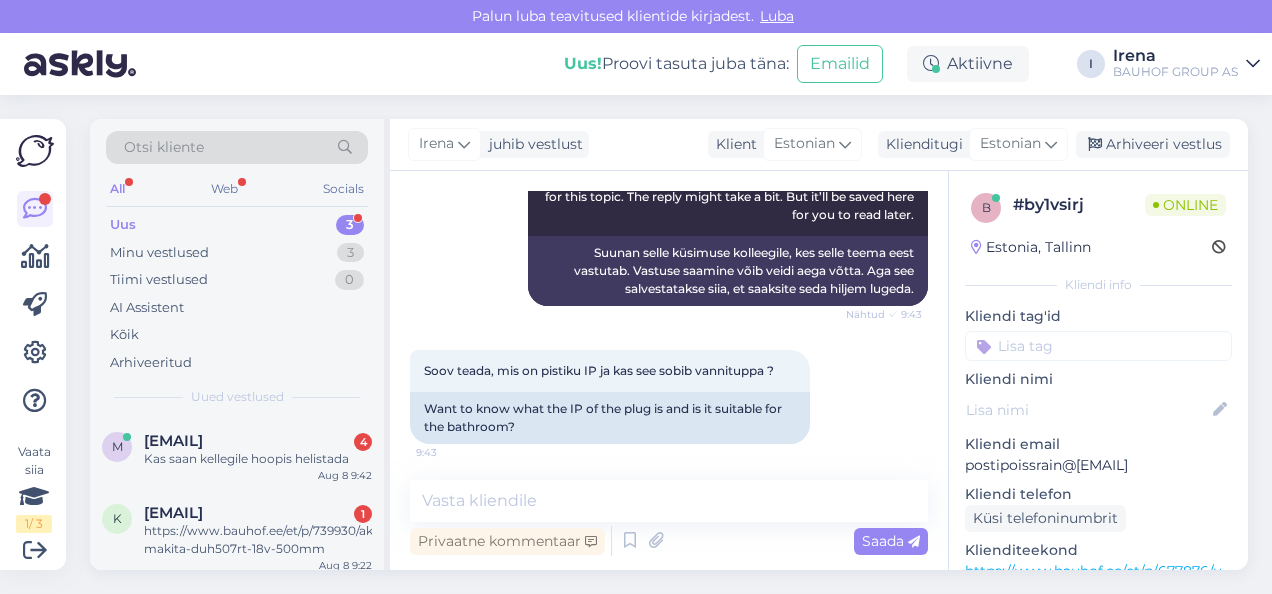 scroll, scrollTop: 538, scrollLeft: 0, axis: vertical 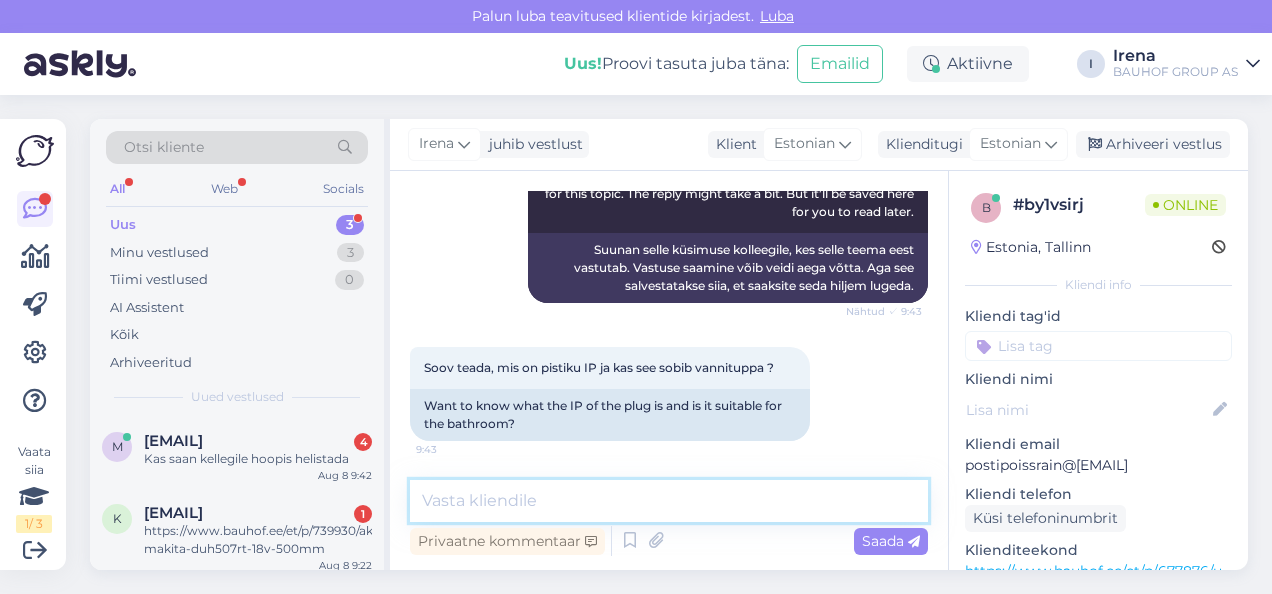 click at bounding box center [669, 501] 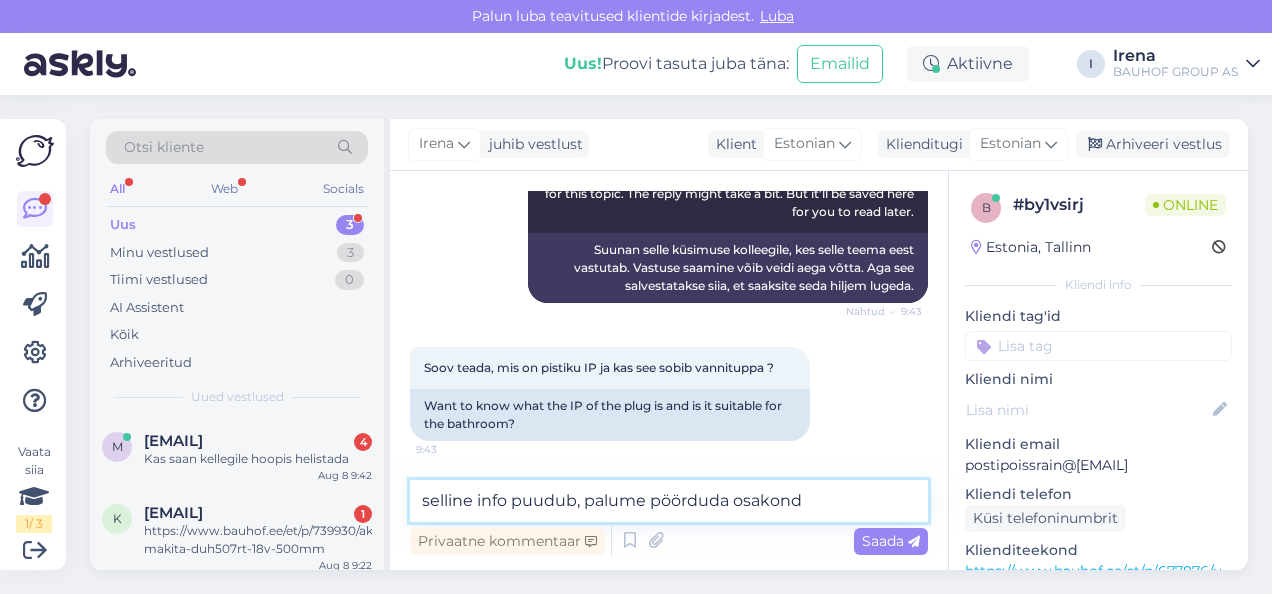 type on "selline info puudub, palume pöörduda osakonda" 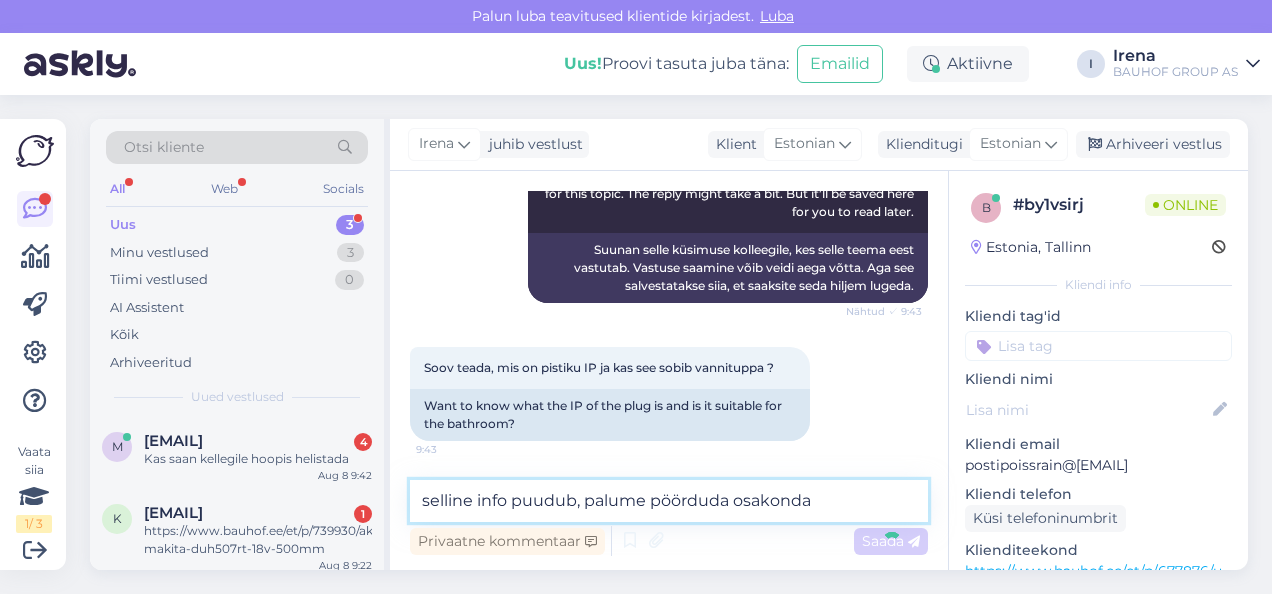 type 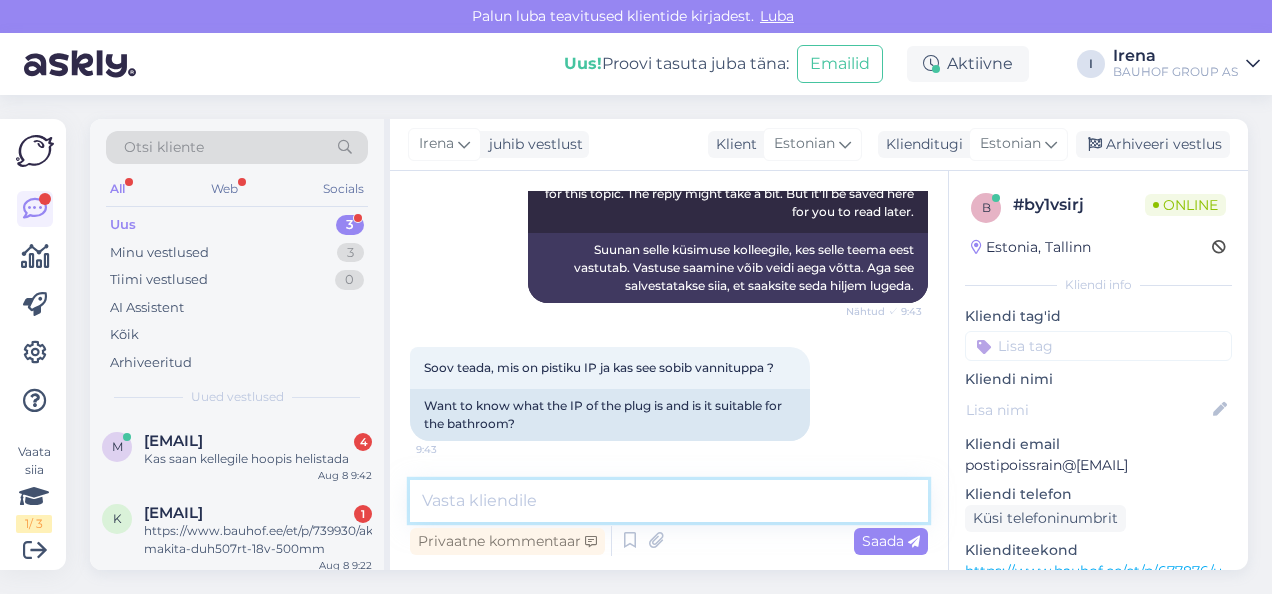scroll, scrollTop: 624, scrollLeft: 0, axis: vertical 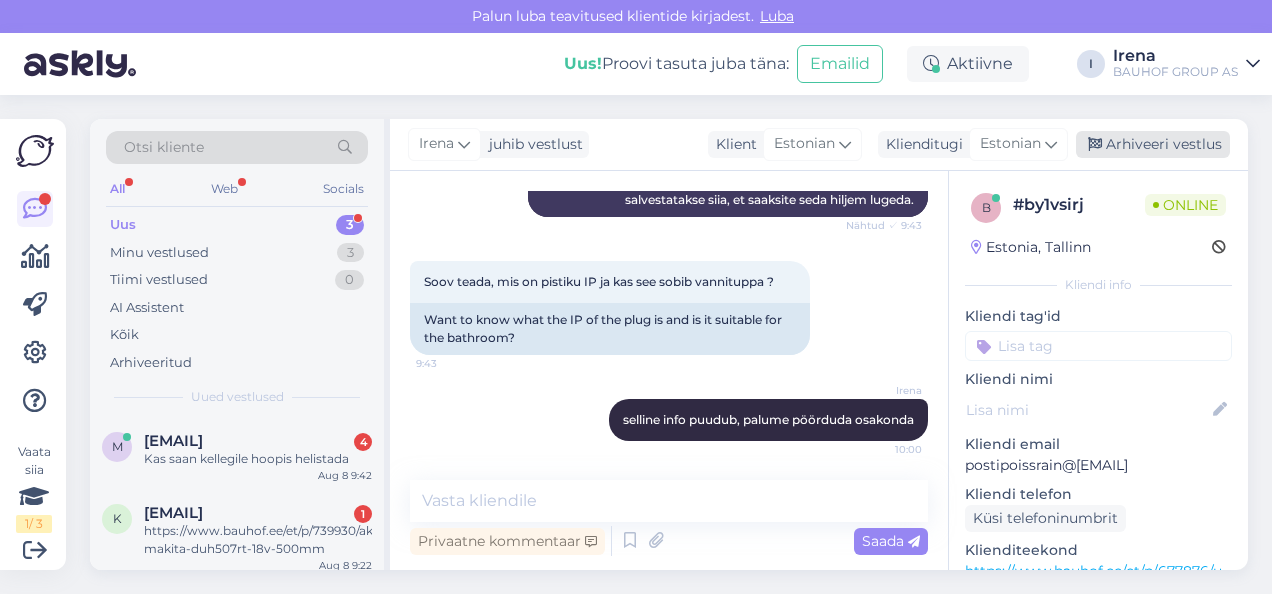 click on "Arhiveeri vestlus" at bounding box center [1153, 144] 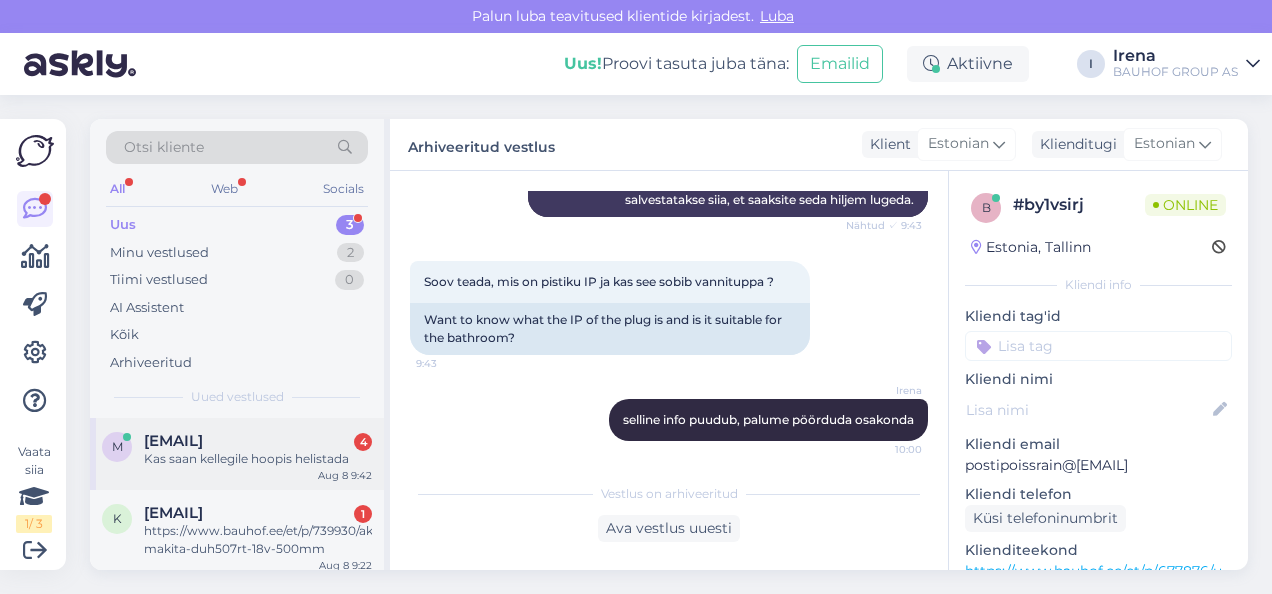 click on "Kas saan kellegile hoopis helistada" at bounding box center [258, 459] 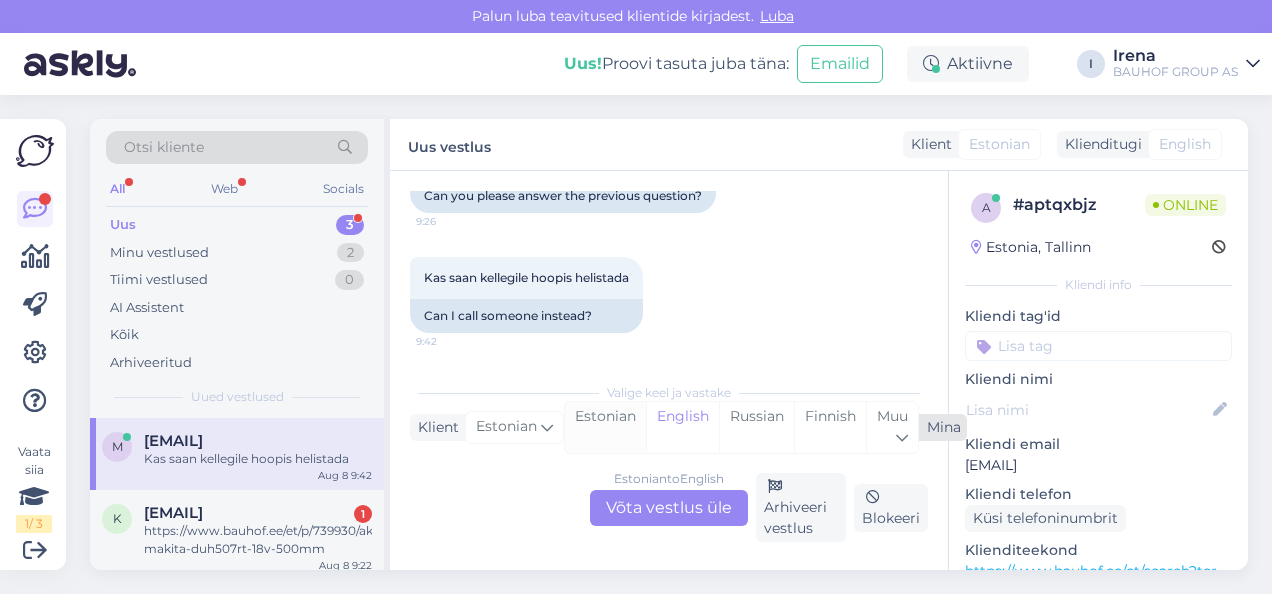 click on "Estonian" at bounding box center (605, 427) 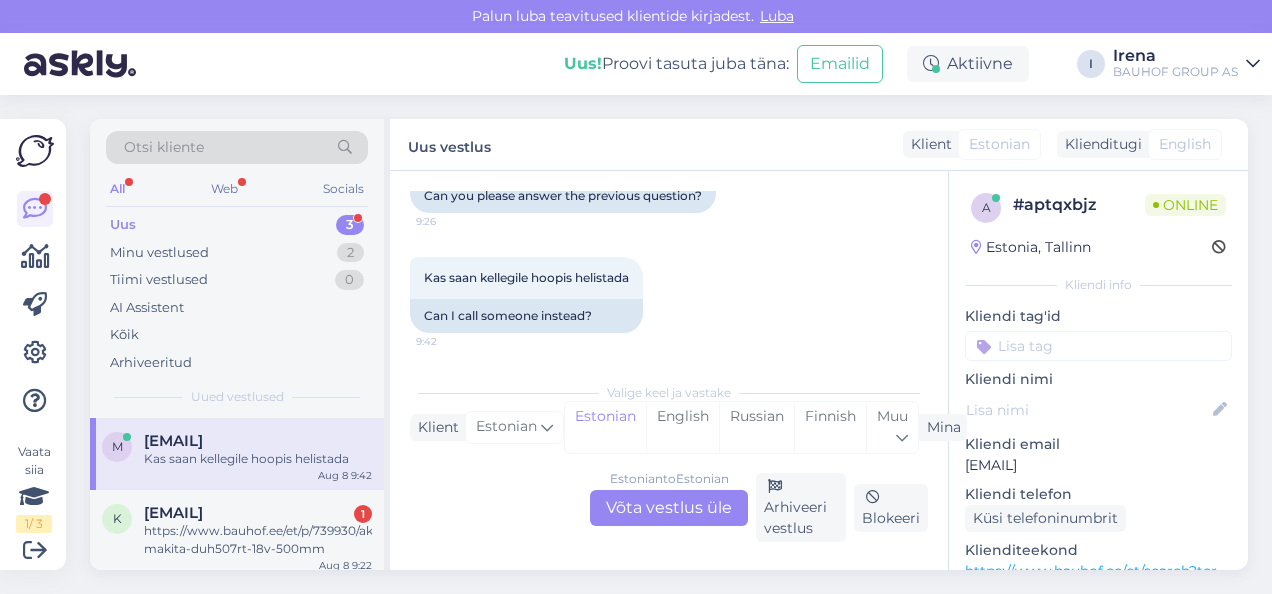 click on "Estonian  to  Estonian Võta vestlus üle" at bounding box center [669, 508] 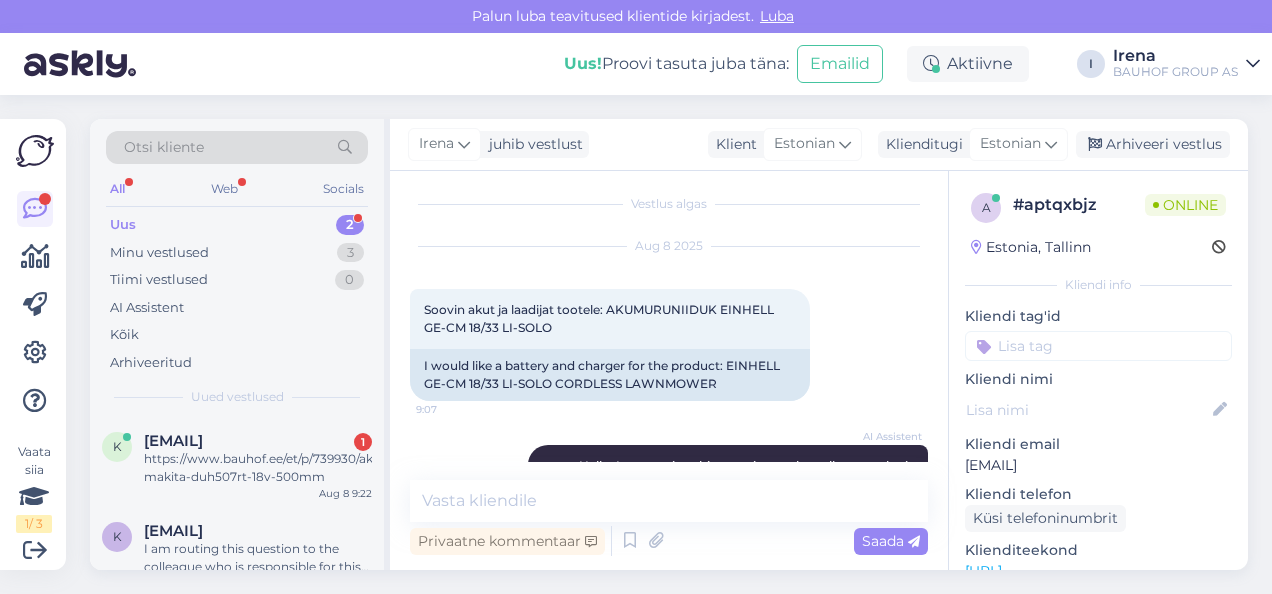 scroll, scrollTop: 0, scrollLeft: 0, axis: both 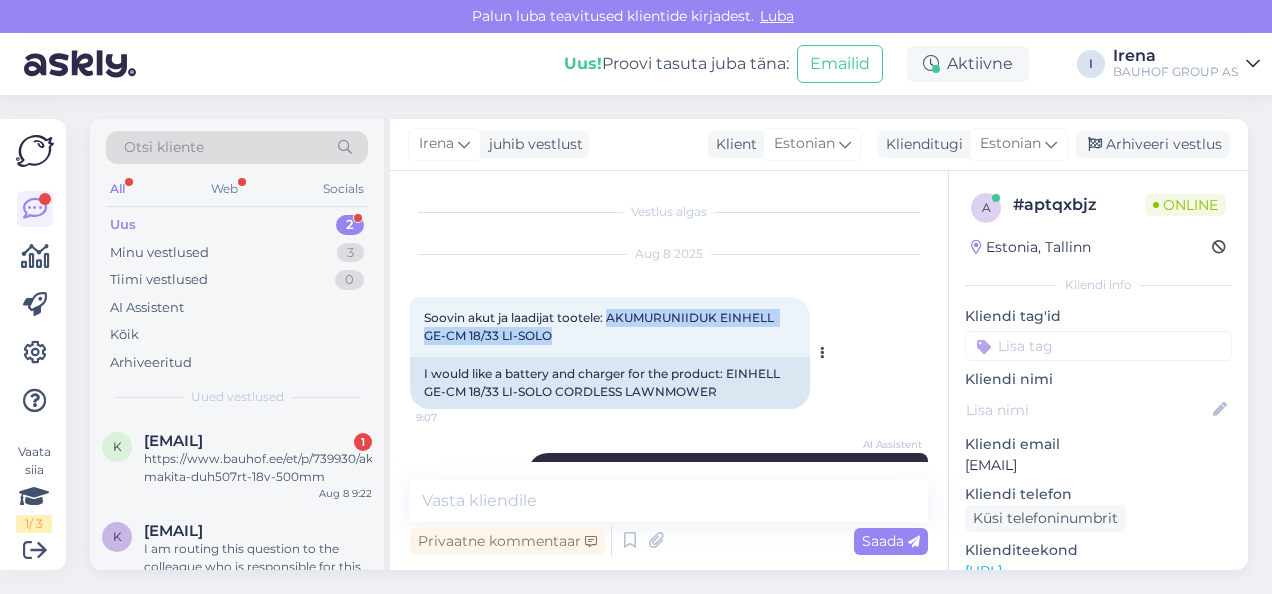 drag, startPoint x: 610, startPoint y: 314, endPoint x: 684, endPoint y: 334, distance: 76.655075 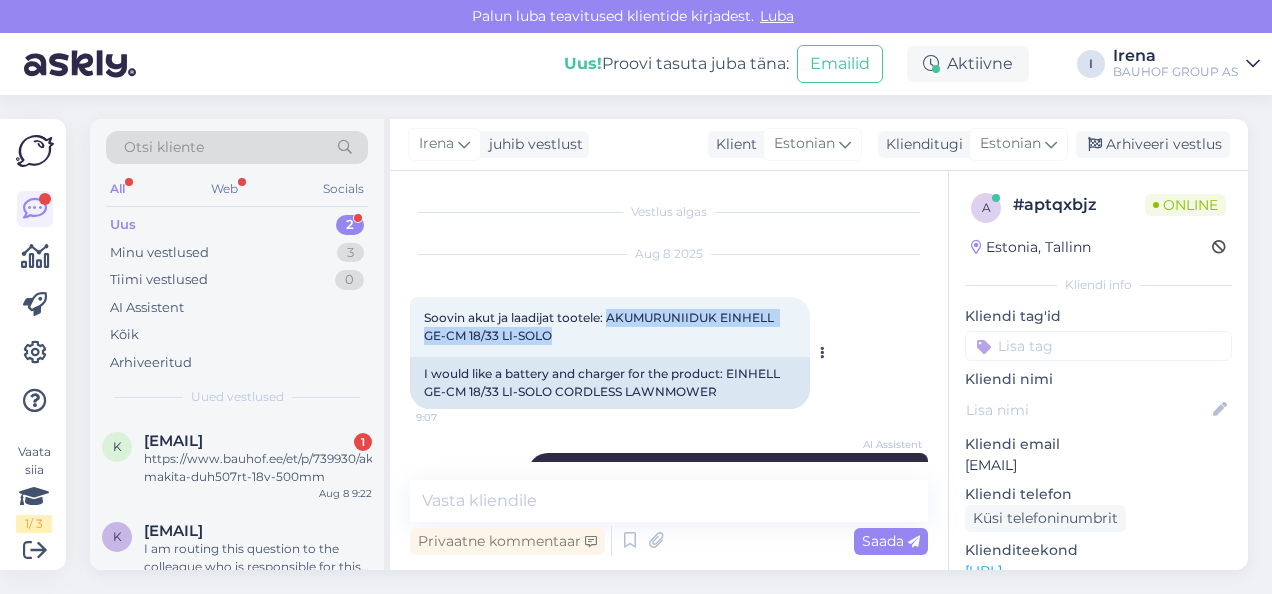 click on "Soovin akut ja laadijat tootele: AKUMURUNIIDUK EINHELL GE-CM 18/33 LI-SOLO 9:07" at bounding box center (610, 327) 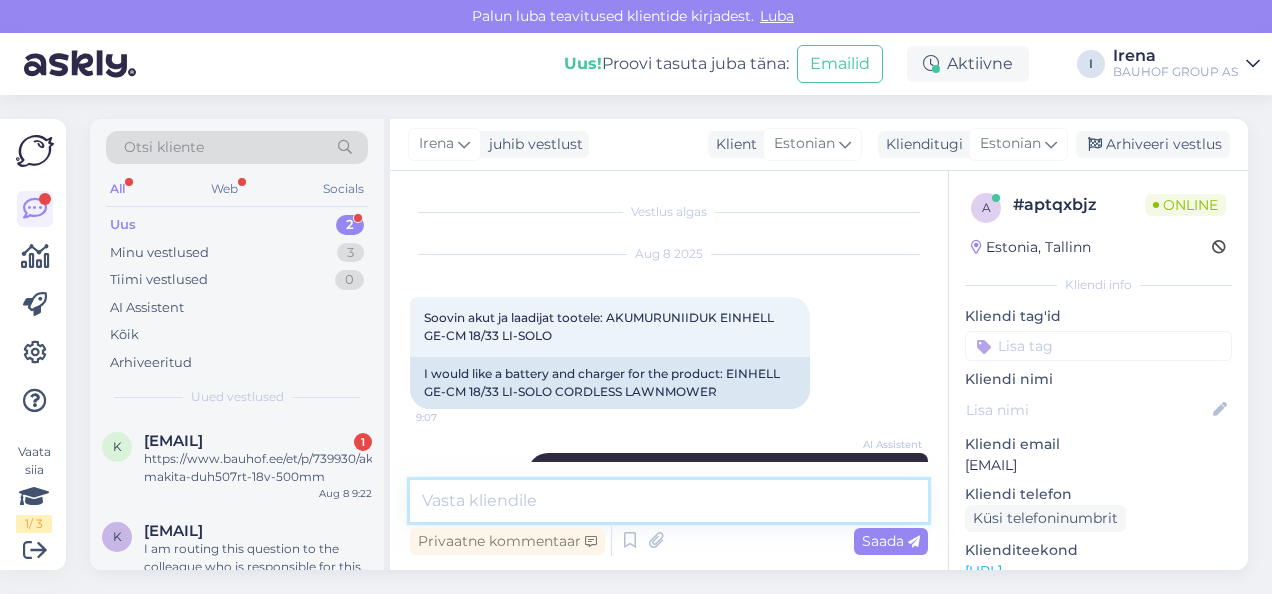 click at bounding box center [669, 501] 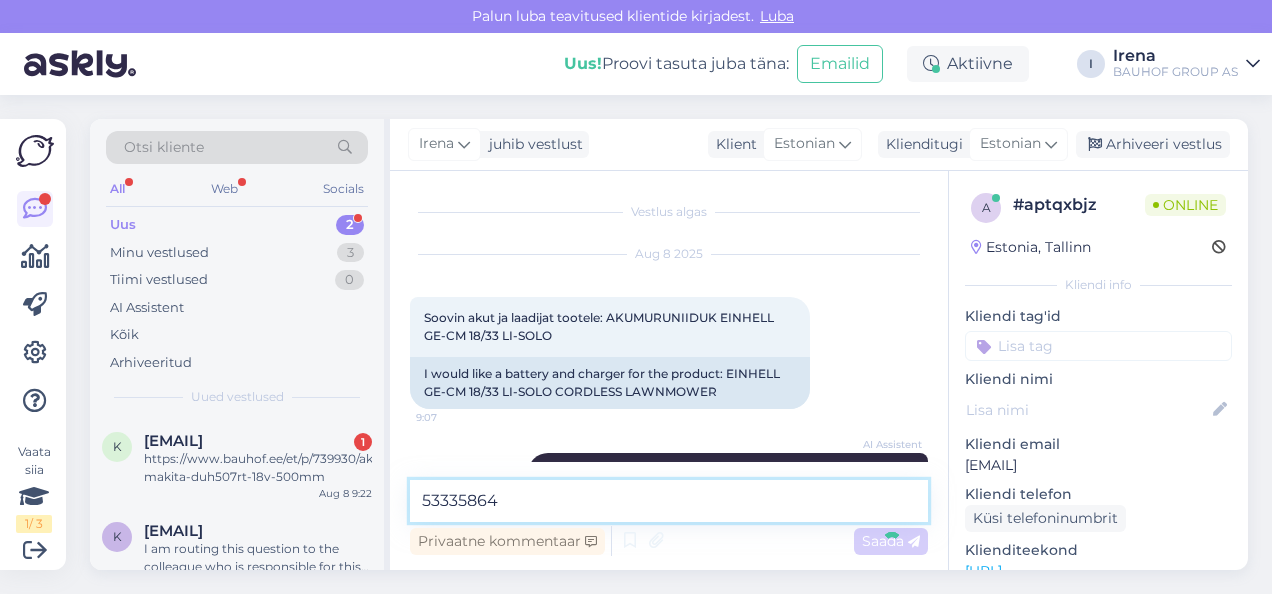 type 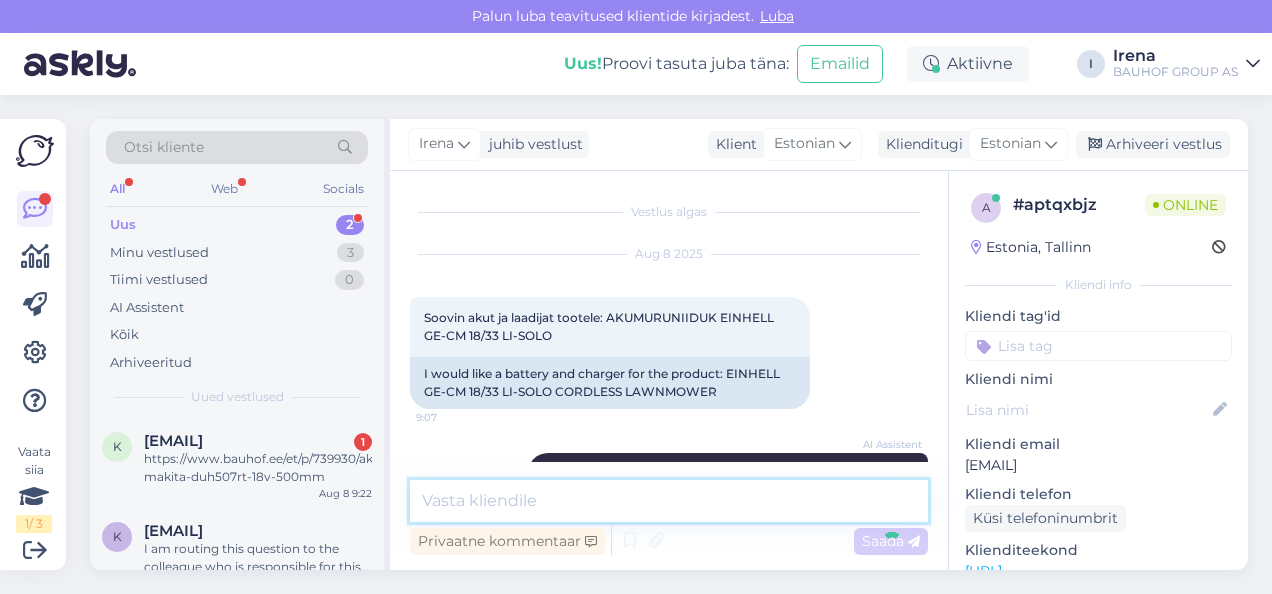 scroll, scrollTop: 762, scrollLeft: 0, axis: vertical 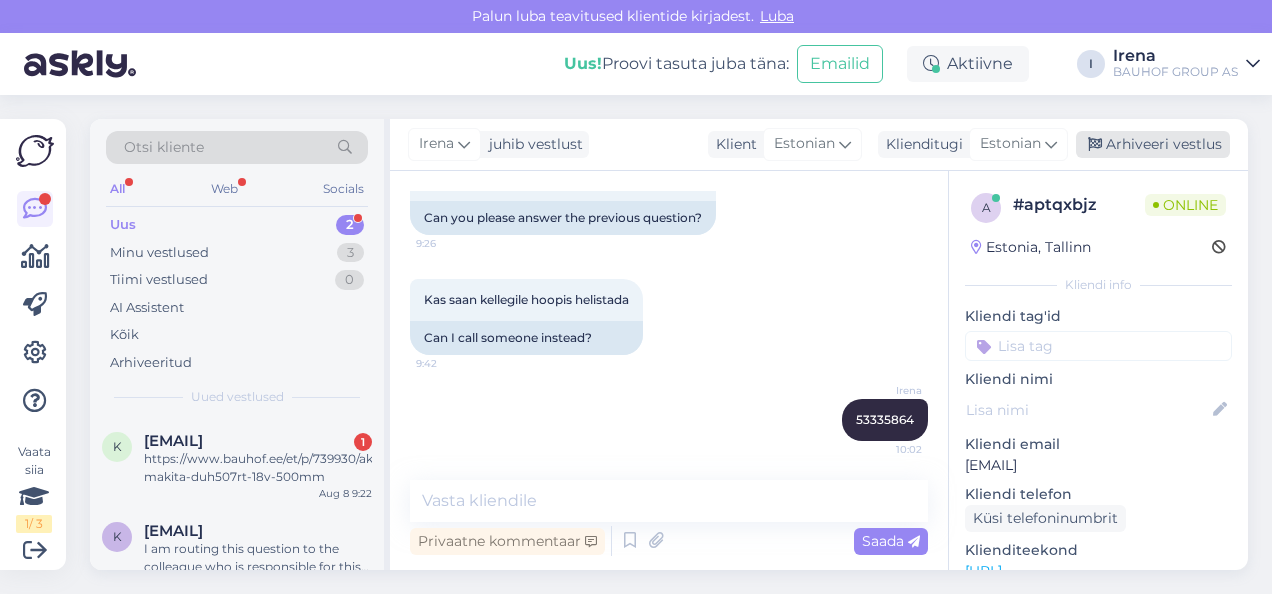 click on "Arhiveeri vestlus" at bounding box center (1153, 144) 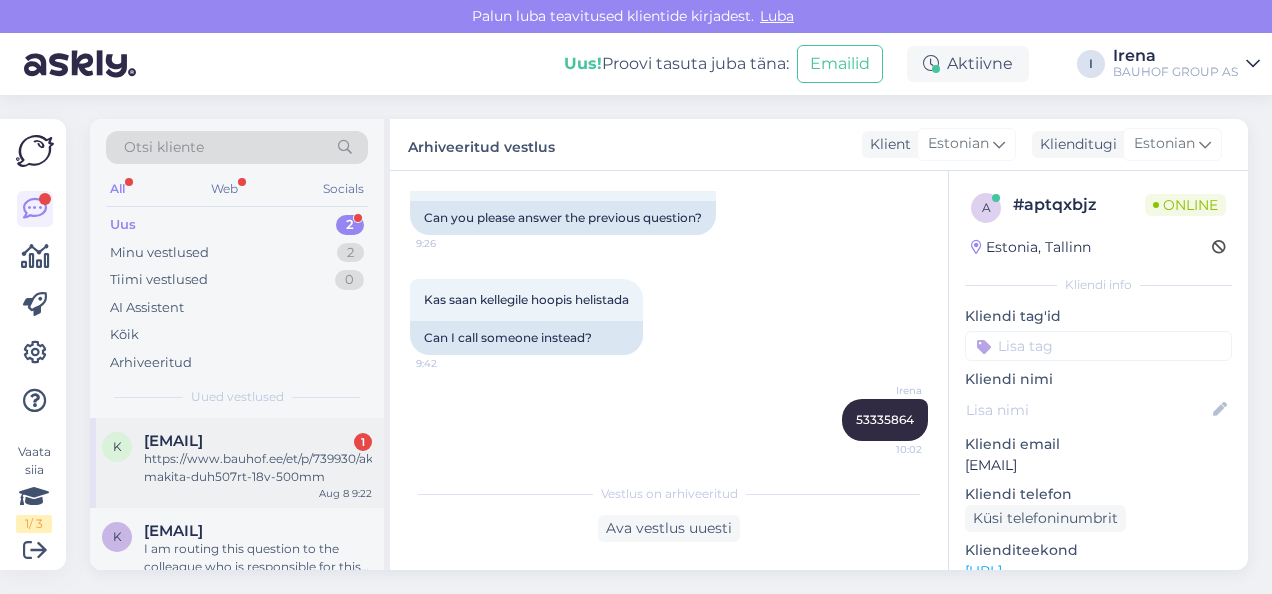 click on "[EMAIL]" at bounding box center (173, 441) 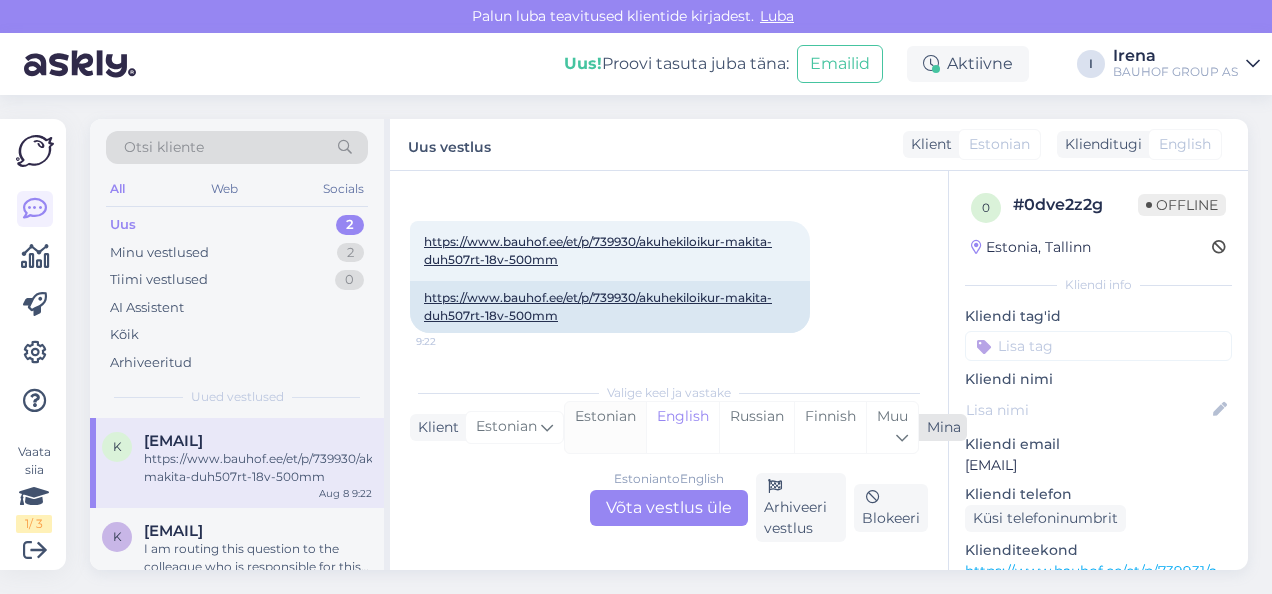 click on "Estonian" at bounding box center (605, 427) 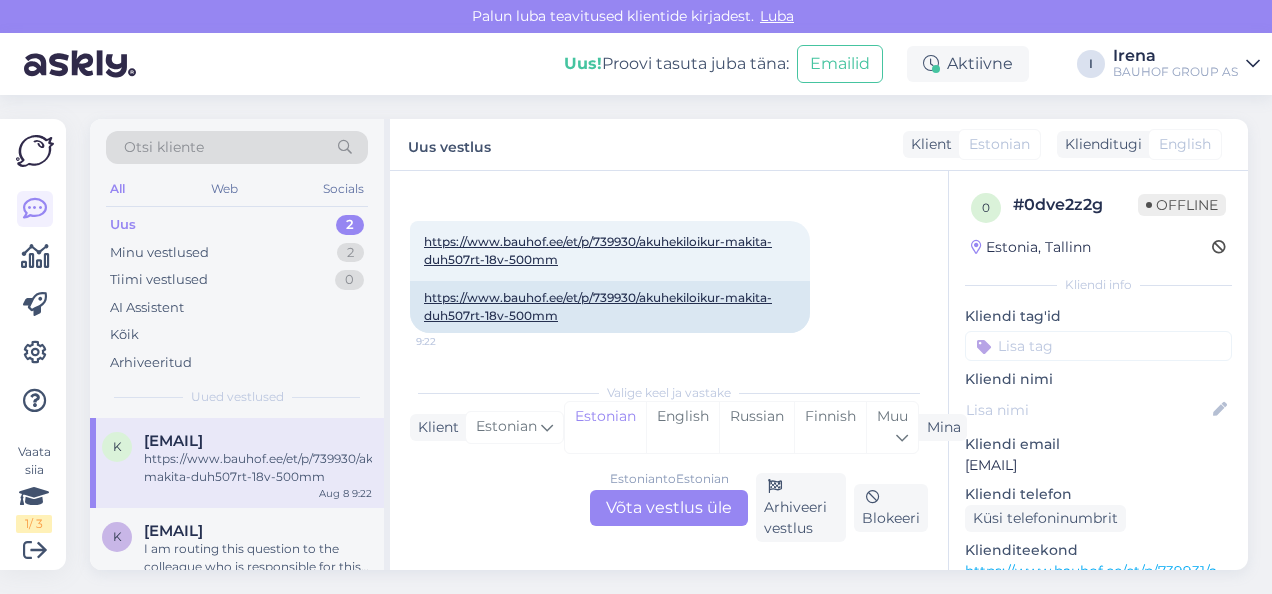 click on "Estonian  to  Estonian Võta vestlus üle" at bounding box center (669, 508) 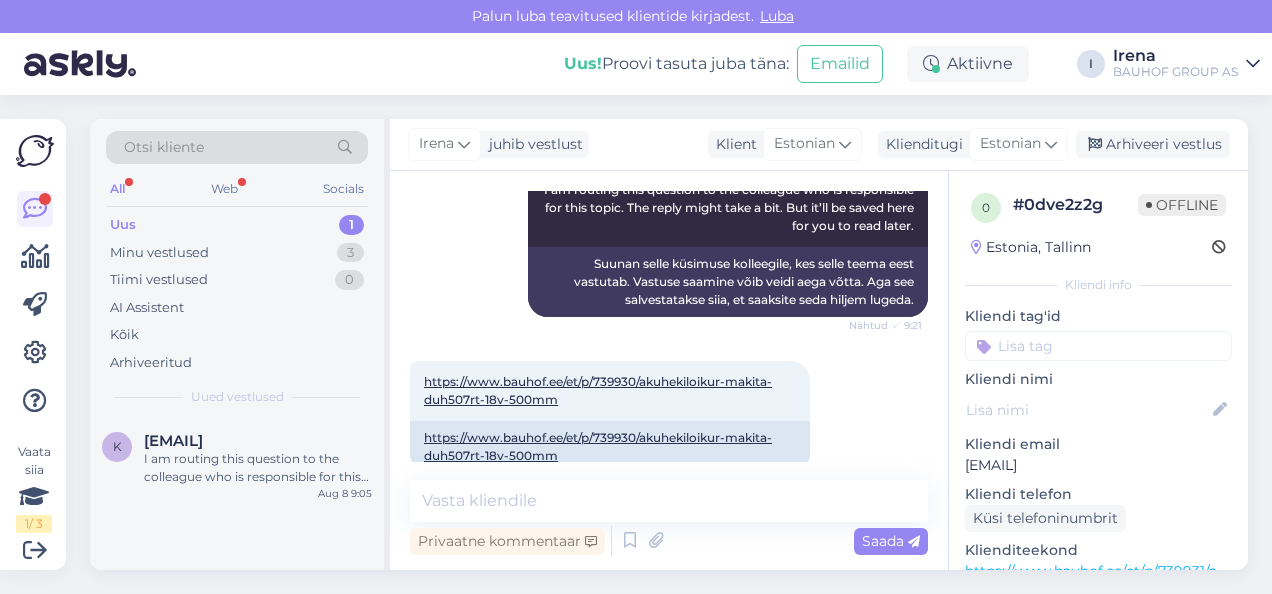 scroll, scrollTop: 556, scrollLeft: 0, axis: vertical 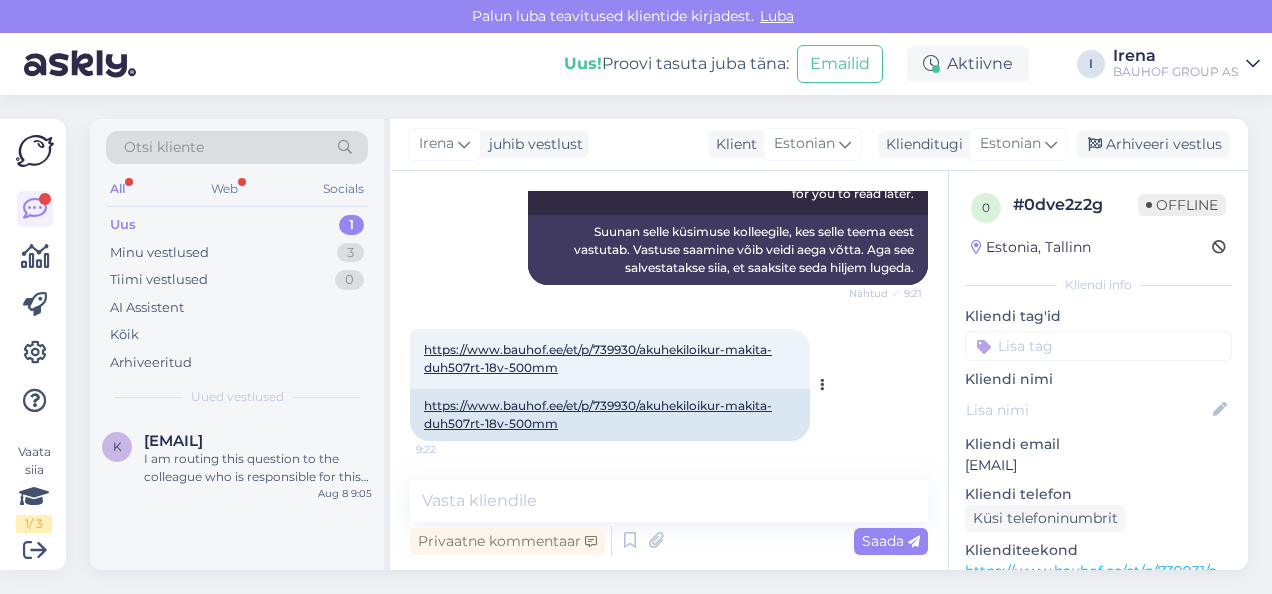 click on "https://www.bauhof.ee/et/p/739930/akuhekiloikur-makita-duh507rt-18v-500mm" at bounding box center [598, 358] 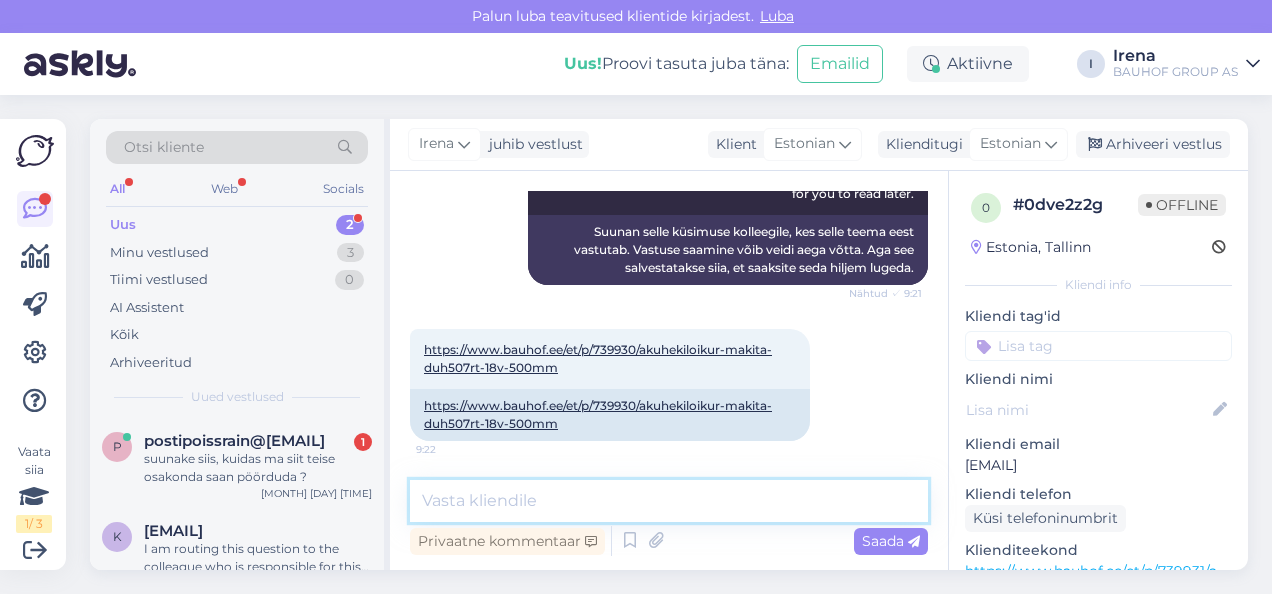 click at bounding box center [669, 501] 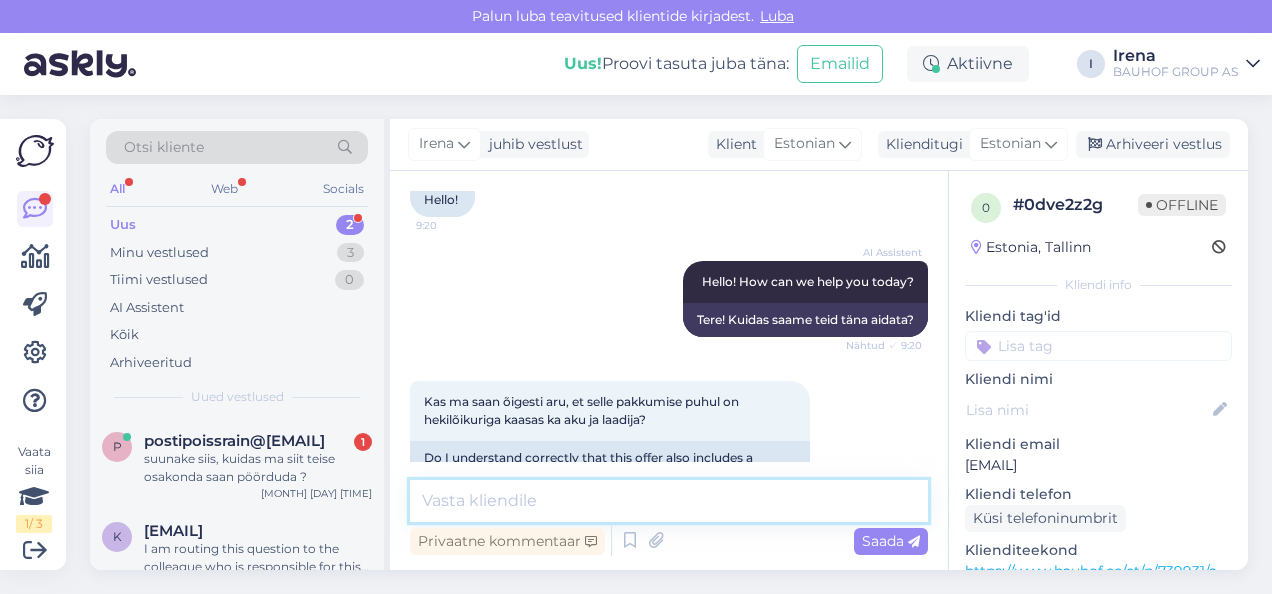 click at bounding box center [669, 501] 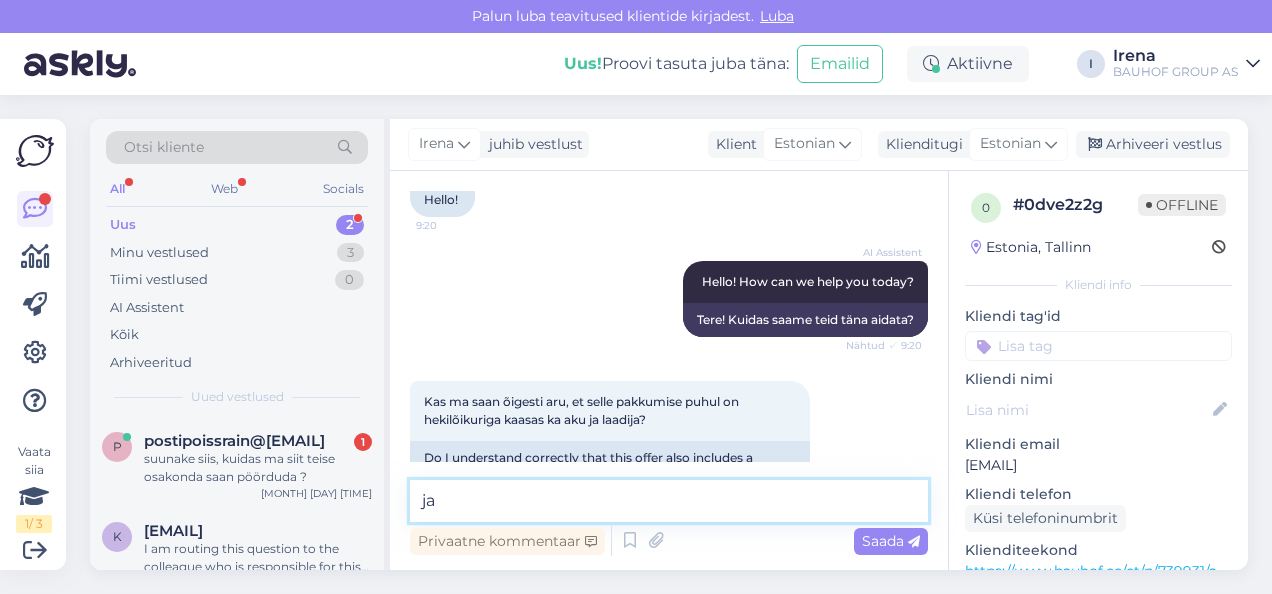 type on "jah" 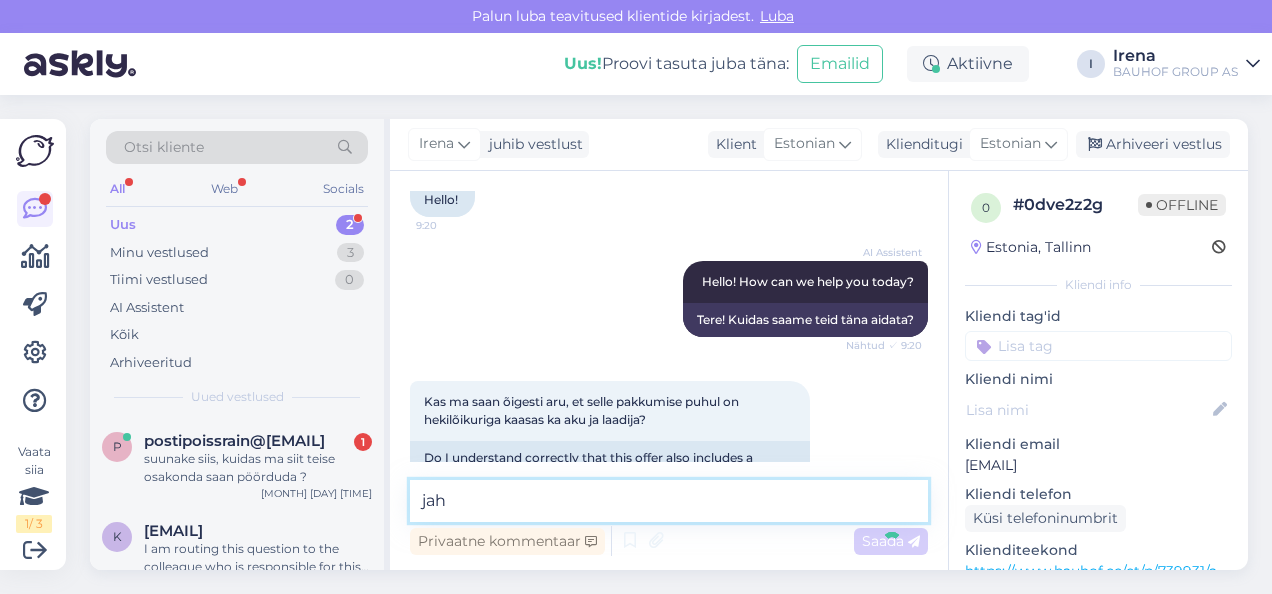 type 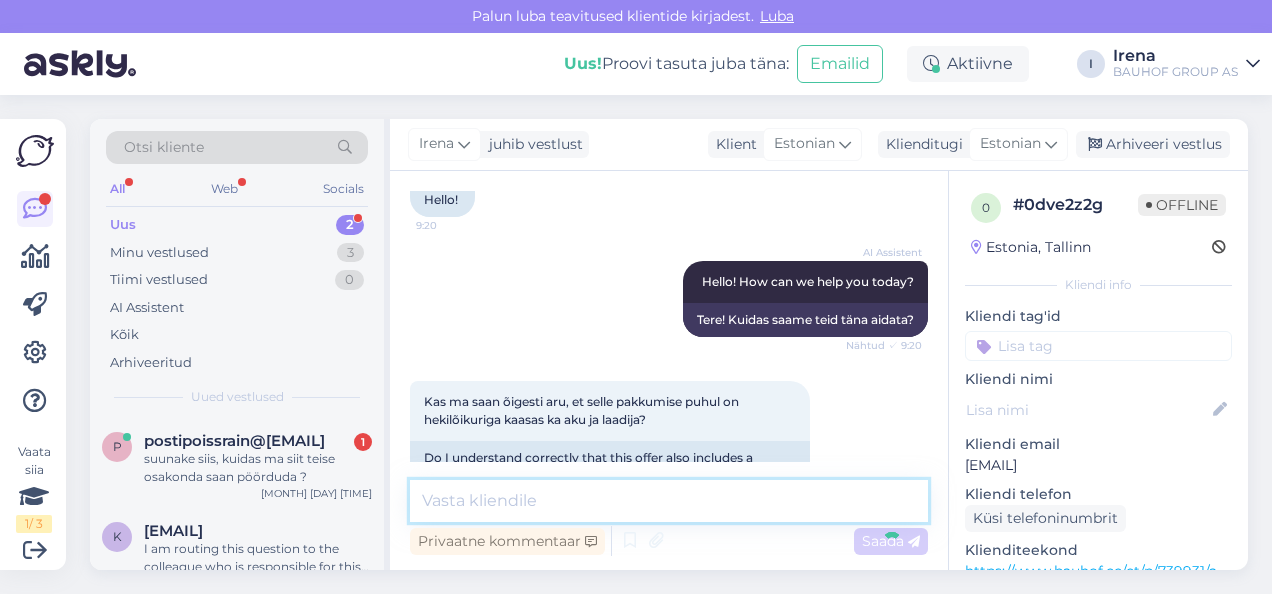 scroll, scrollTop: 642, scrollLeft: 0, axis: vertical 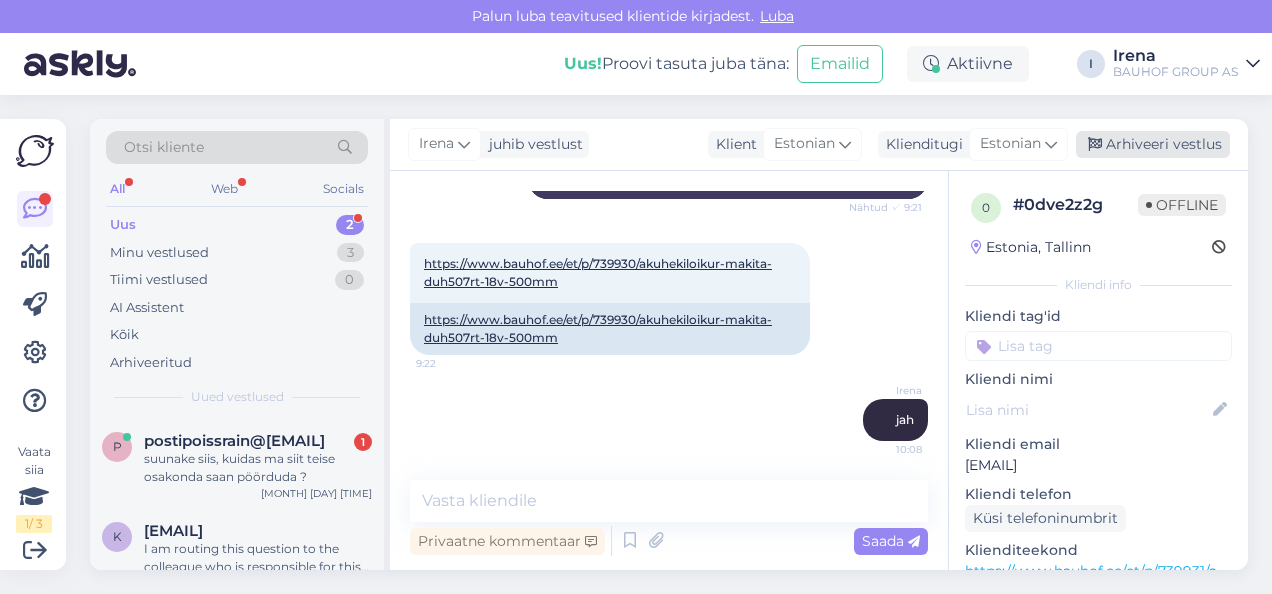 click on "Arhiveeri vestlus" at bounding box center (1153, 144) 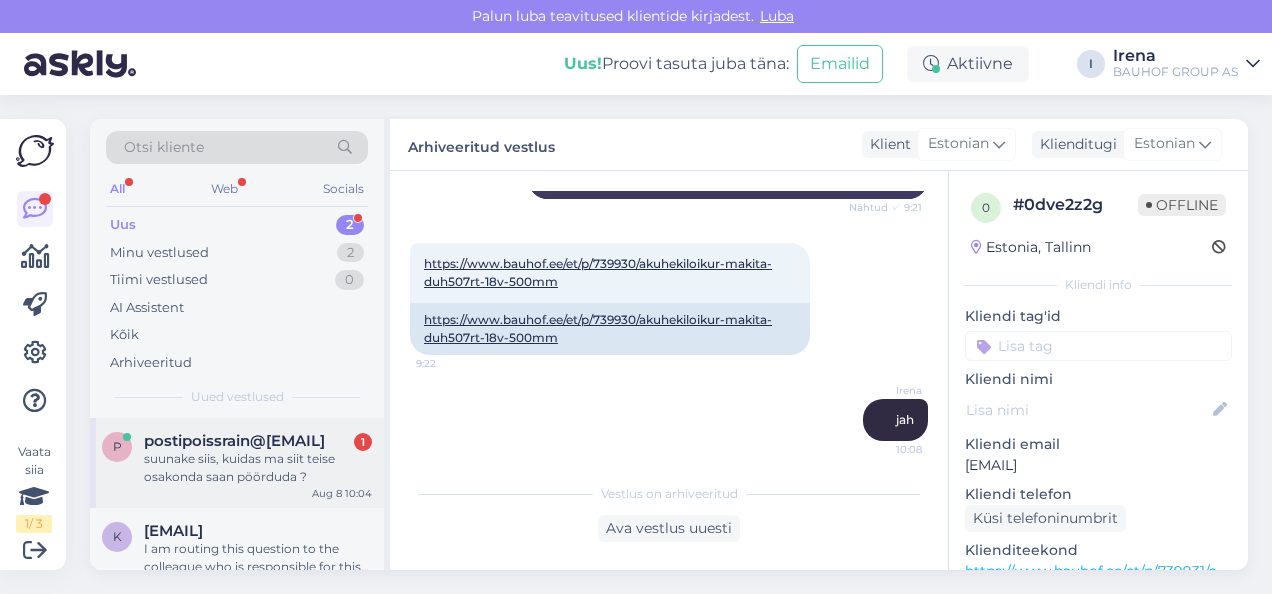 click on "suunake siis, kuidas ma siit teise osakonda saan pöörduda ?" at bounding box center [258, 468] 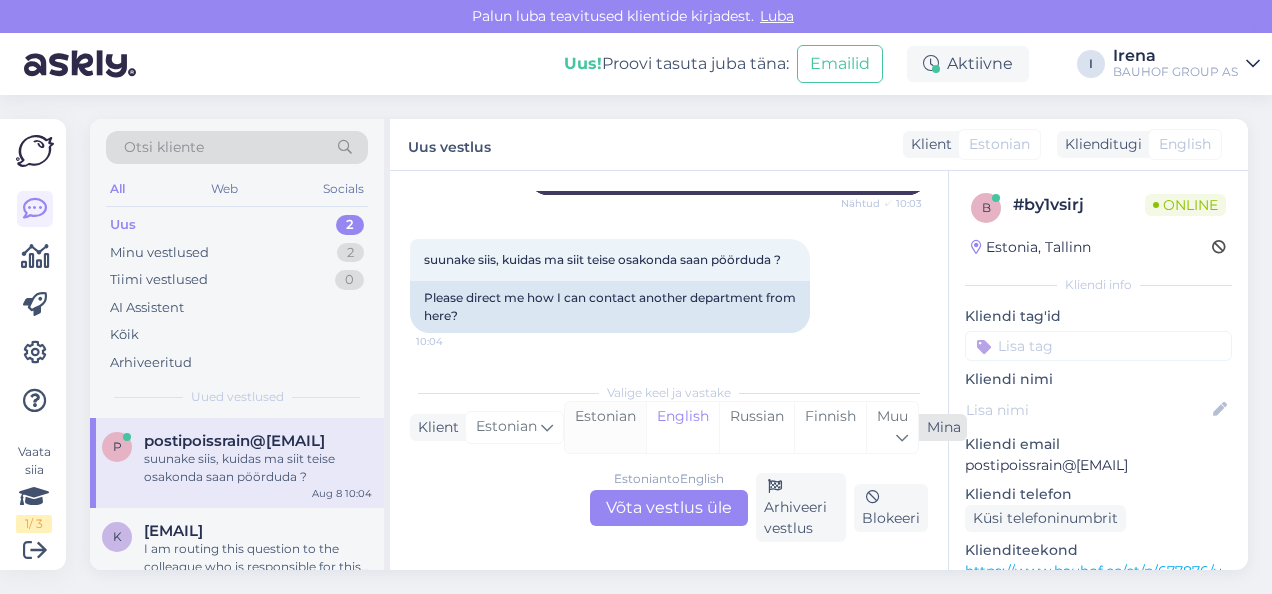 click on "Estonian" at bounding box center (605, 427) 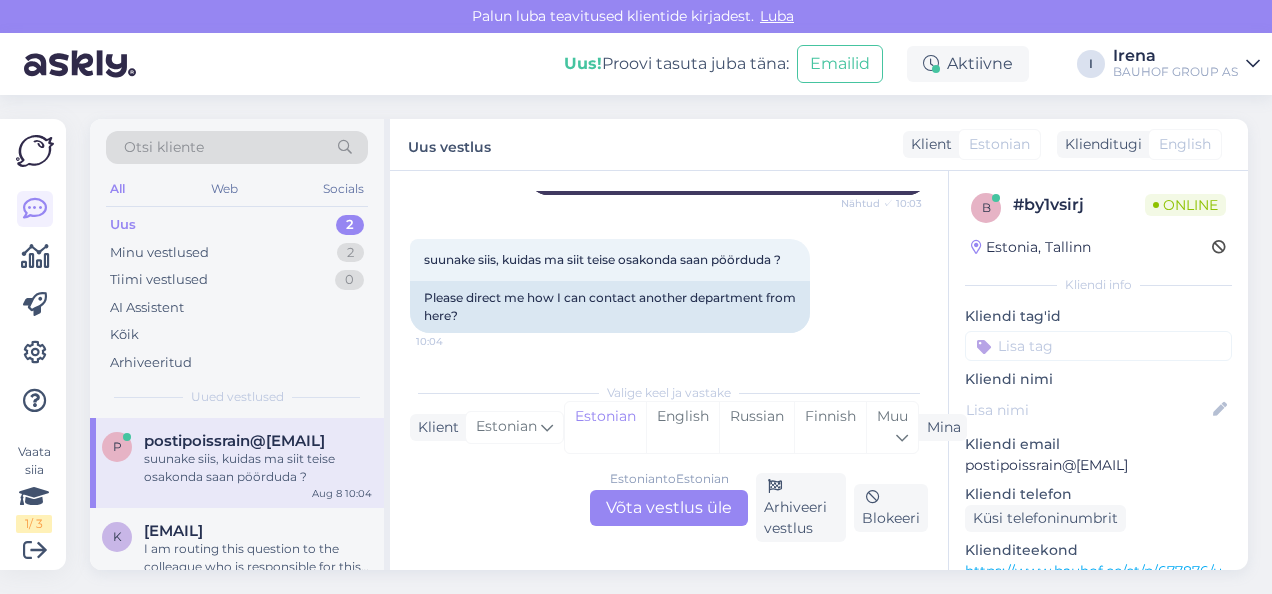 click on "Estonian  to  Estonian Võta vestlus üle" at bounding box center (669, 508) 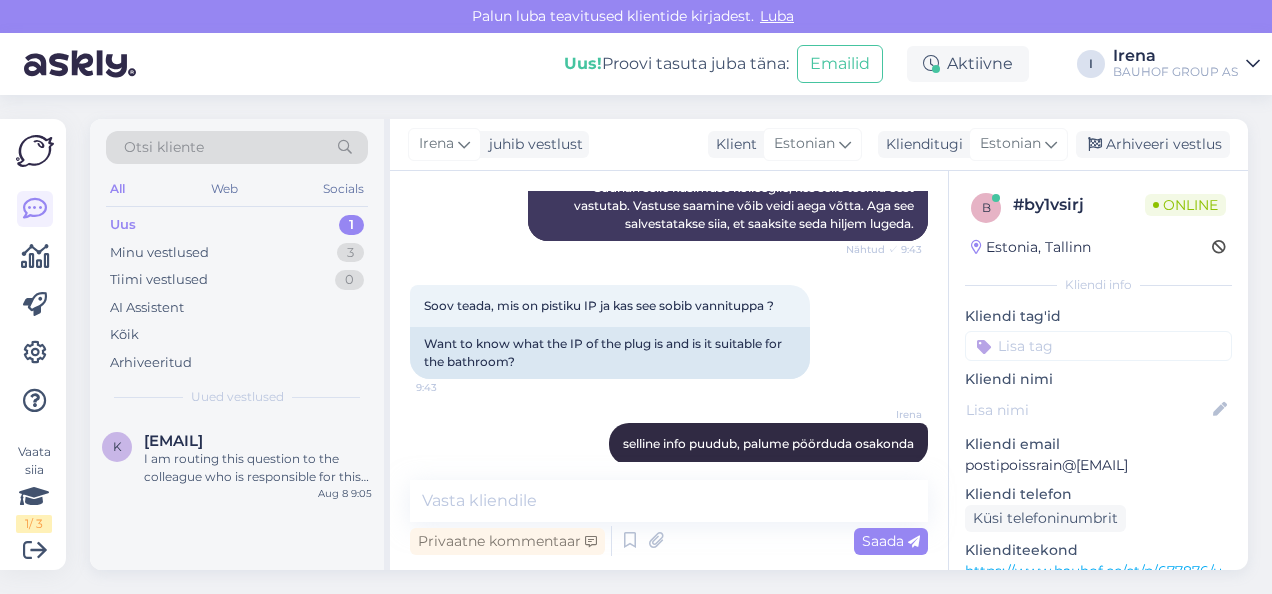 scroll, scrollTop: 1000, scrollLeft: 0, axis: vertical 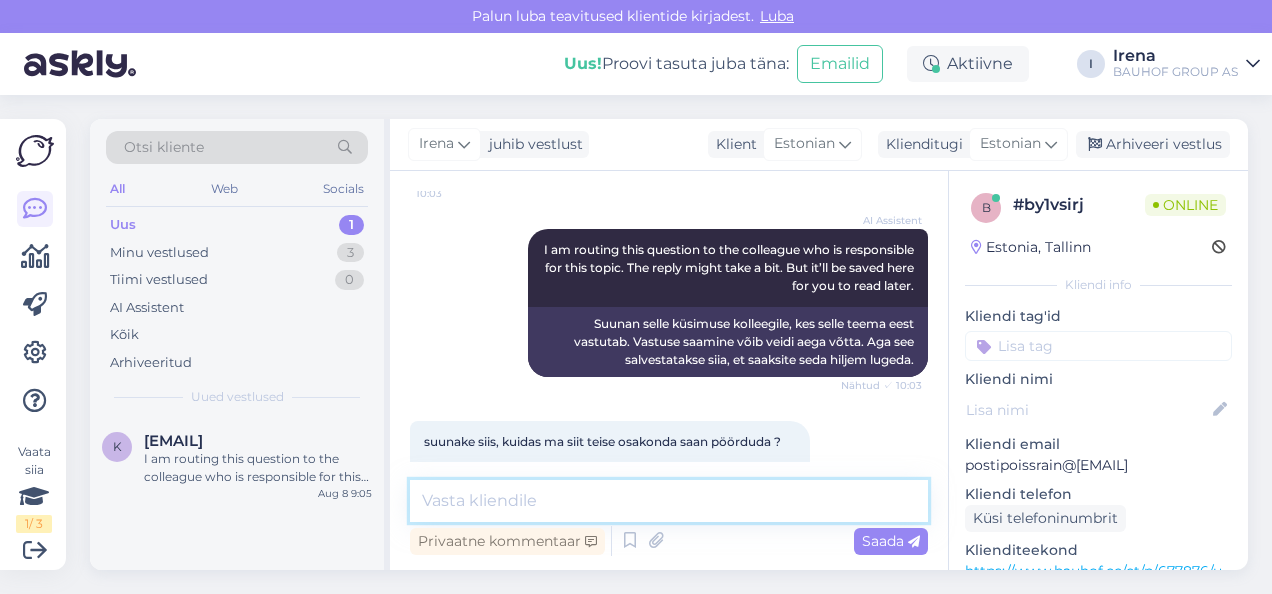 click at bounding box center (669, 501) 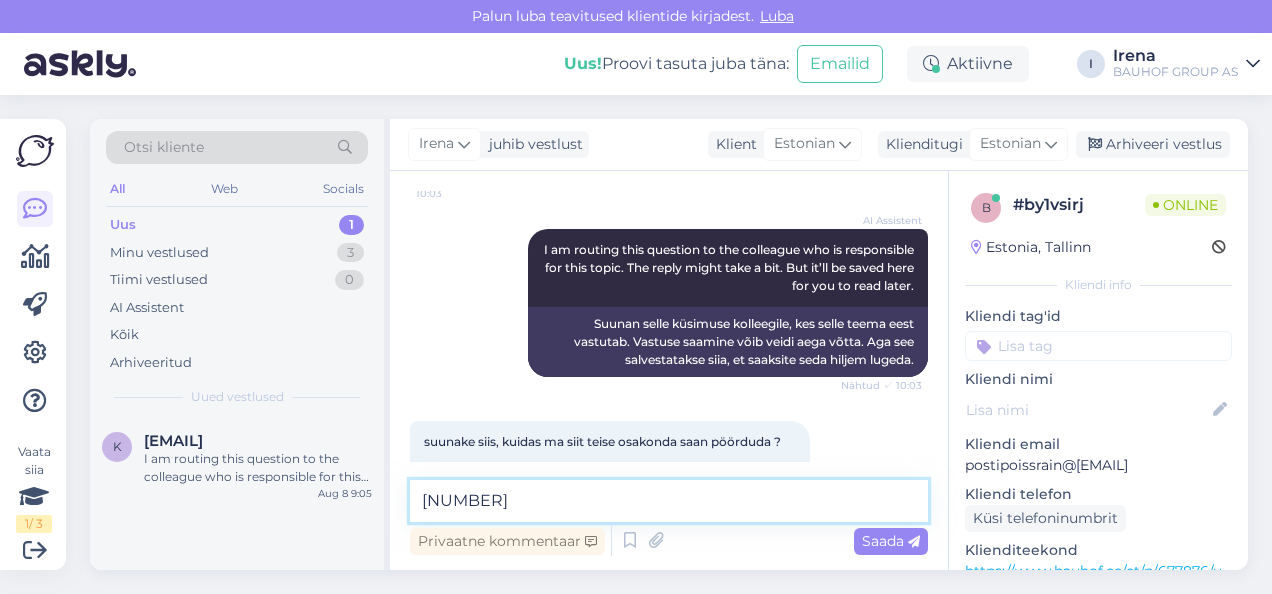type 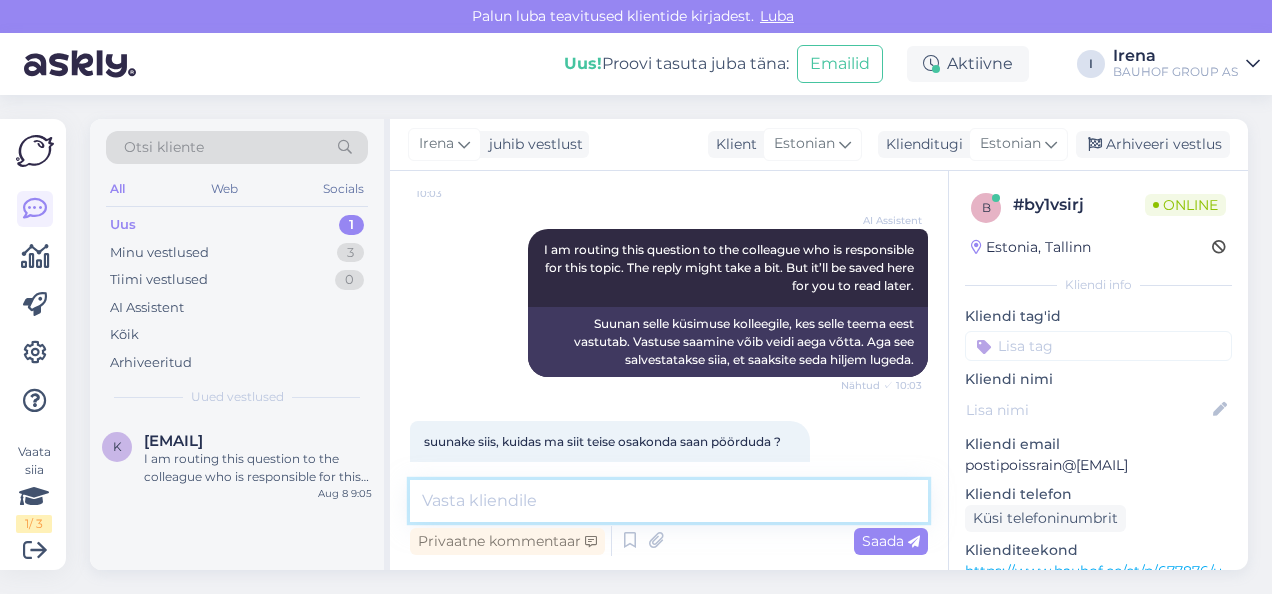 scroll, scrollTop: 1160, scrollLeft: 0, axis: vertical 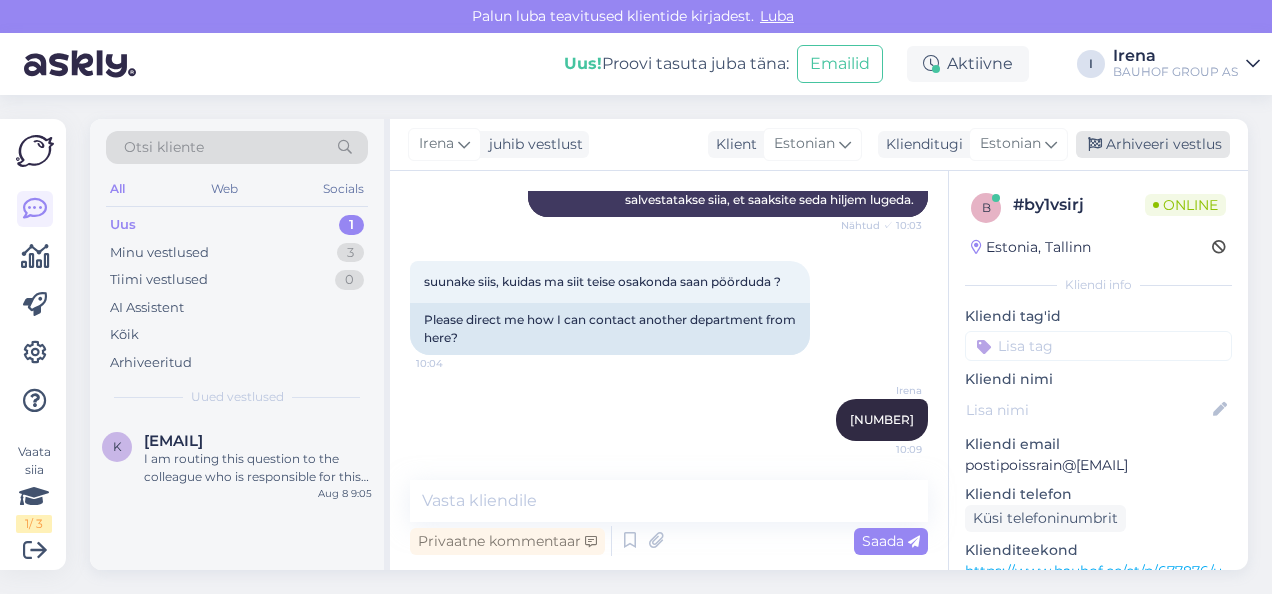 click on "Arhiveeri vestlus" at bounding box center [1153, 144] 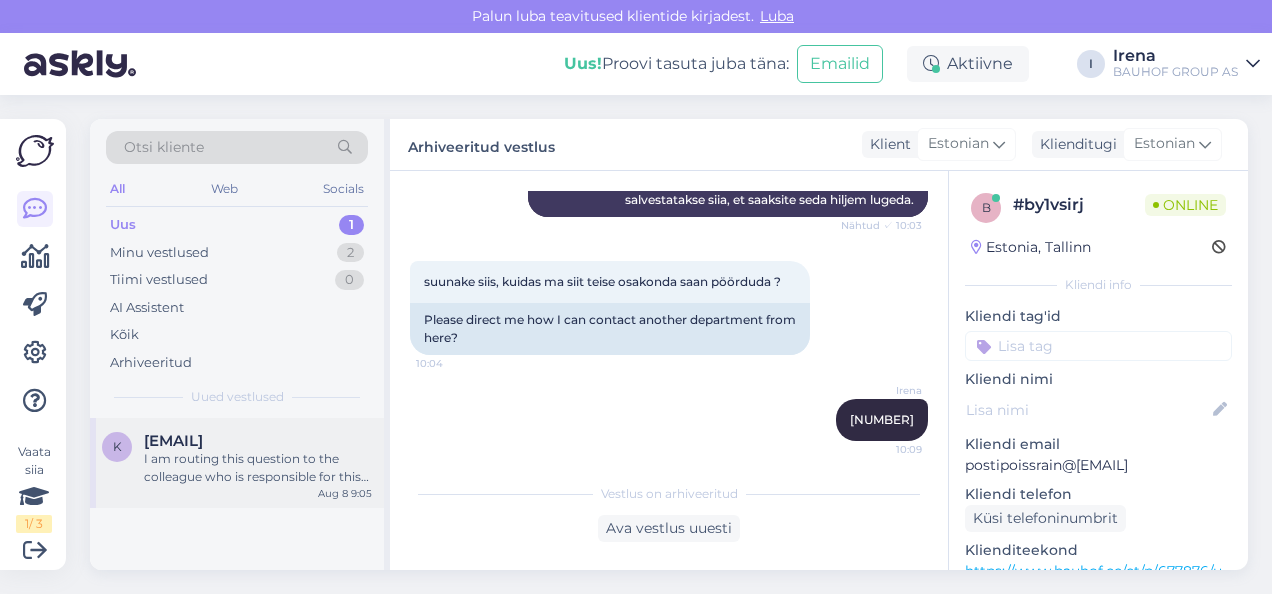 click on "I am routing this question to the colleague who is responsible for this topic. The reply might take a bit. But it’ll be saved here for you to read later." at bounding box center [258, 468] 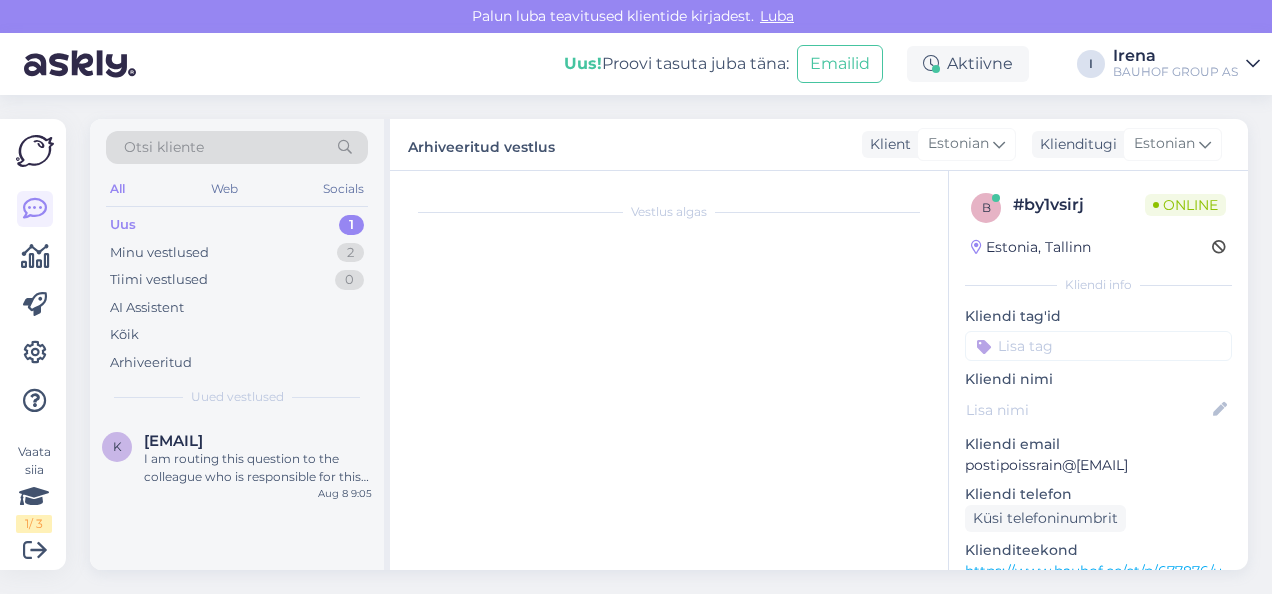 scroll, scrollTop: 680, scrollLeft: 0, axis: vertical 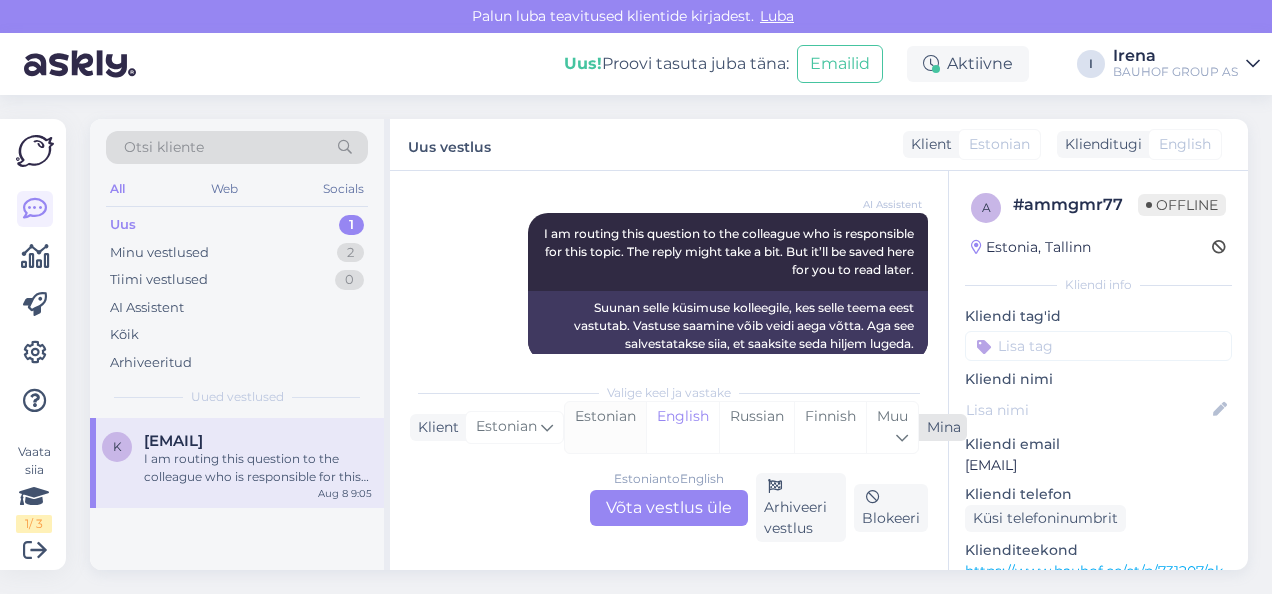 click on "Estonian" at bounding box center [605, 427] 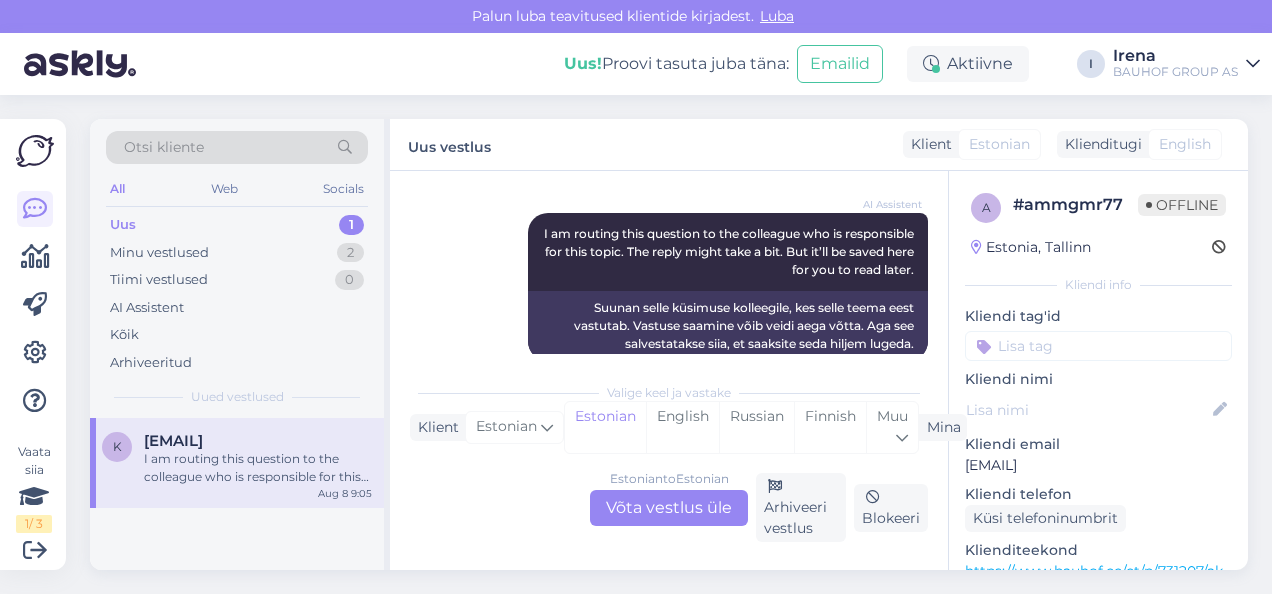 click on "Estonian  to  Estonian Võta vestlus üle" at bounding box center [669, 508] 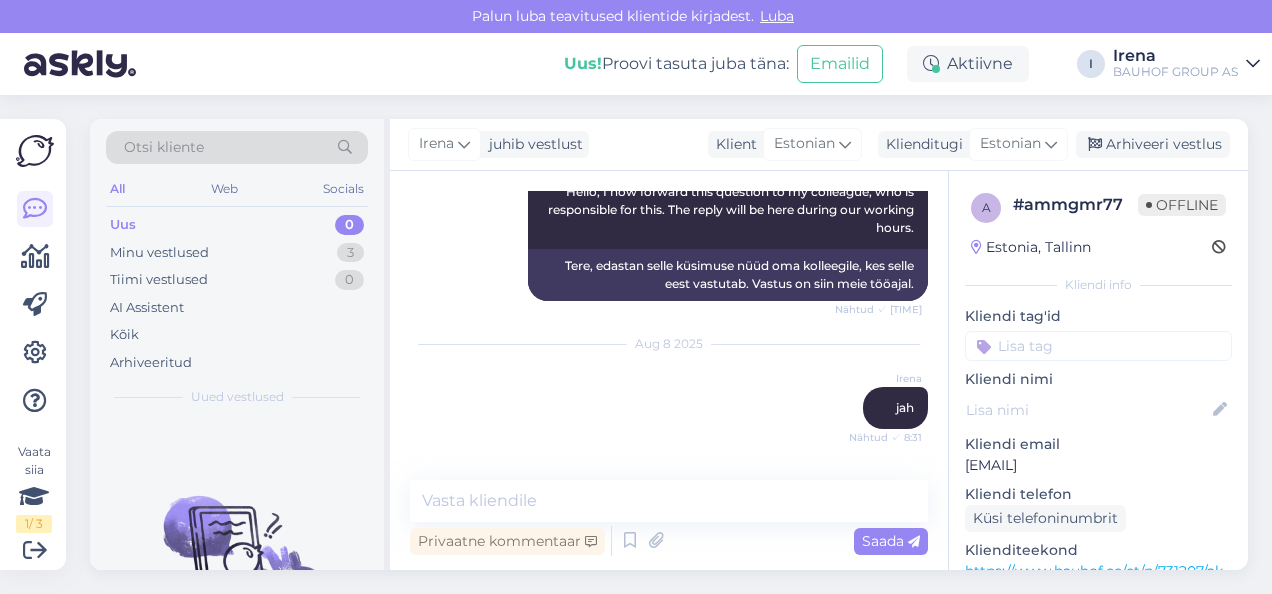 scroll, scrollTop: 0, scrollLeft: 0, axis: both 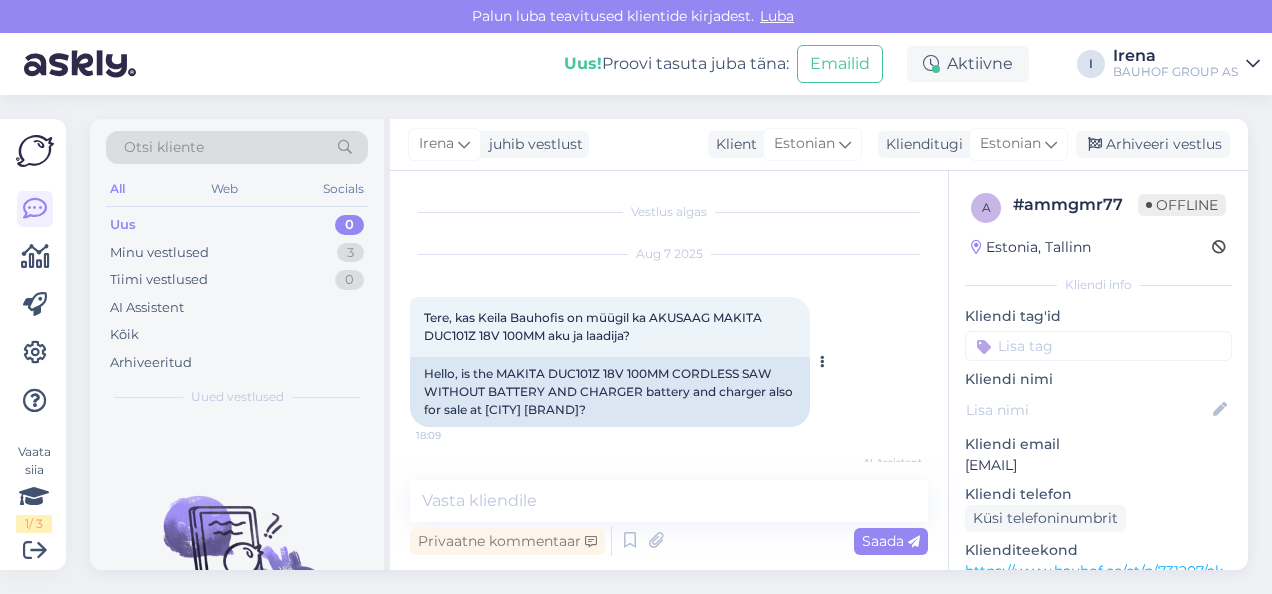 drag, startPoint x: 654, startPoint y: 312, endPoint x: 667, endPoint y: 332, distance: 23.853722 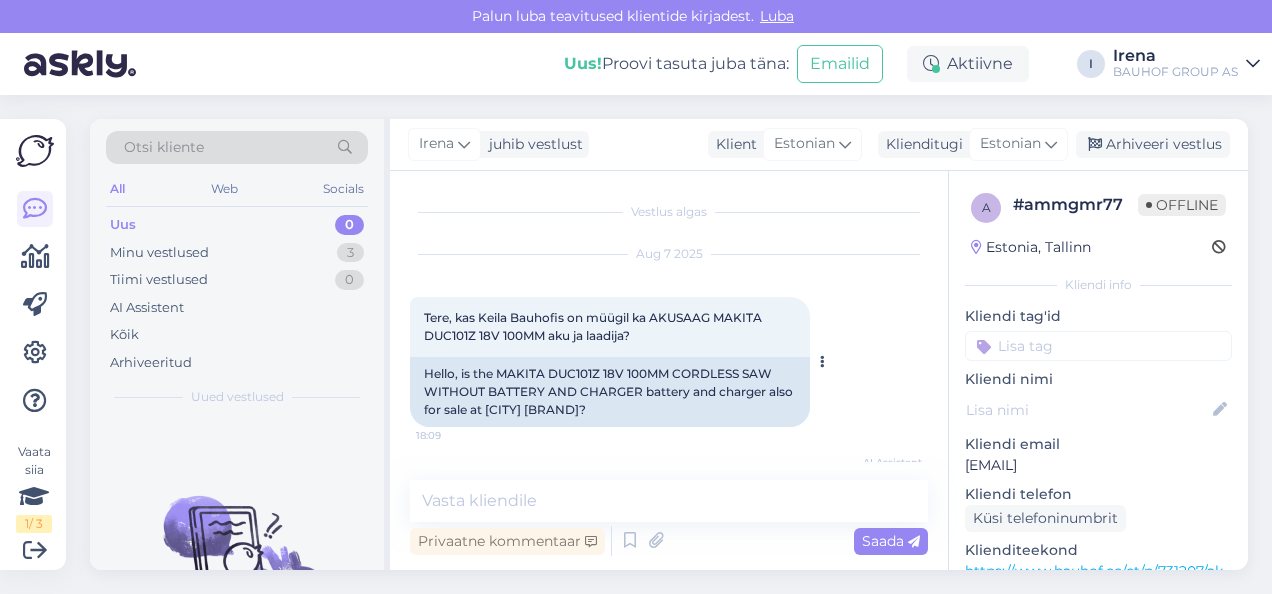 click on "Tere, kas Keila Bauhofis on müügil ka AKUSAAG MAKITA DUC101Z 18V 100MM aku ja laadija?" at bounding box center (594, 326) 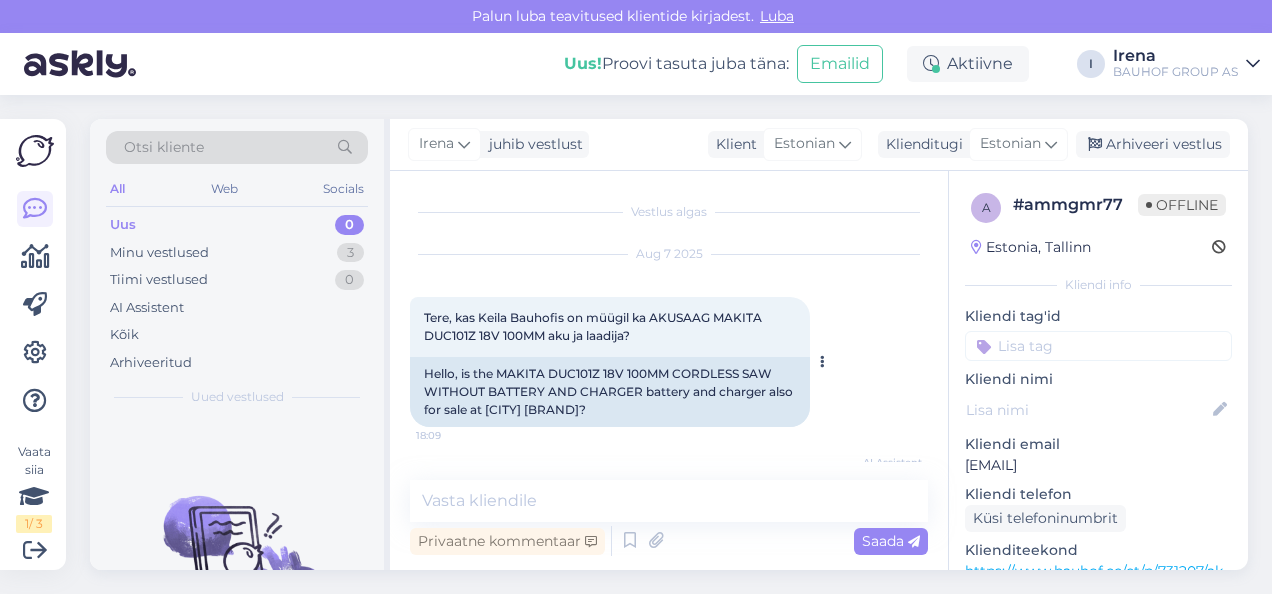 copy on "AKUSAAG MAKITA DUC101Z 18V 100MM AKU JA LAADIJATA" 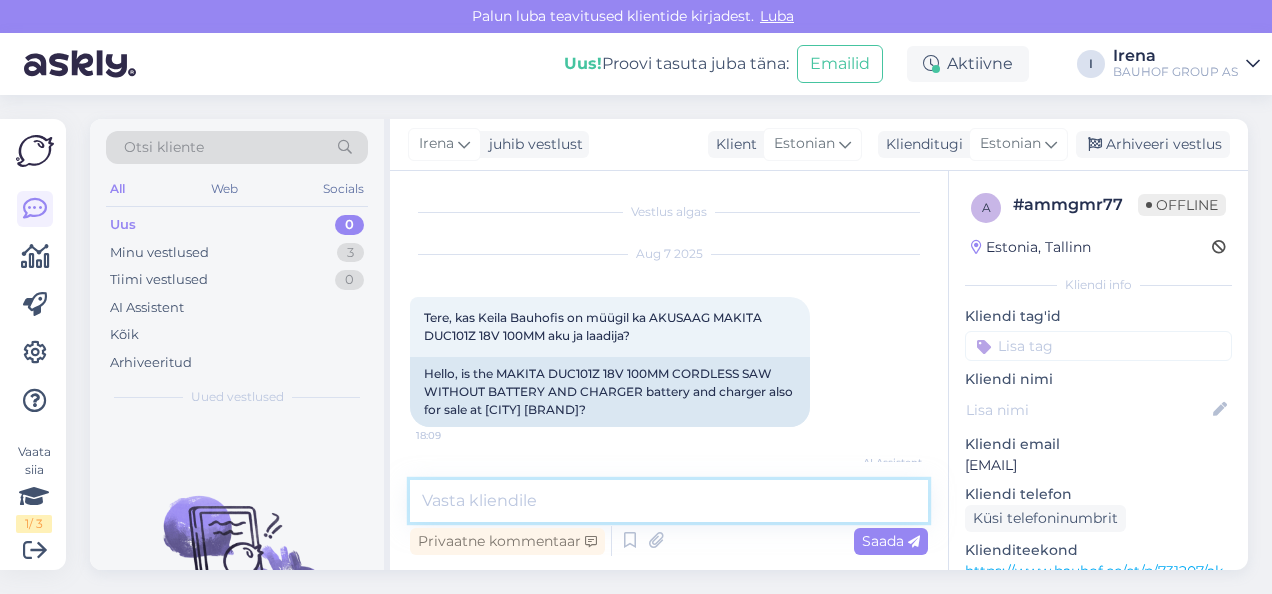 click at bounding box center [669, 501] 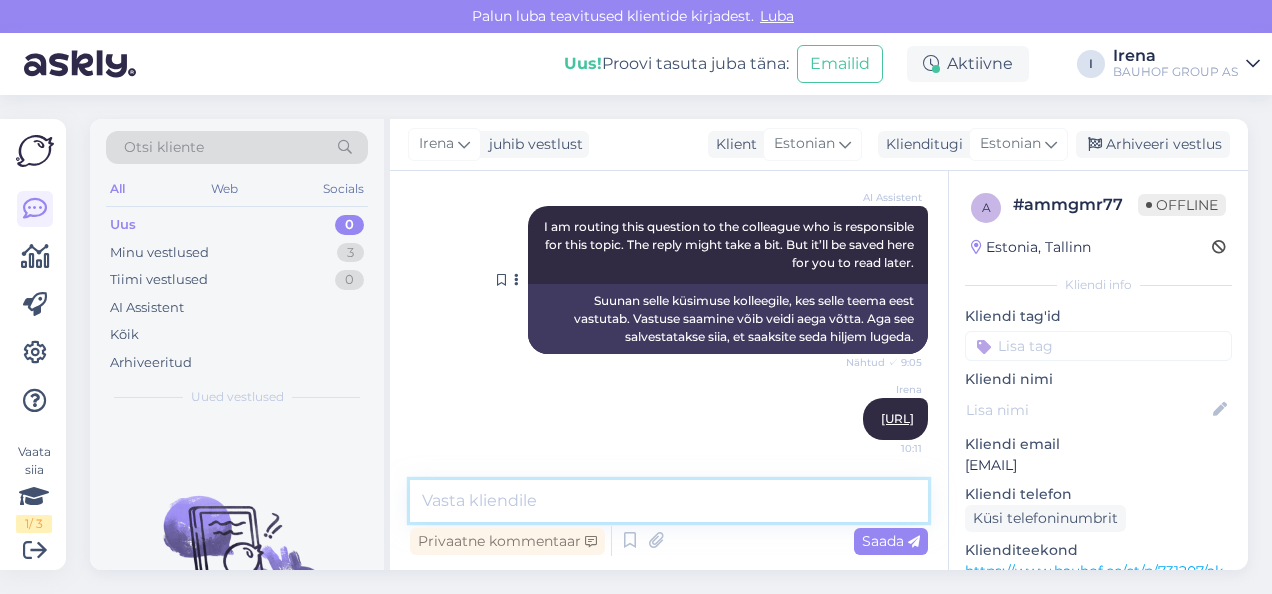 paste on "https://www.bauhof.ee/et/p/625752/aku-makita-18v-5-0ah-bl1850b-li-ion" 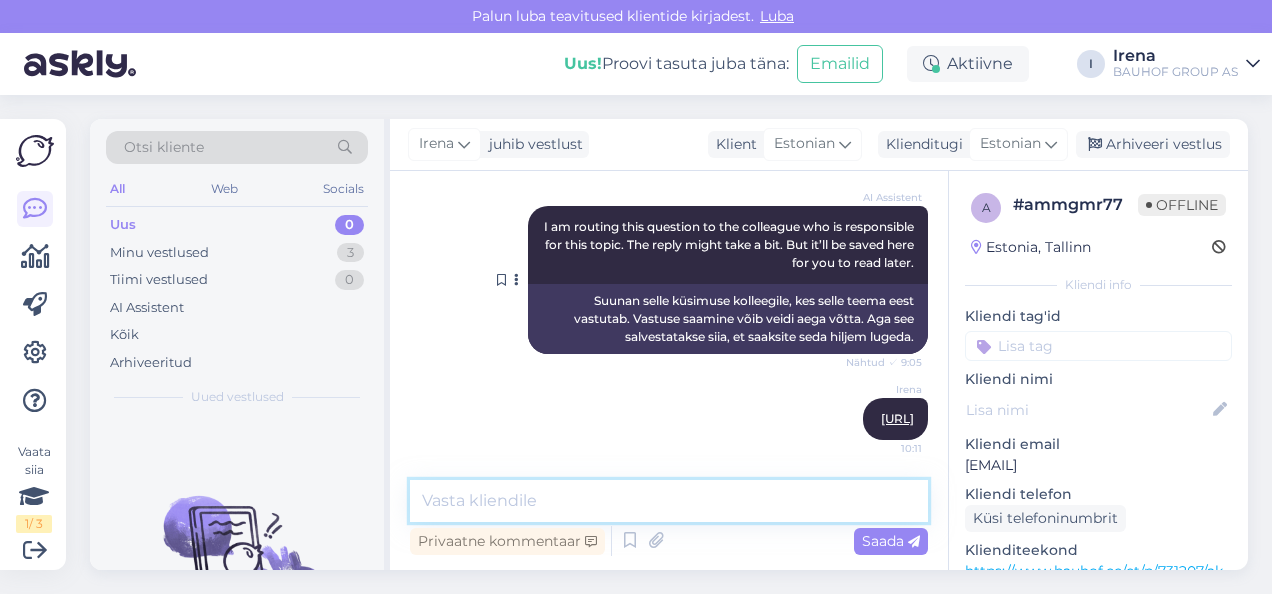 type on "https://www.bauhof.ee/et/p/625752/aku-makita-18v-5-0ah-bl1850b-li-ion" 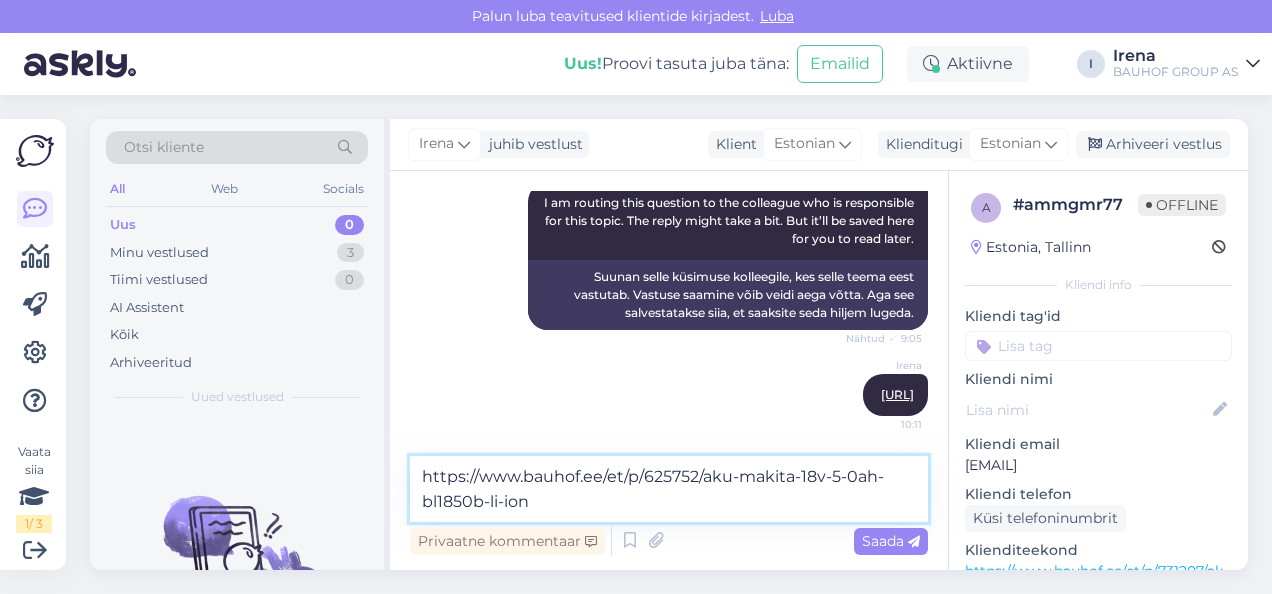 type 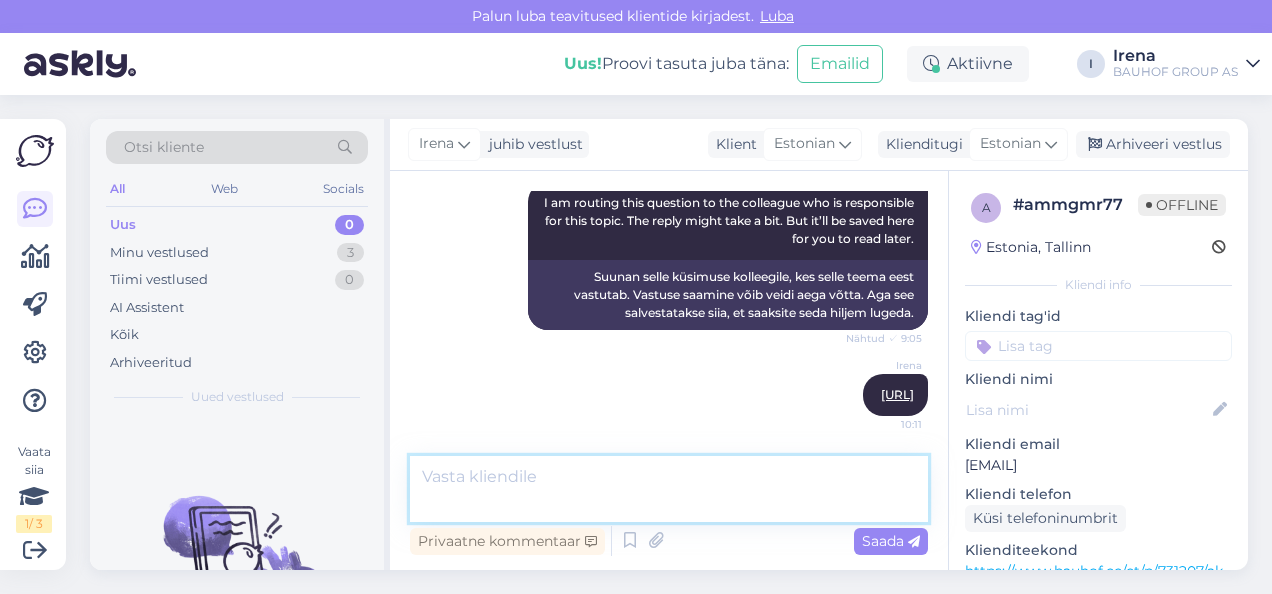 scroll, scrollTop: 808, scrollLeft: 0, axis: vertical 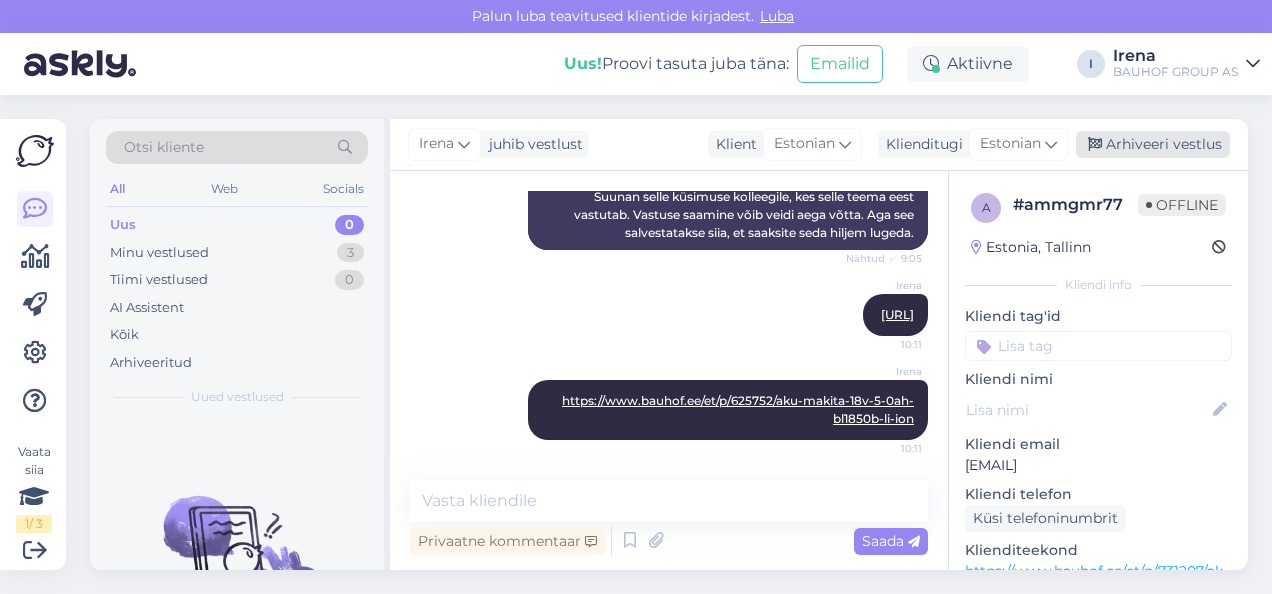 click on "Arhiveeri vestlus" at bounding box center [1153, 144] 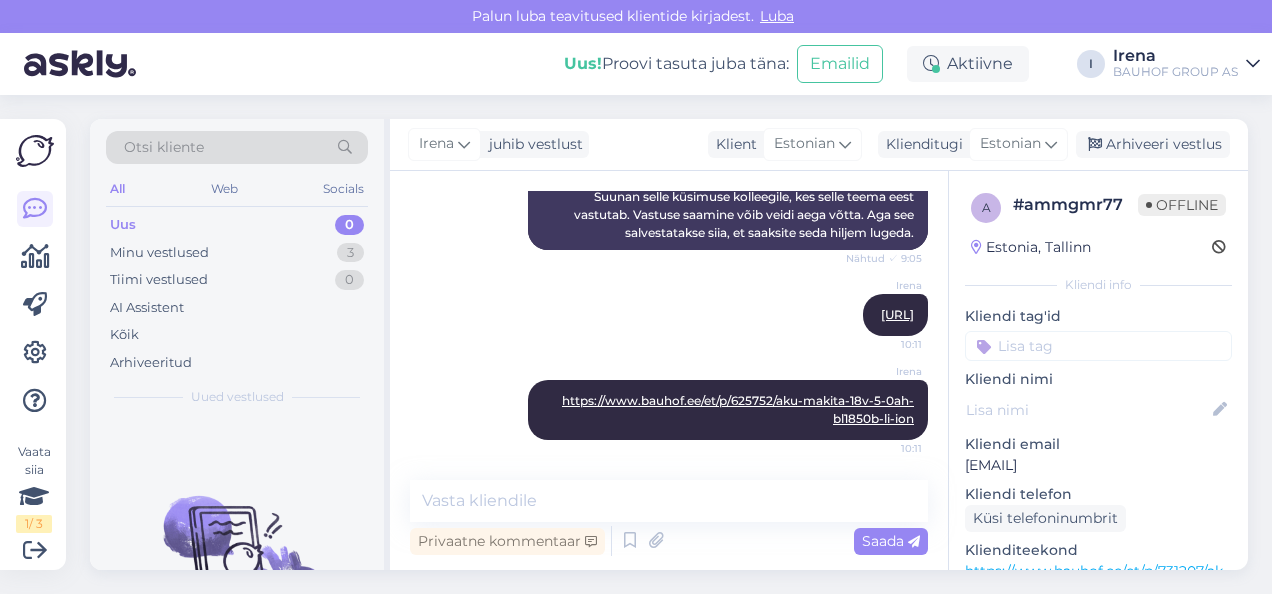 scroll, scrollTop: 816, scrollLeft: 0, axis: vertical 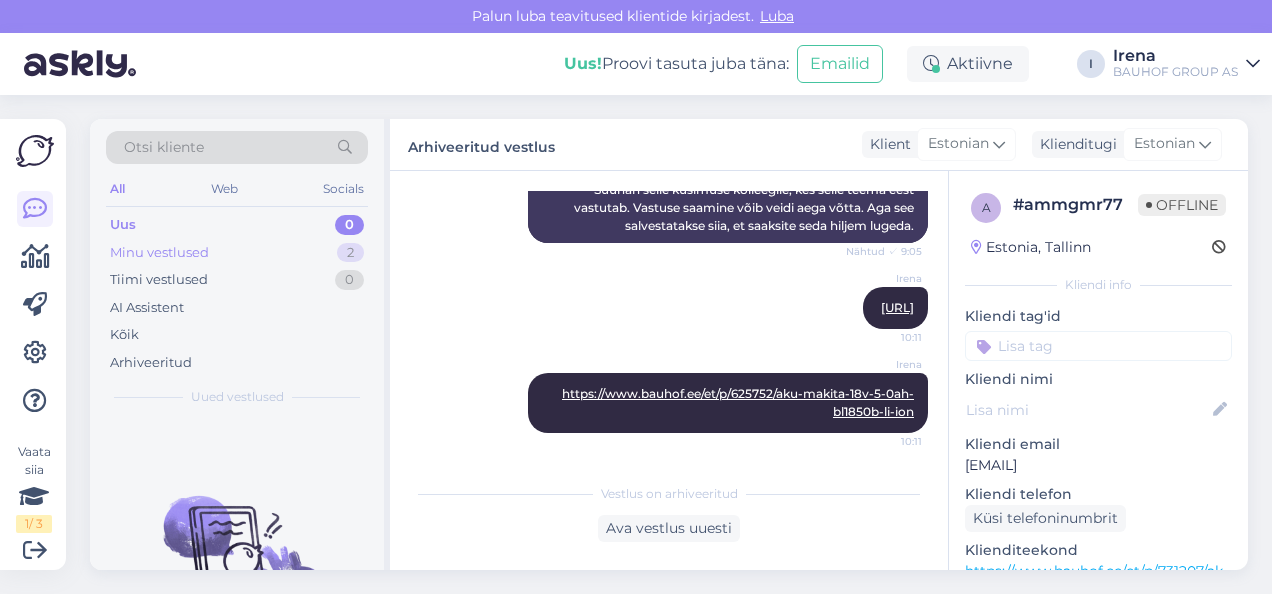 click on "Minu vestlused 2" at bounding box center [237, 253] 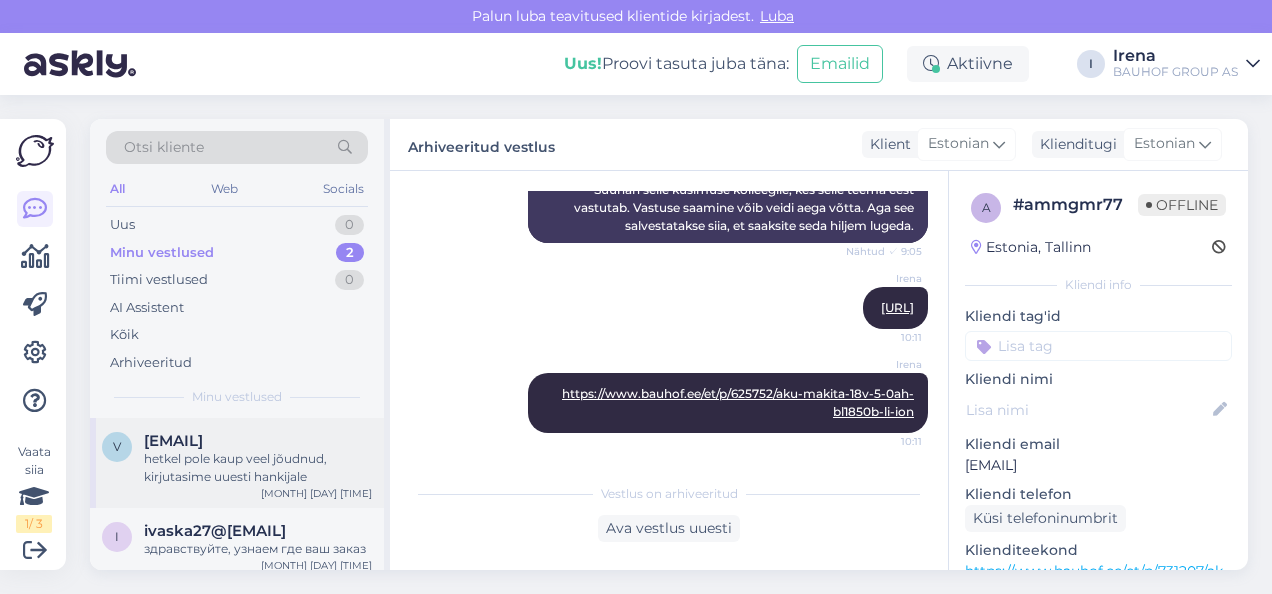 click on "hetkel pole kaup veel jõudnud, kirjutasime uuesti hankijale" at bounding box center (258, 468) 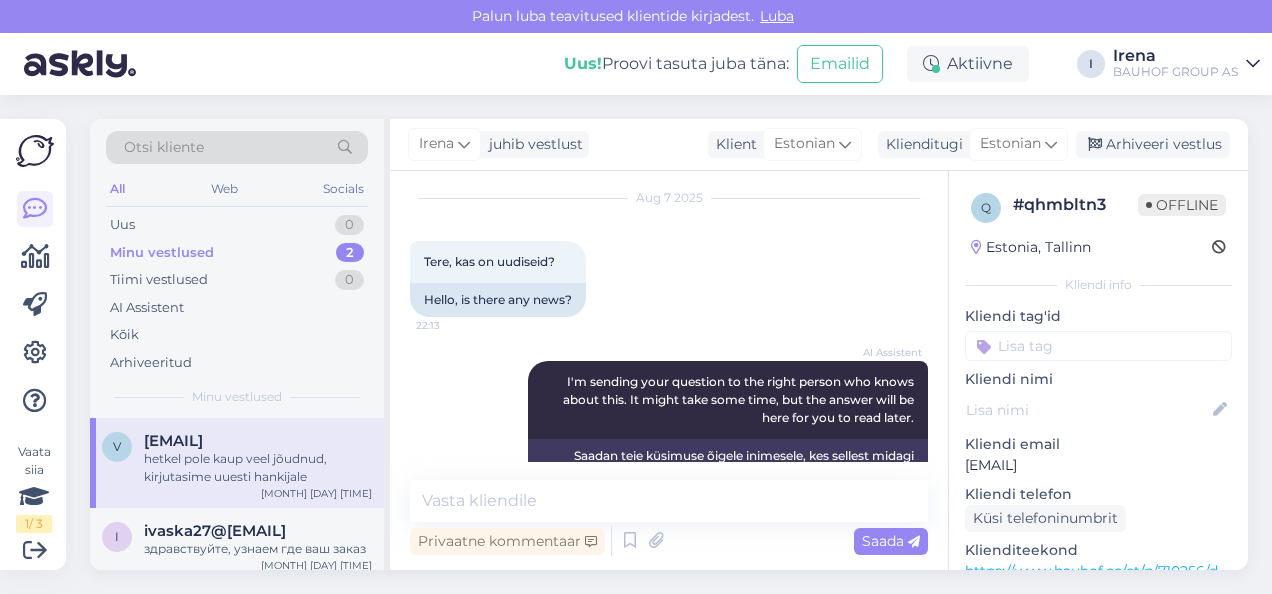 scroll, scrollTop: 1782, scrollLeft: 0, axis: vertical 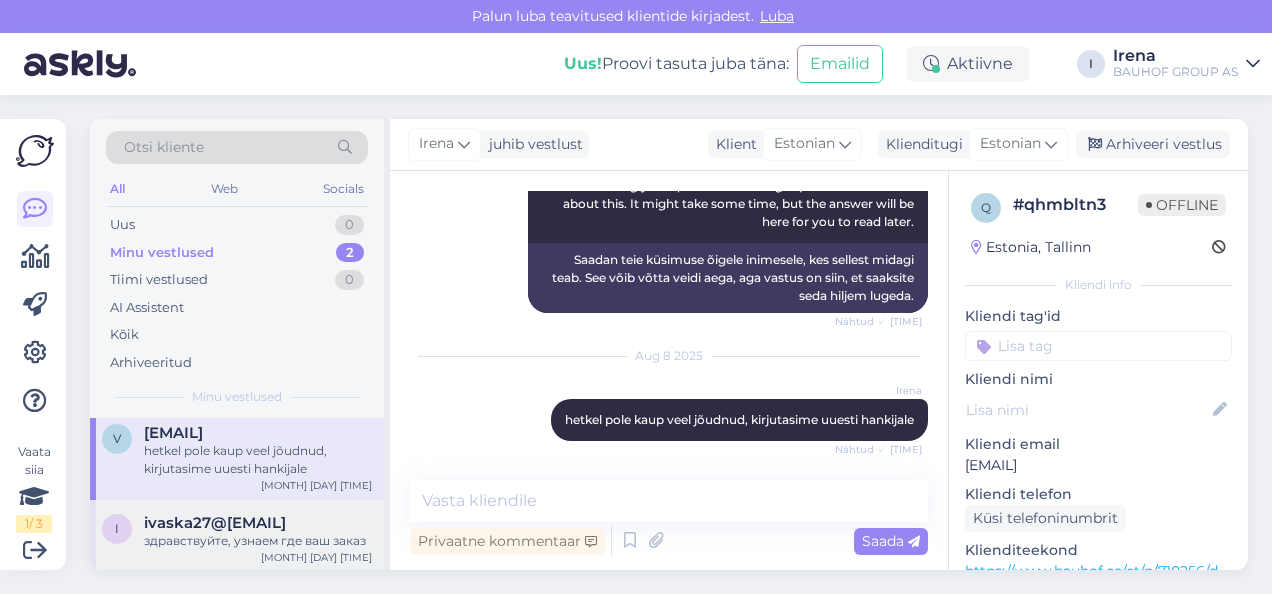 click on "здравствуйте, узнаем где ваш заказ" at bounding box center [258, 541] 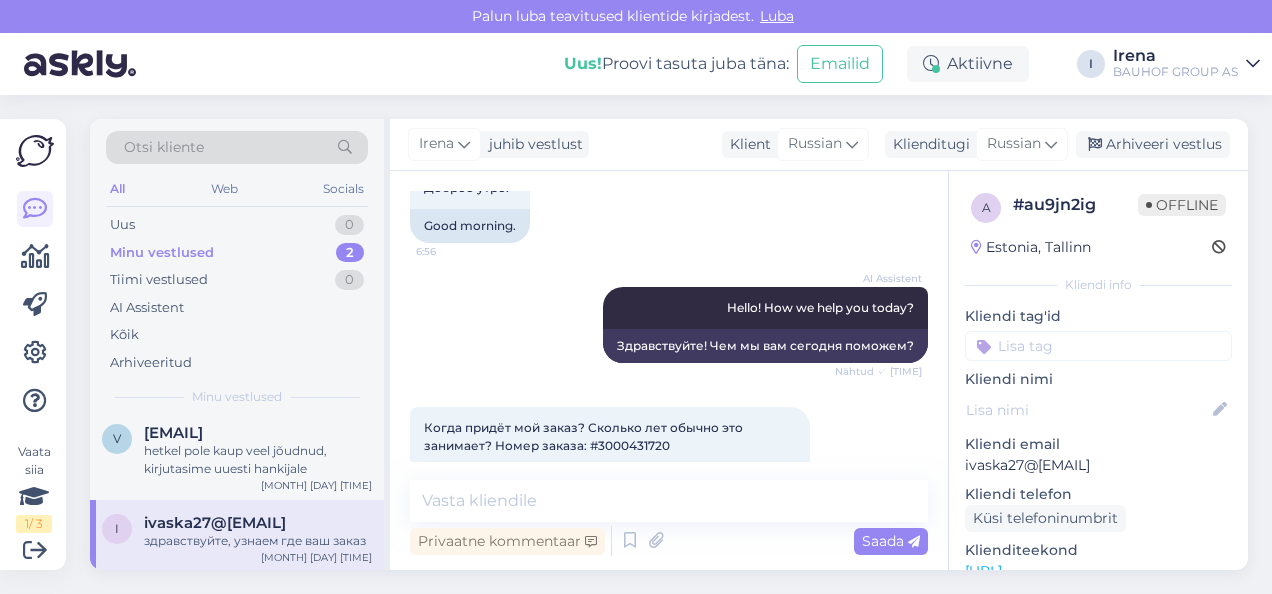 scroll, scrollTop: 7736, scrollLeft: 0, axis: vertical 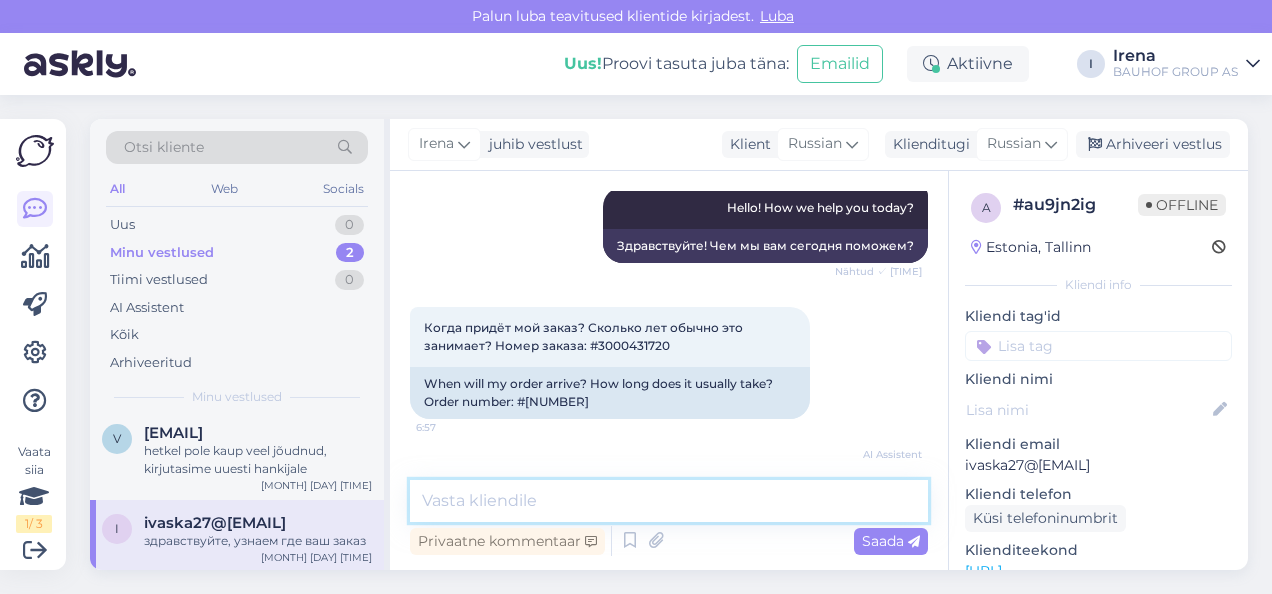 click at bounding box center [669, 501] 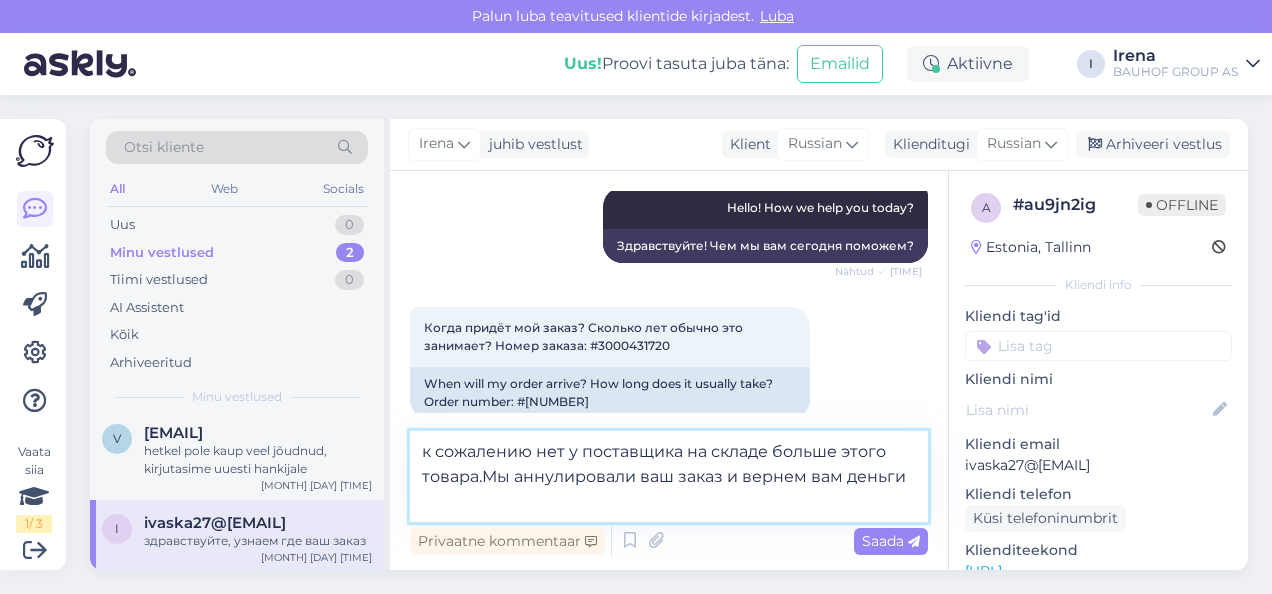 type on "к сожалению нет у поставщика на складе больше этого товара.Мы аннулировали ваш заказ и вернем вам деньги" 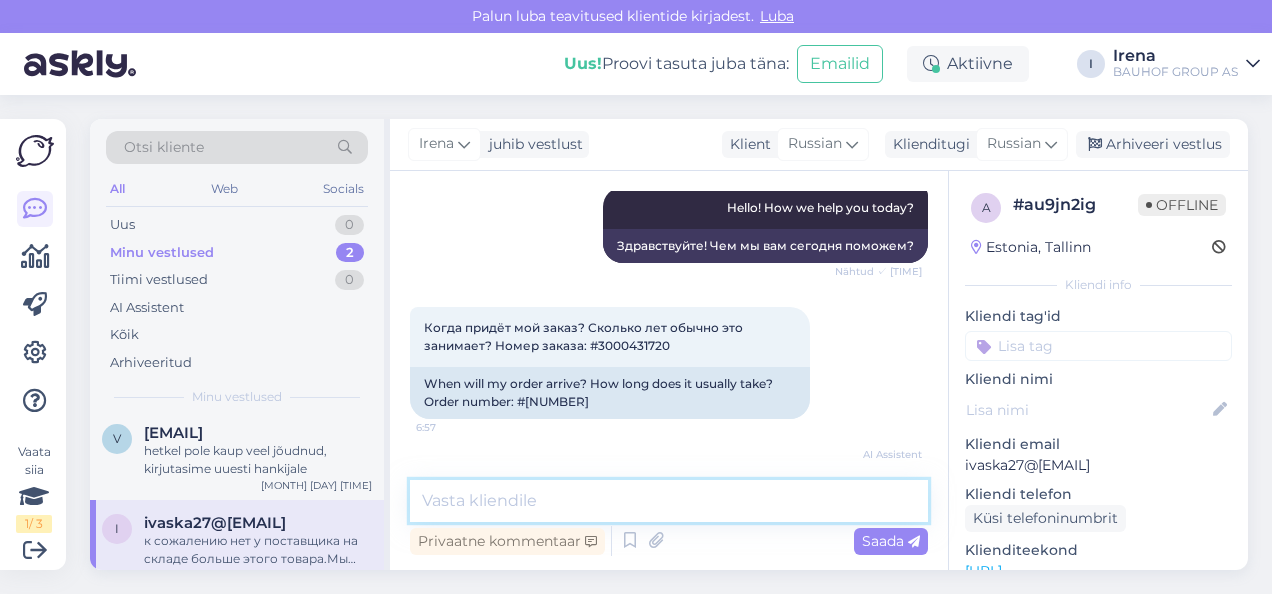 scroll, scrollTop: 8040, scrollLeft: 0, axis: vertical 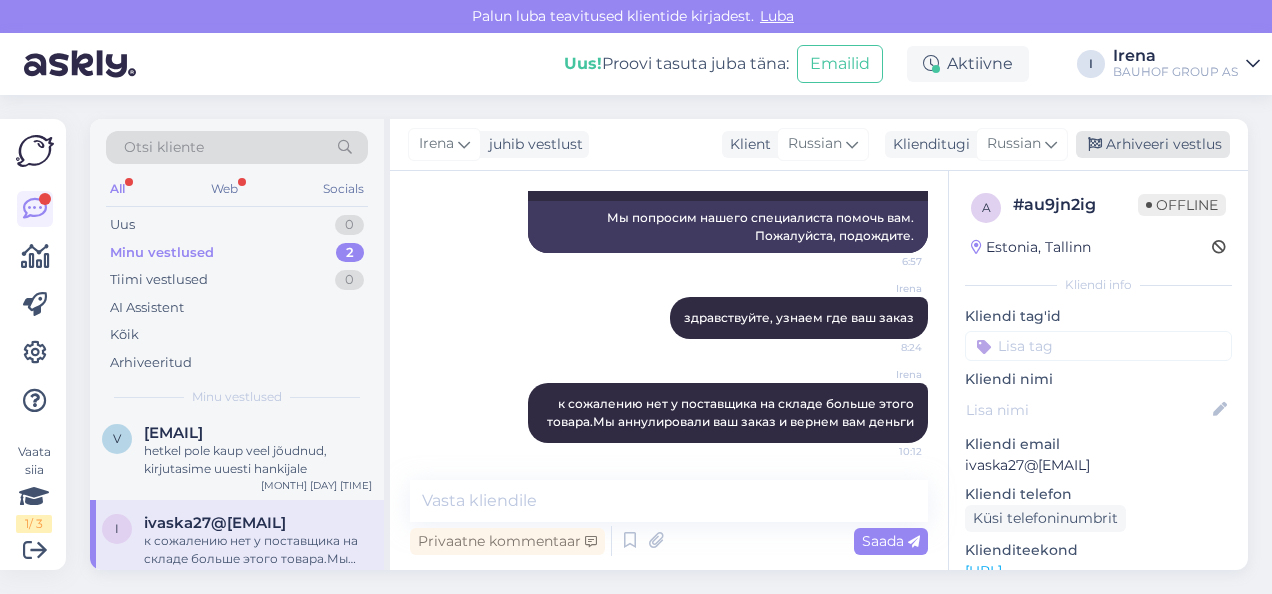 click on "Arhiveeri vestlus" at bounding box center [1153, 144] 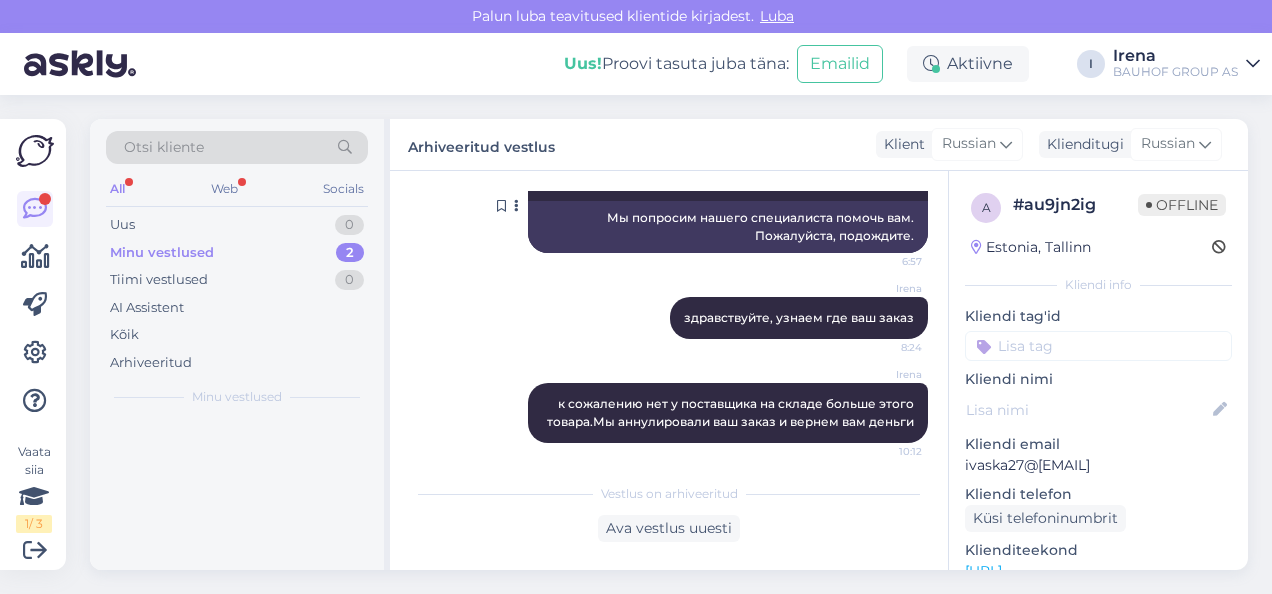 scroll, scrollTop: 0, scrollLeft: 0, axis: both 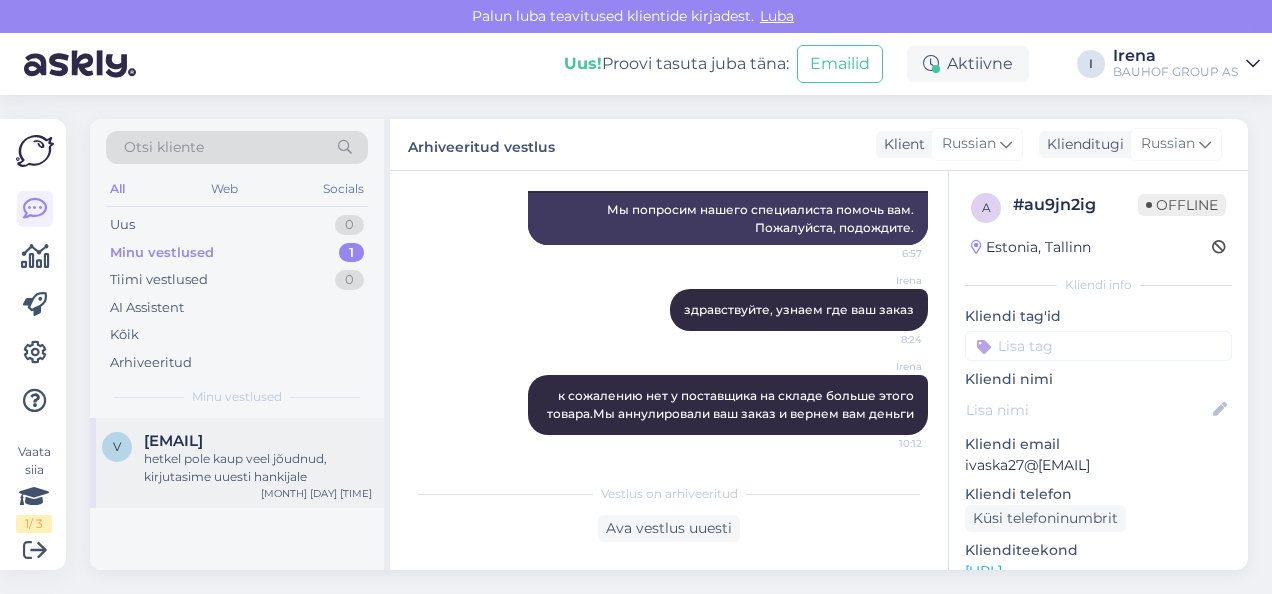 click on "[EMAIL]" at bounding box center (173, 441) 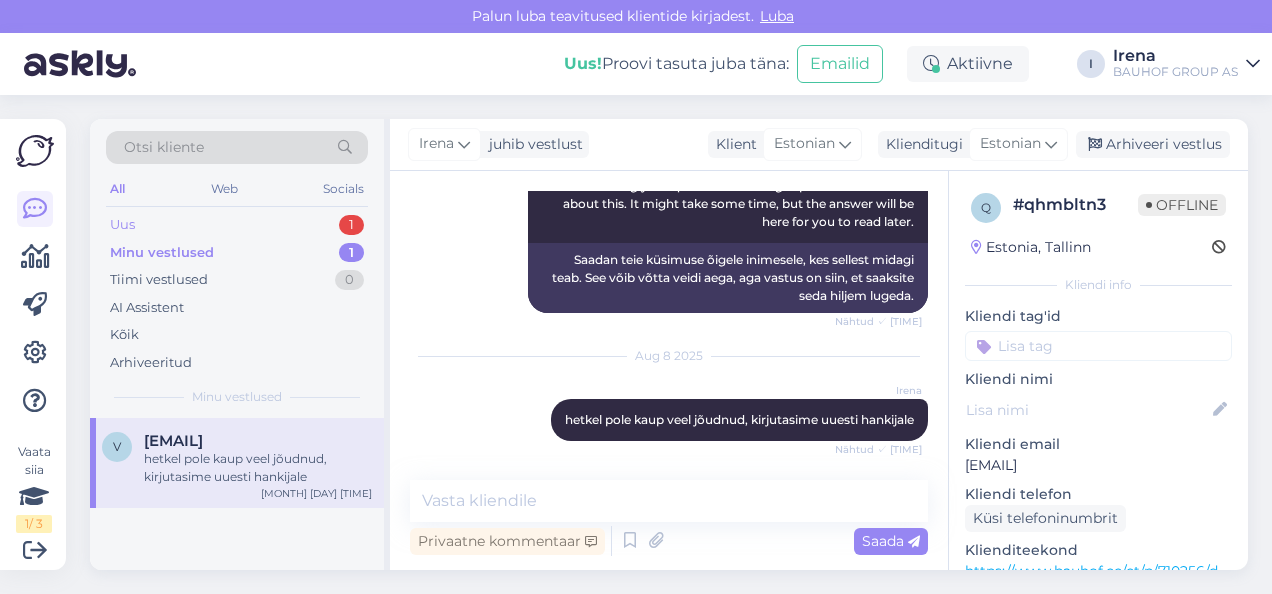 click on "Uus 1" at bounding box center [237, 225] 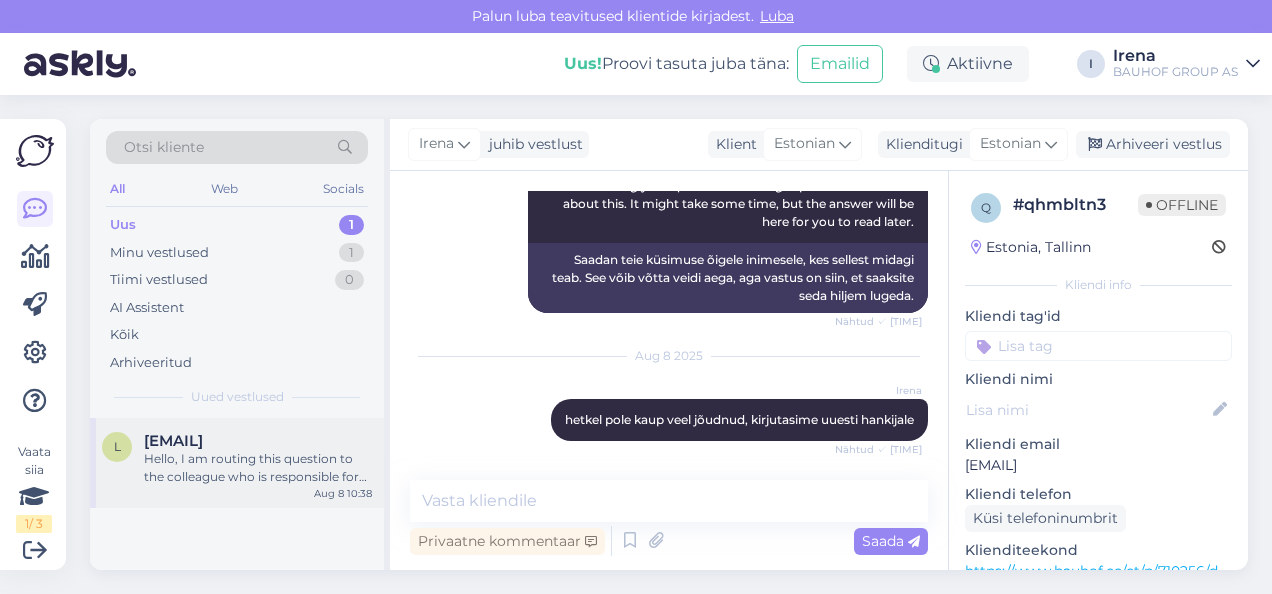click on "Hello, I am routing this question to the colleague who is responsible for this topic. The reply might take a bit. But it’ll be saved here for you to read later." at bounding box center (258, 468) 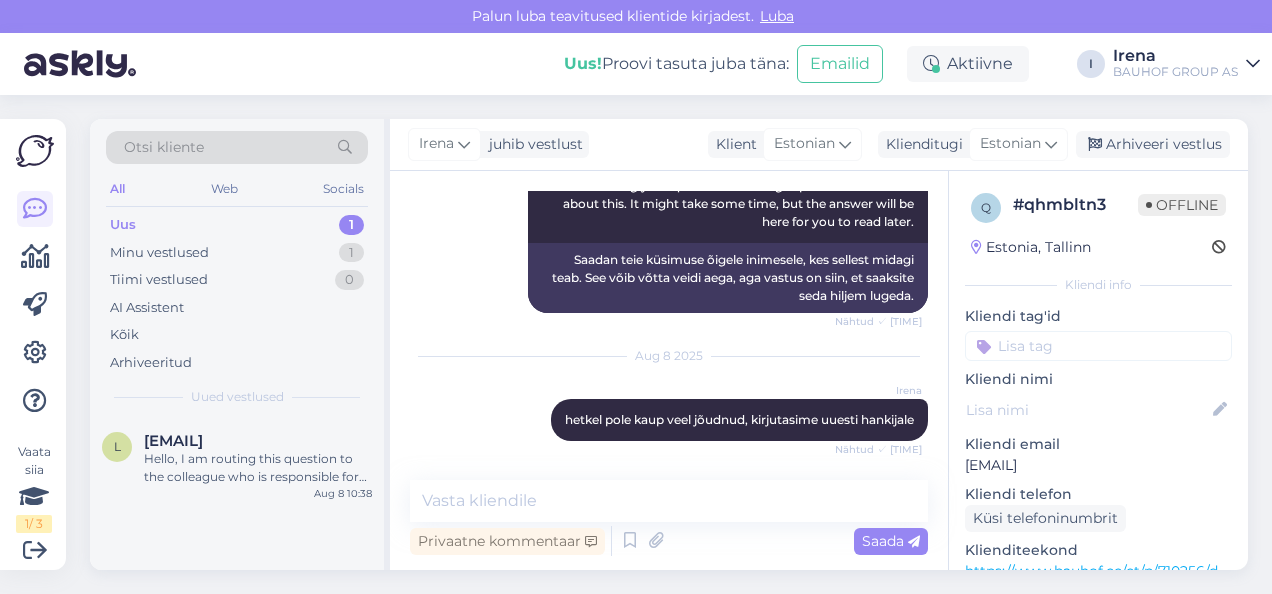 scroll, scrollTop: 204, scrollLeft: 0, axis: vertical 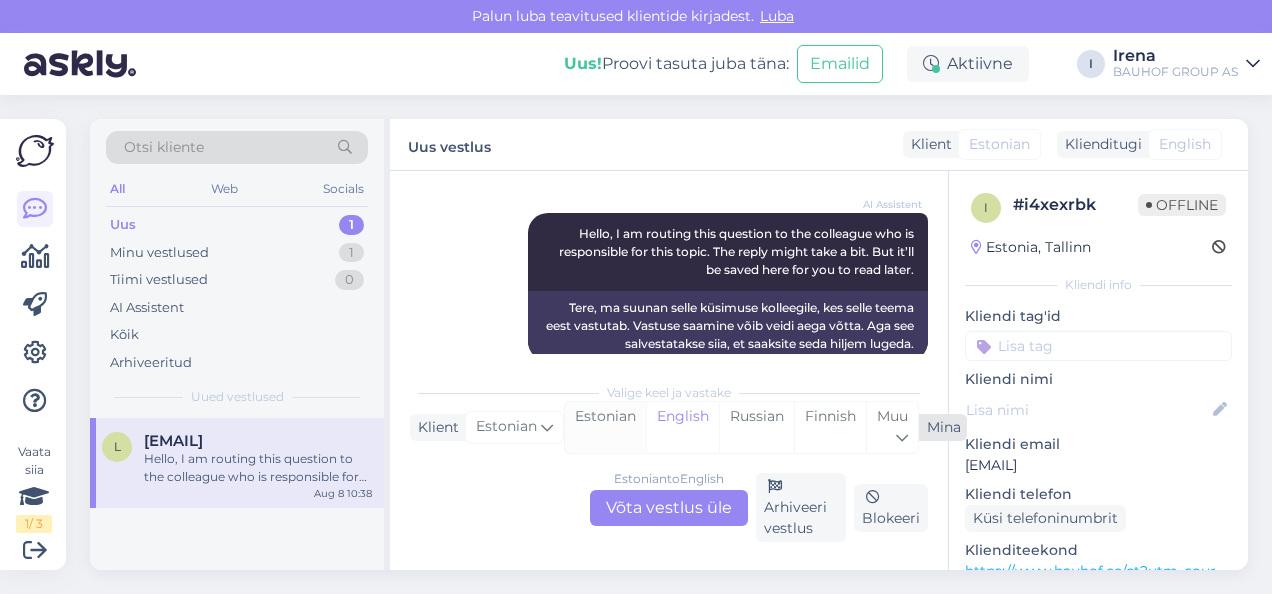 click on "Estonian" at bounding box center (605, 427) 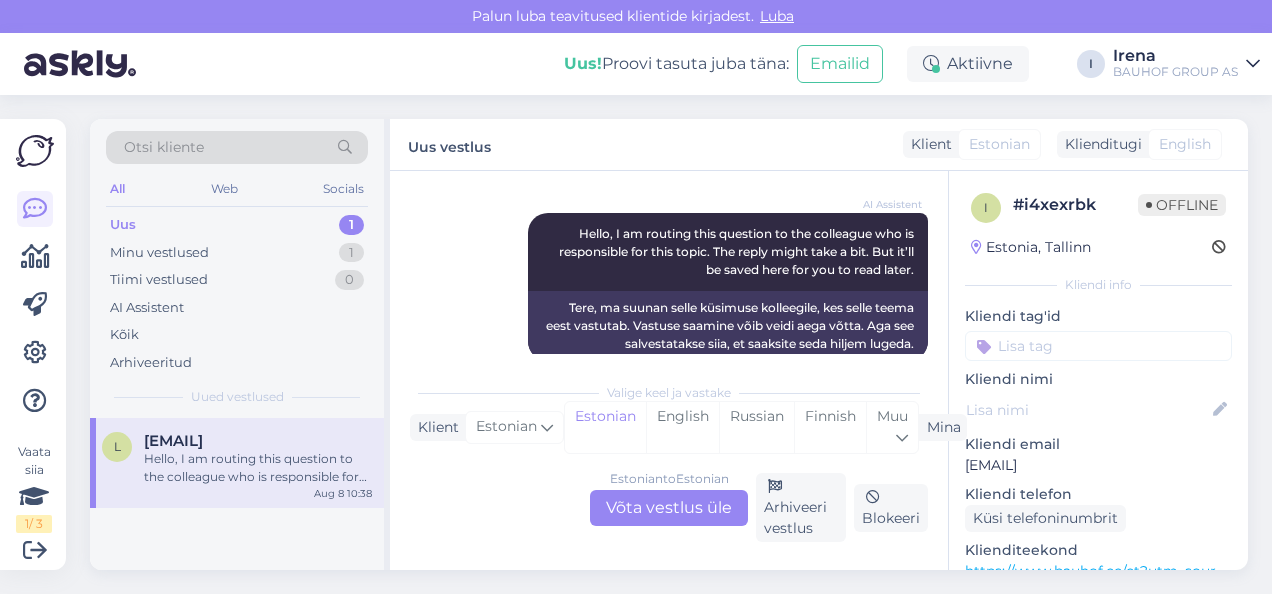 click on "Estonian  to  Estonian Võta vestlus üle" at bounding box center (669, 508) 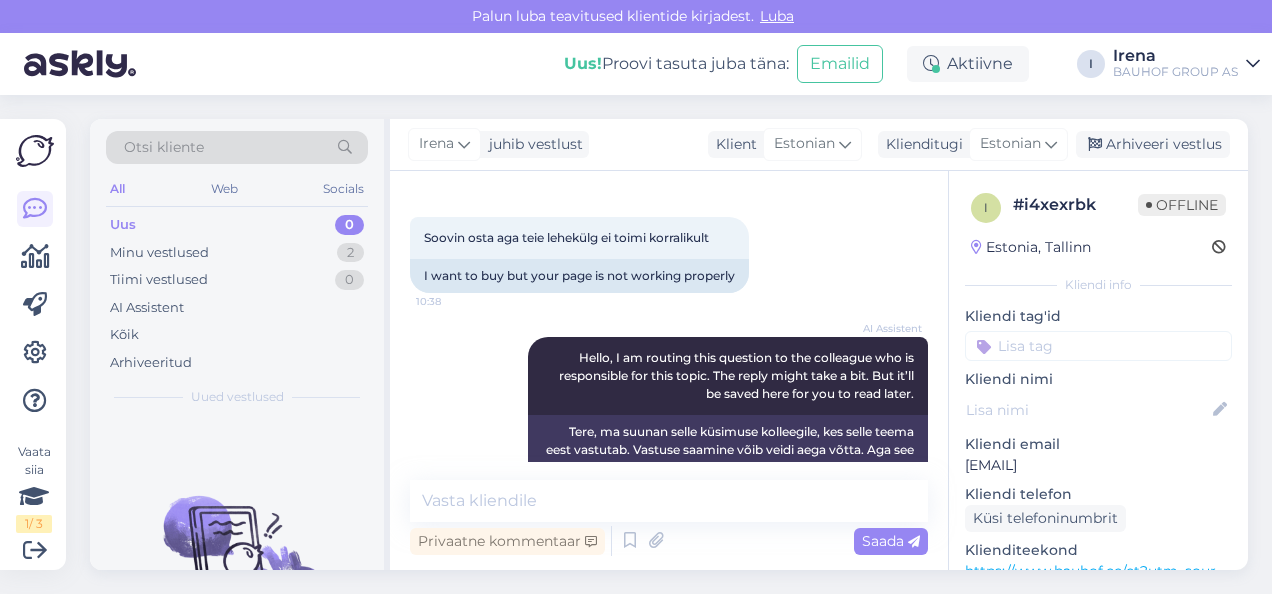 scroll, scrollTop: 124, scrollLeft: 0, axis: vertical 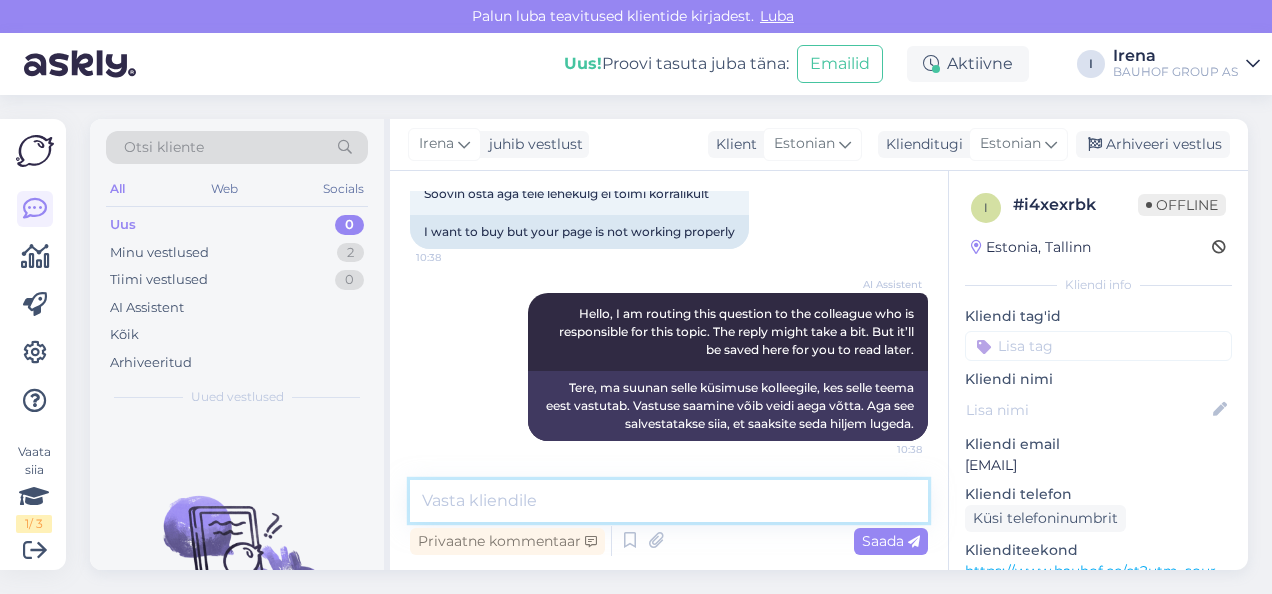 click at bounding box center (669, 501) 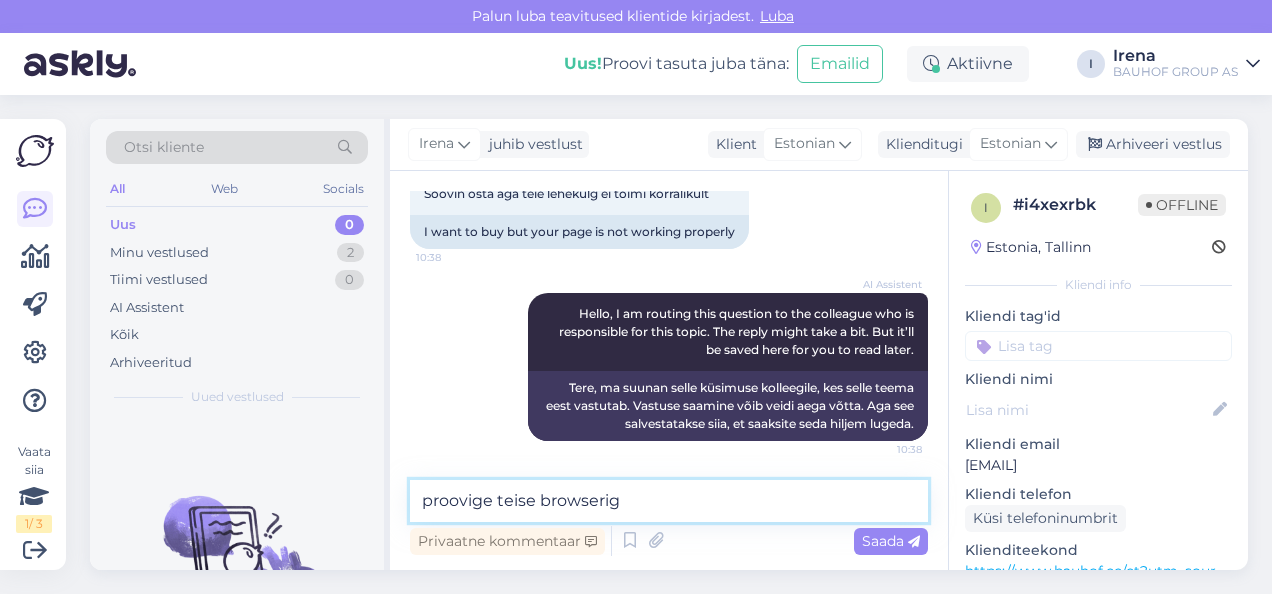 type on "proovige teise browseriga" 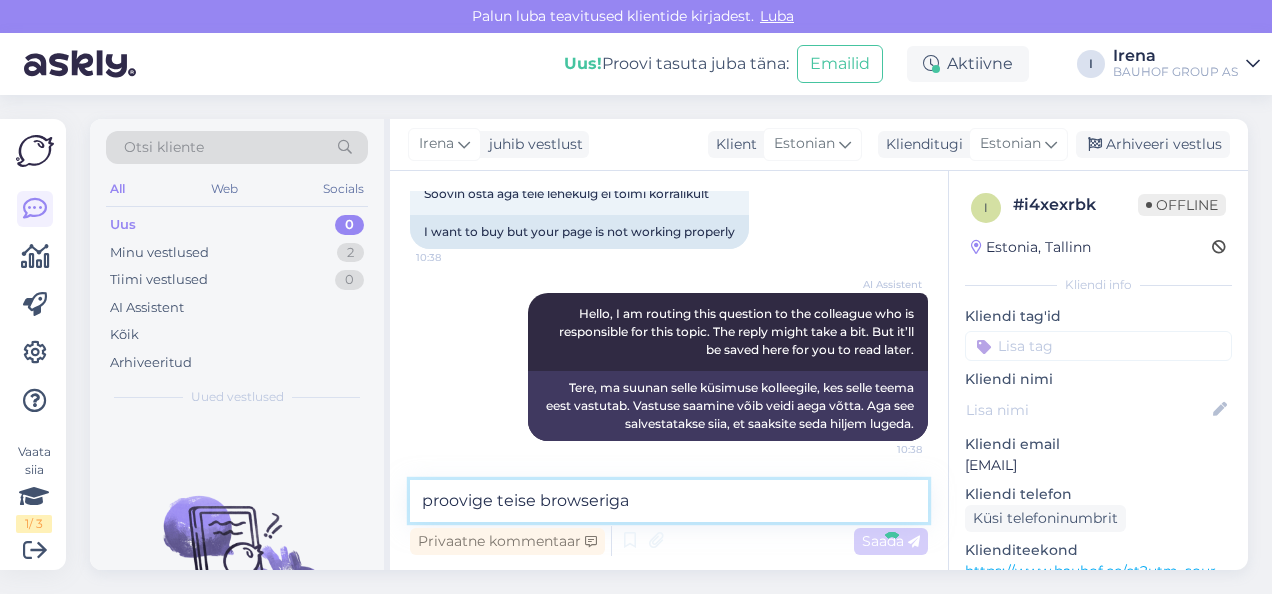 type 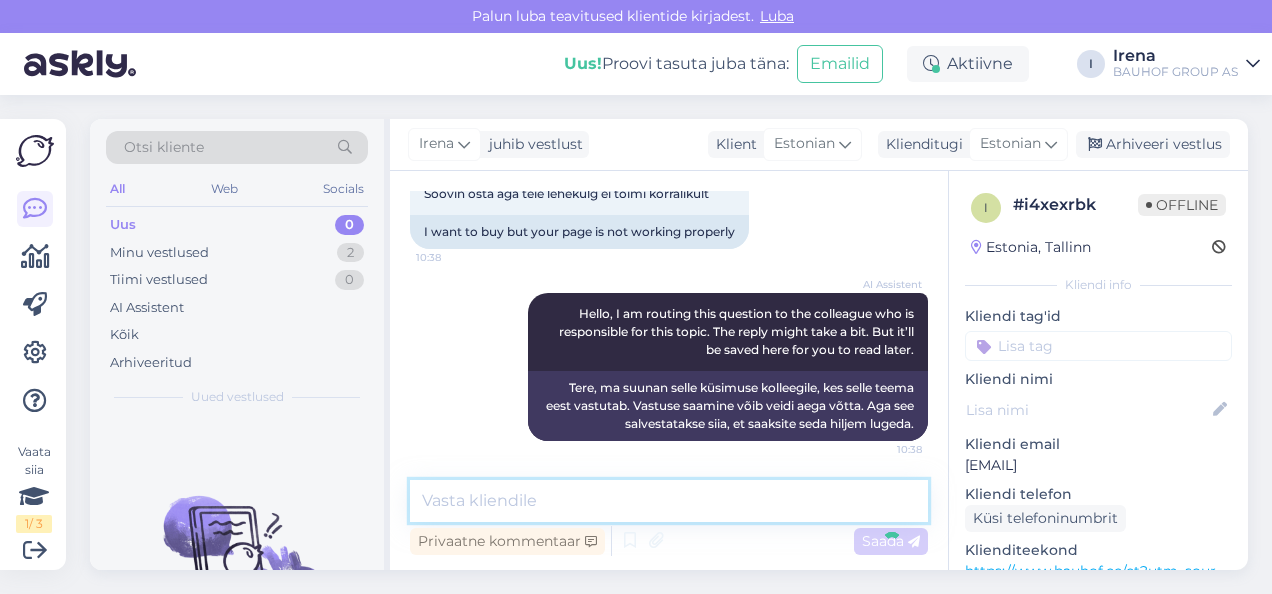 scroll, scrollTop: 210, scrollLeft: 0, axis: vertical 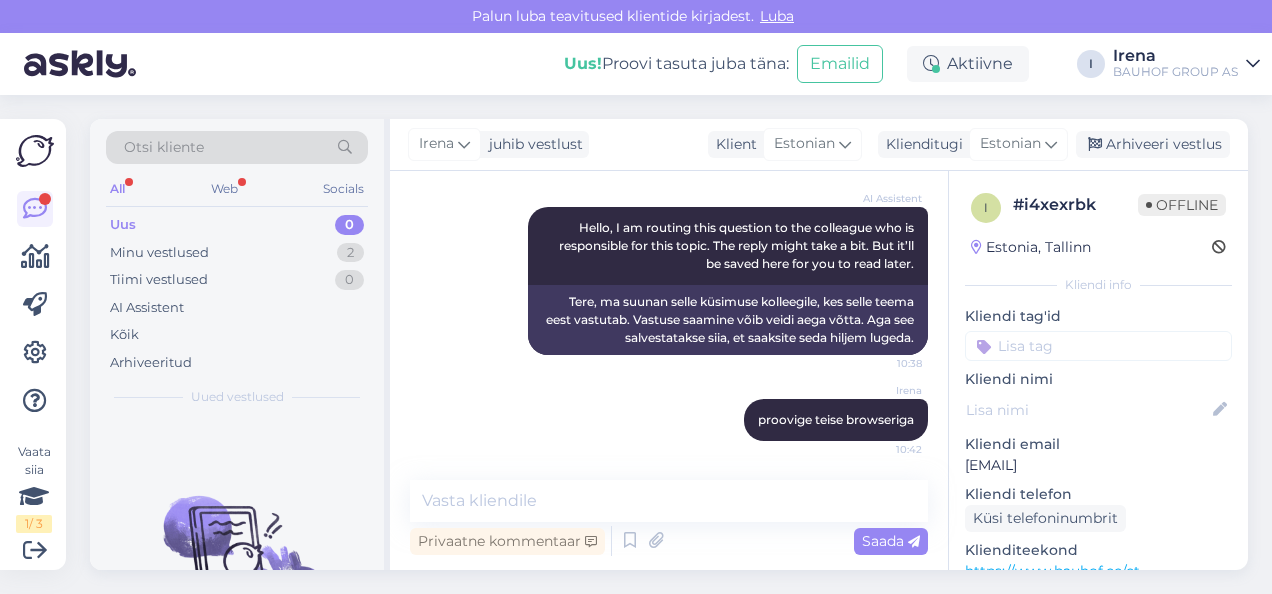 click on "Uus 0" at bounding box center [237, 225] 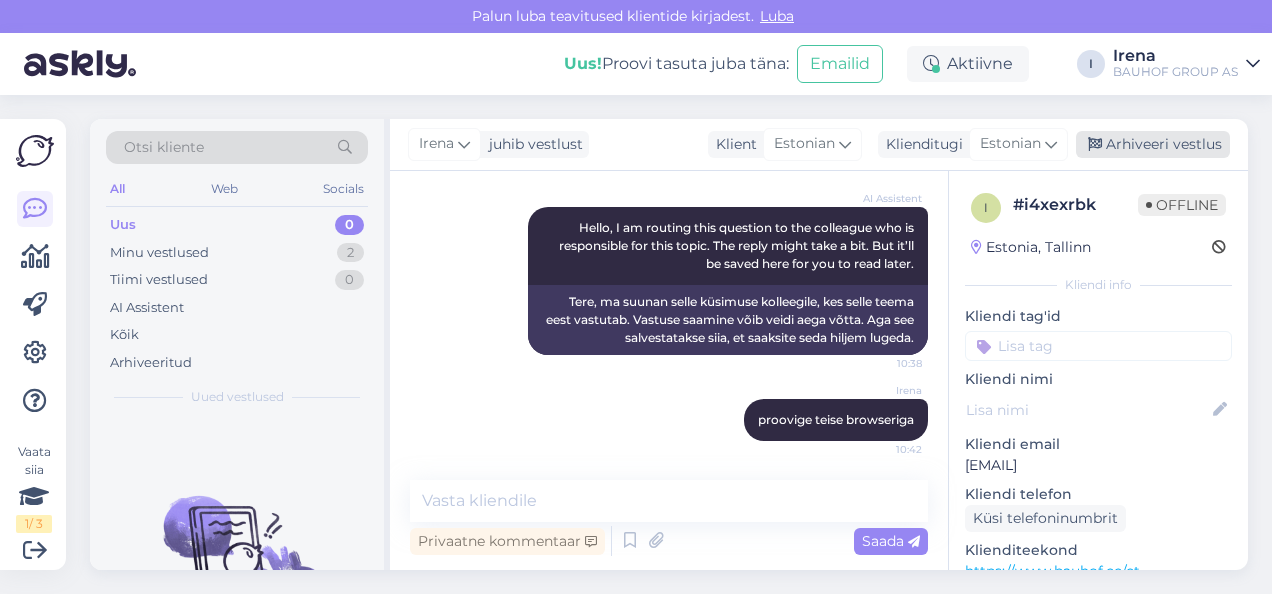 click on "Arhiveeri vestlus" at bounding box center [1153, 144] 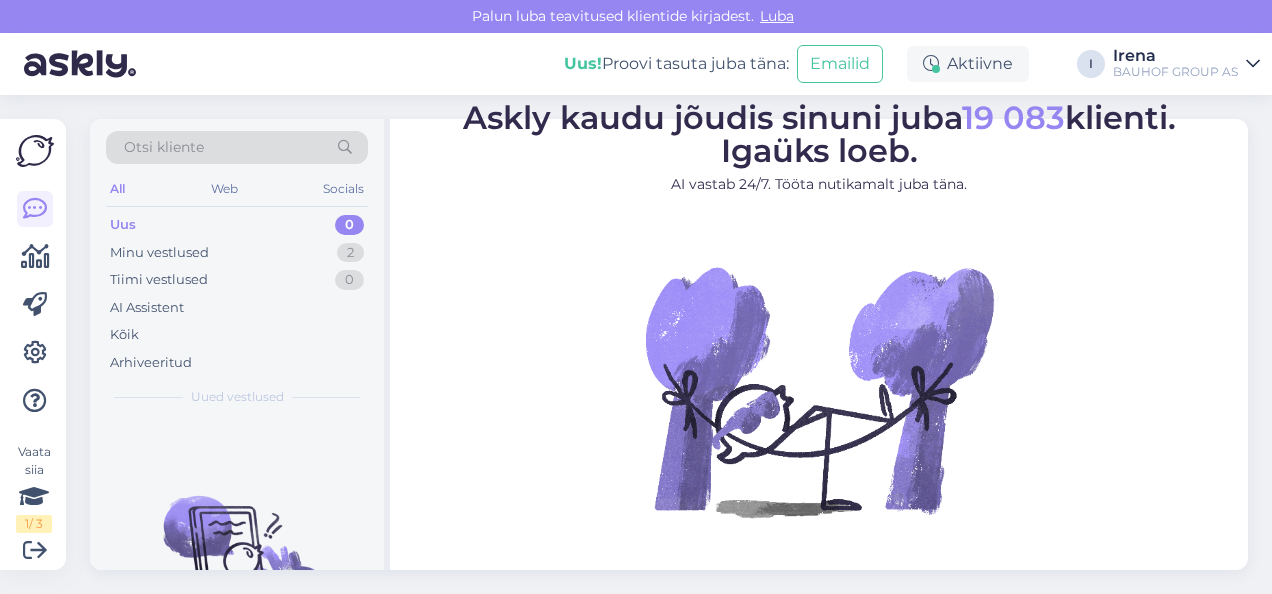 scroll, scrollTop: 0, scrollLeft: 0, axis: both 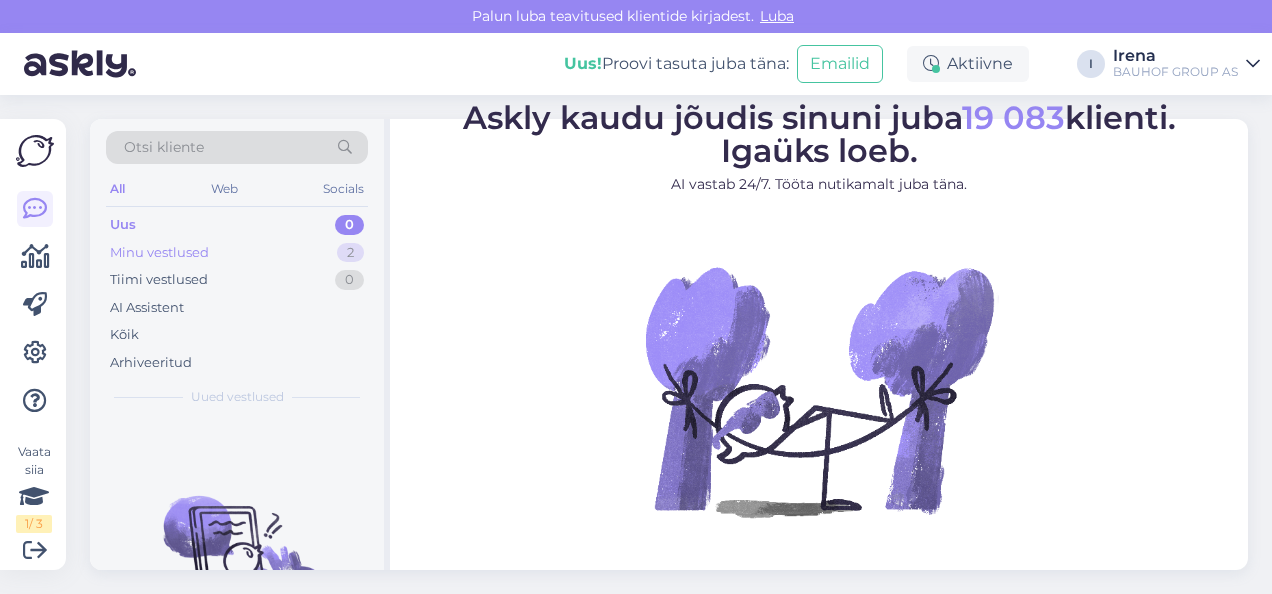 click on "Minu vestlused 2" at bounding box center (237, 253) 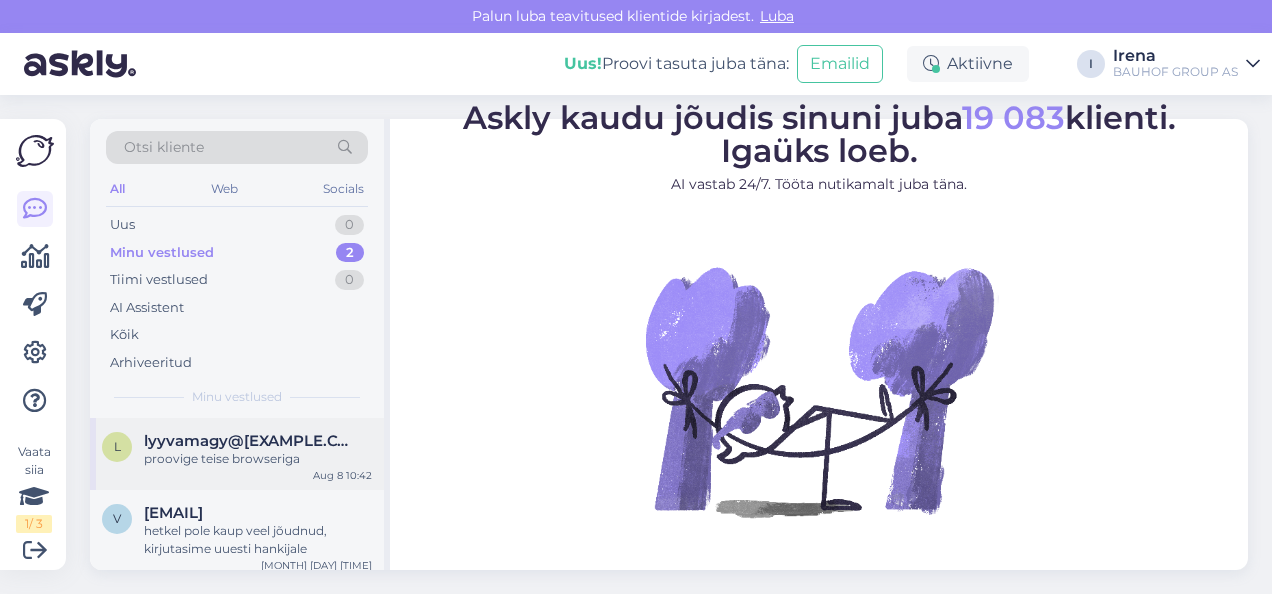 click on "lyyvamagy@[EXAMPLE.COM]" at bounding box center (248, 441) 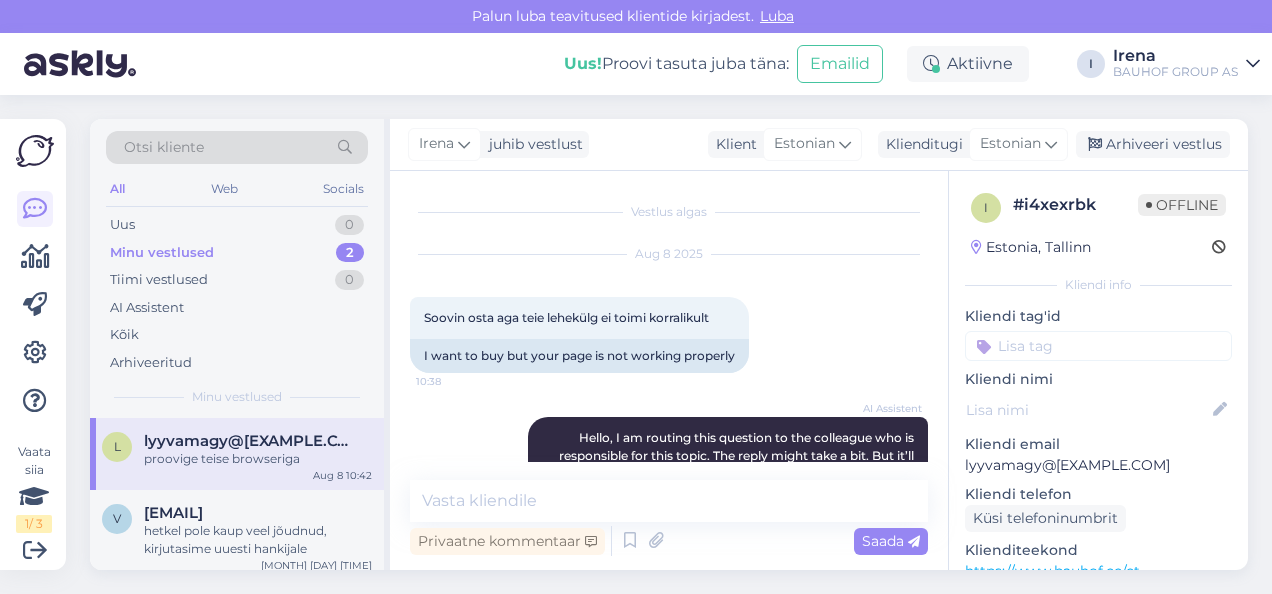 scroll, scrollTop: 210, scrollLeft: 0, axis: vertical 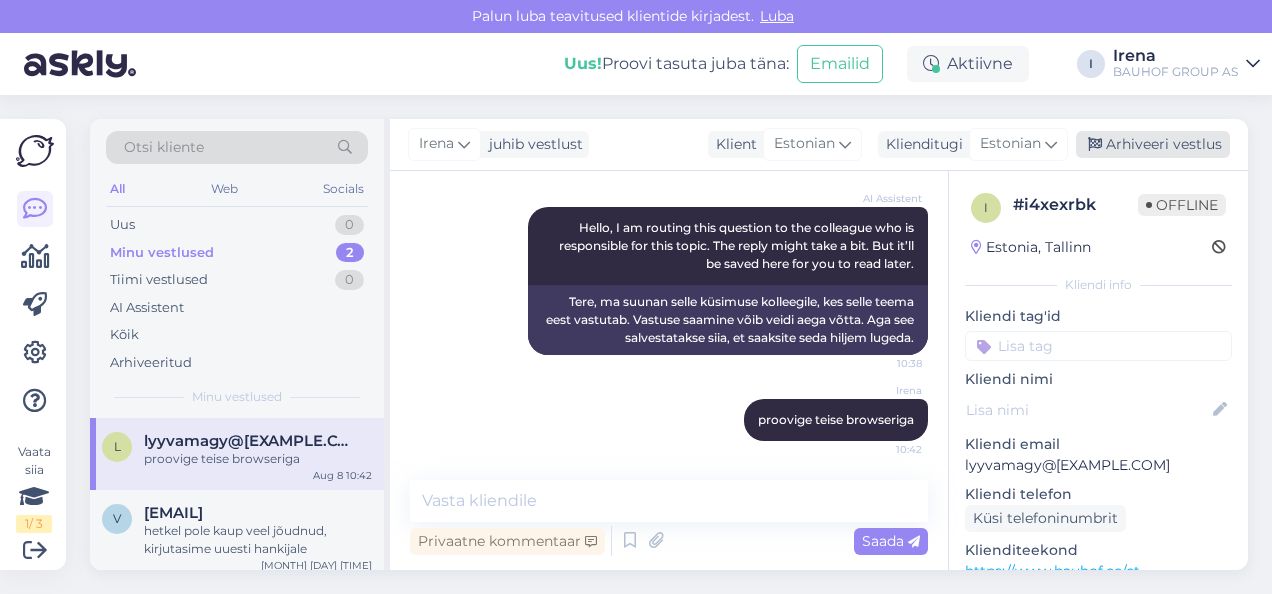 click on "Arhiveeri vestlus" at bounding box center (1153, 144) 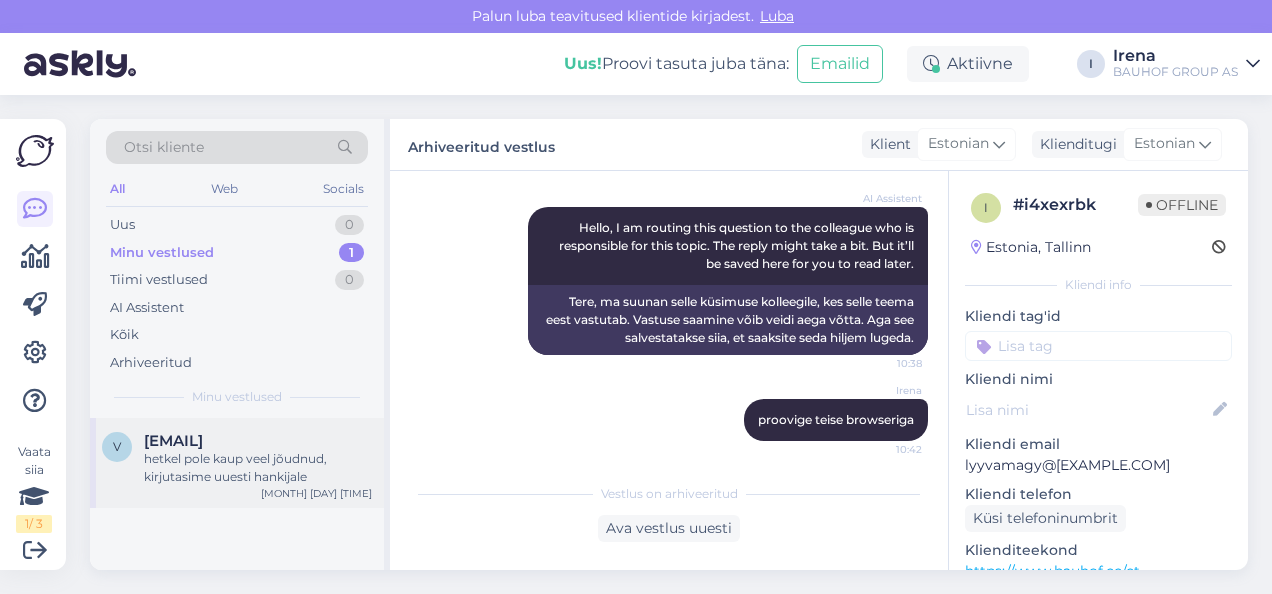 click on "[EMAIL] hetkel pole kaup veel jõudnud, kirjutasime uuesti hankijale [MONTH] [DAY] [TIME]" at bounding box center (237, 463) 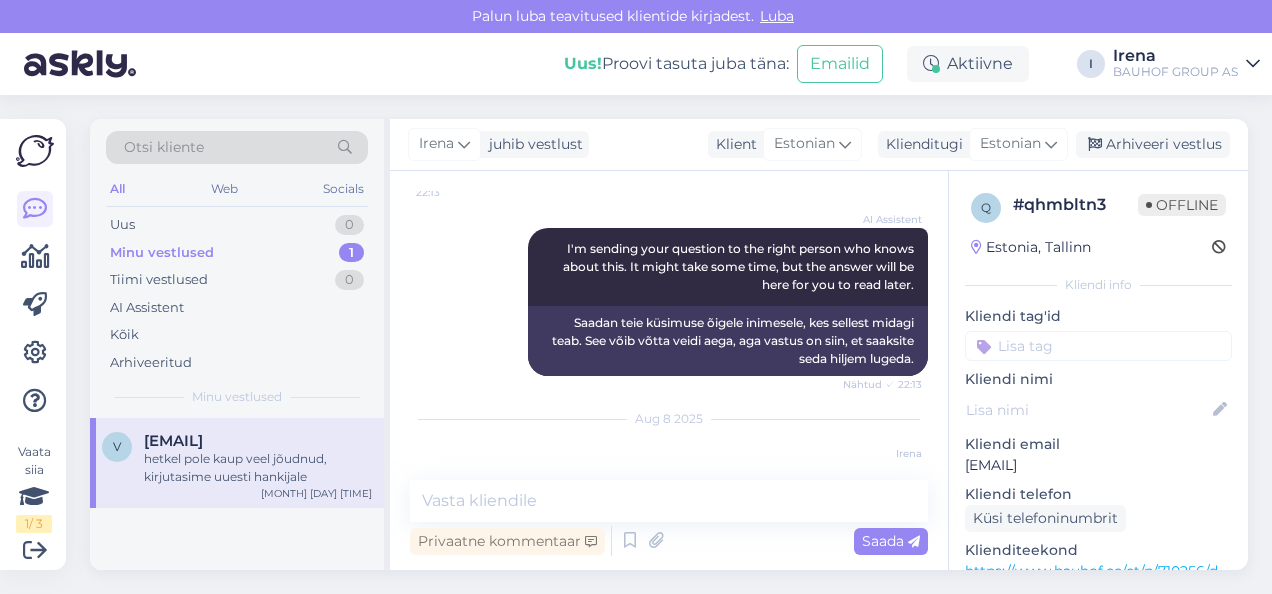 scroll, scrollTop: 1782, scrollLeft: 0, axis: vertical 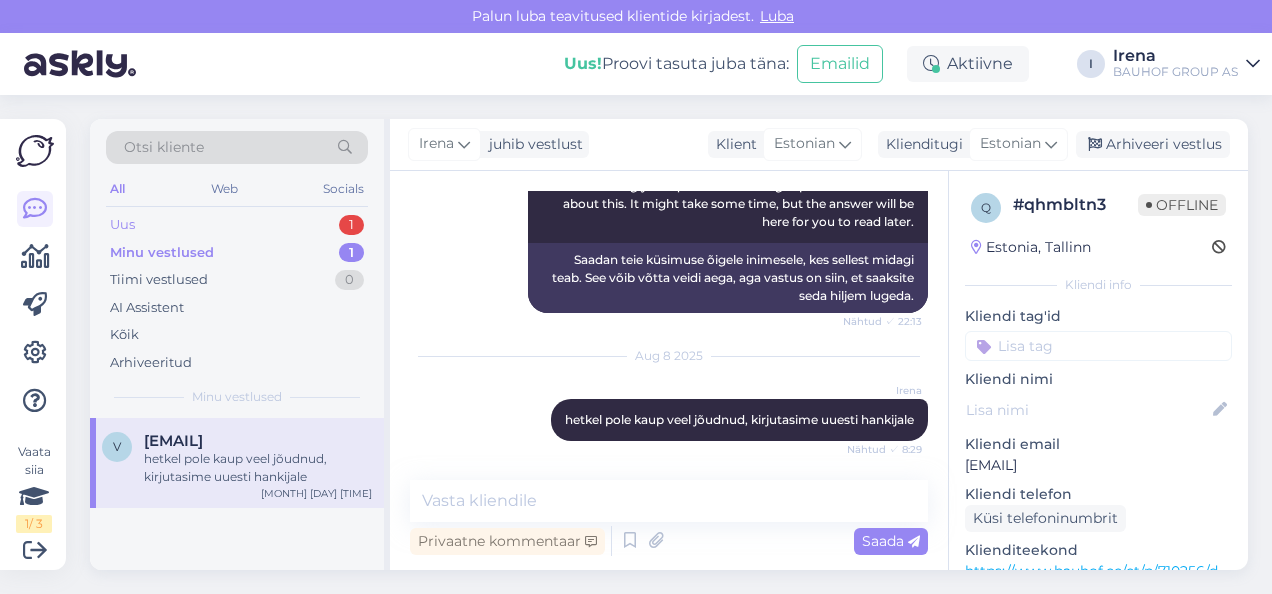 click on "Uus 1" at bounding box center [237, 225] 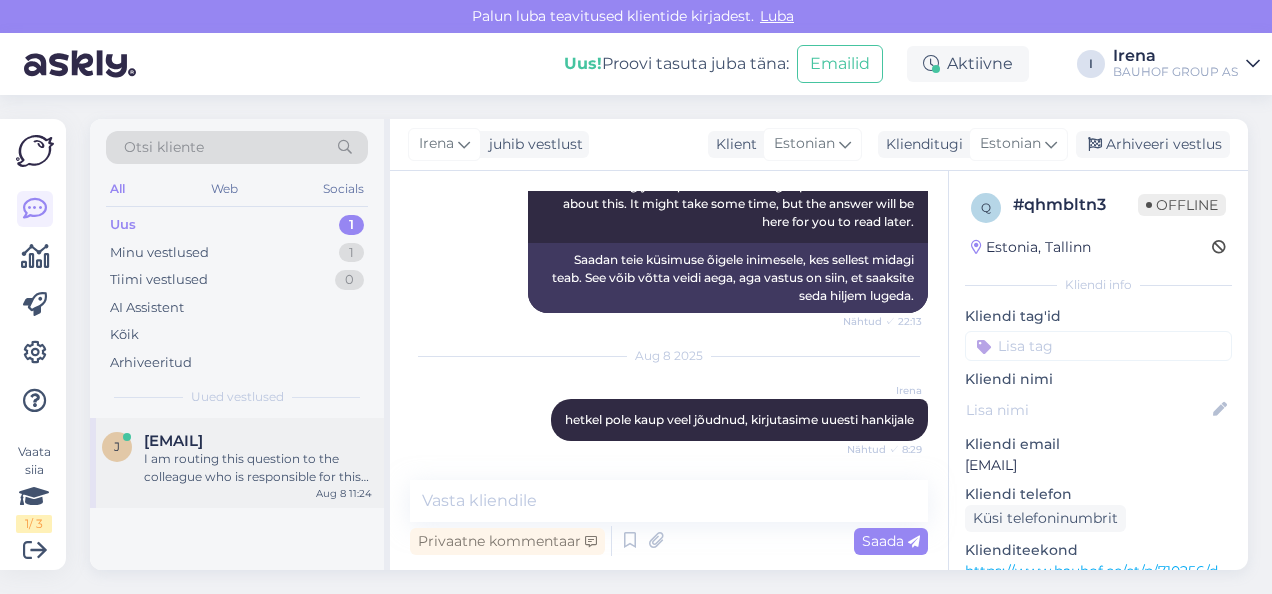 click on "I am routing this question to the colleague who is responsible for this topic. The reply might take a bit. But it’ll be saved here for you to read later." at bounding box center [258, 468] 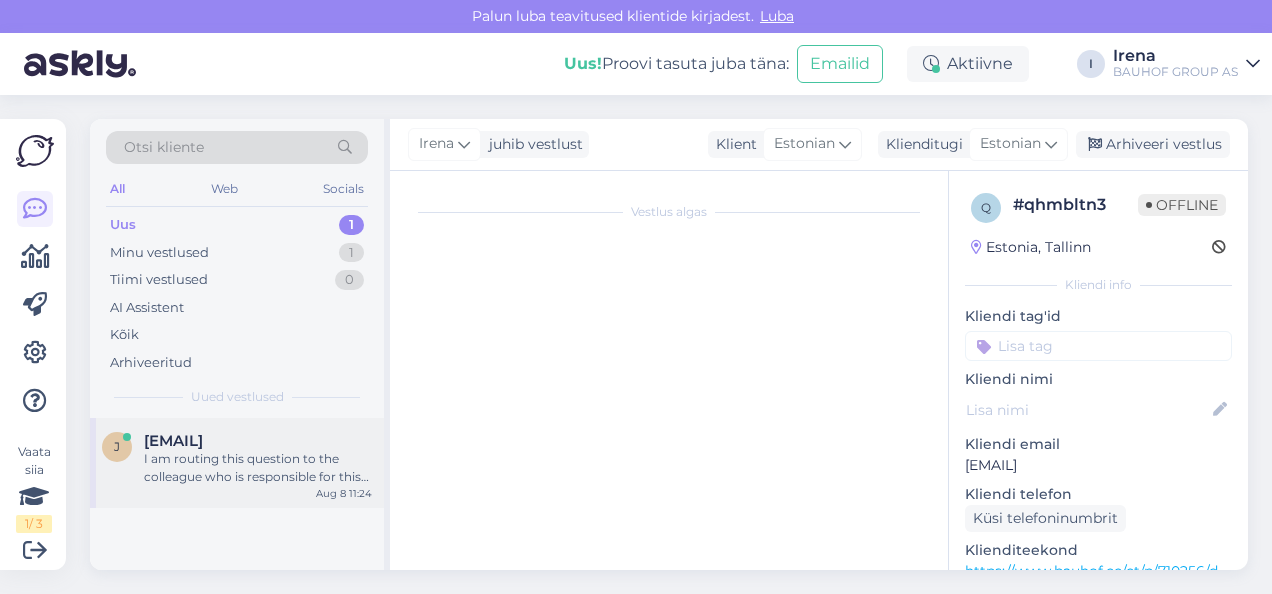 scroll, scrollTop: 480, scrollLeft: 0, axis: vertical 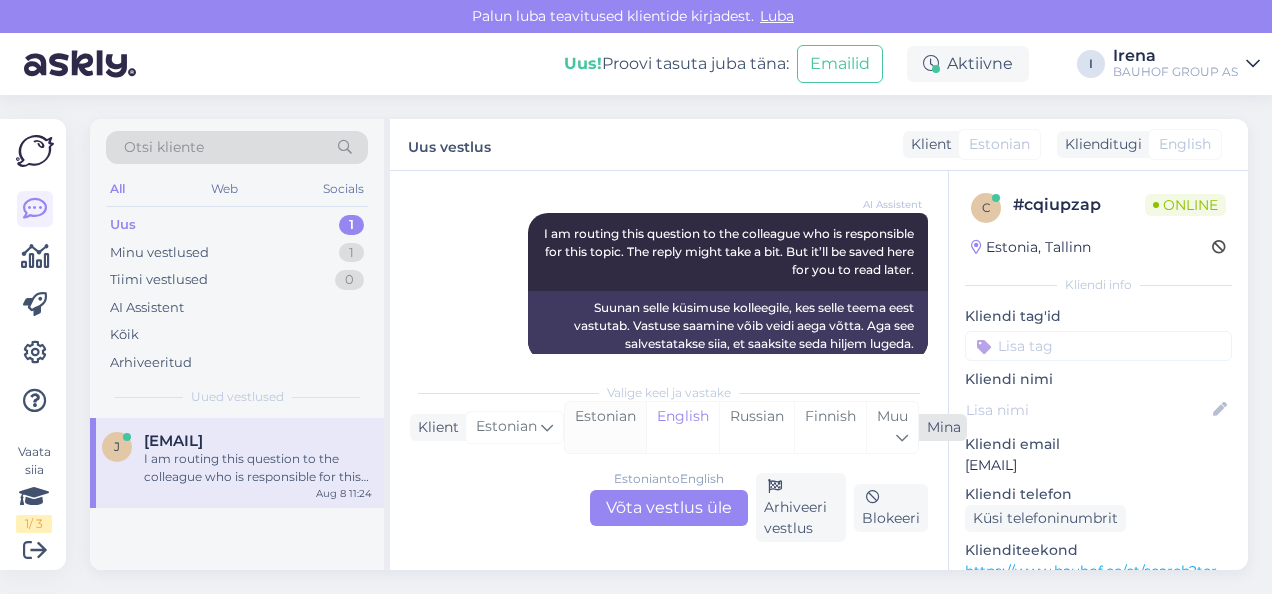 click on "Estonian" at bounding box center (605, 427) 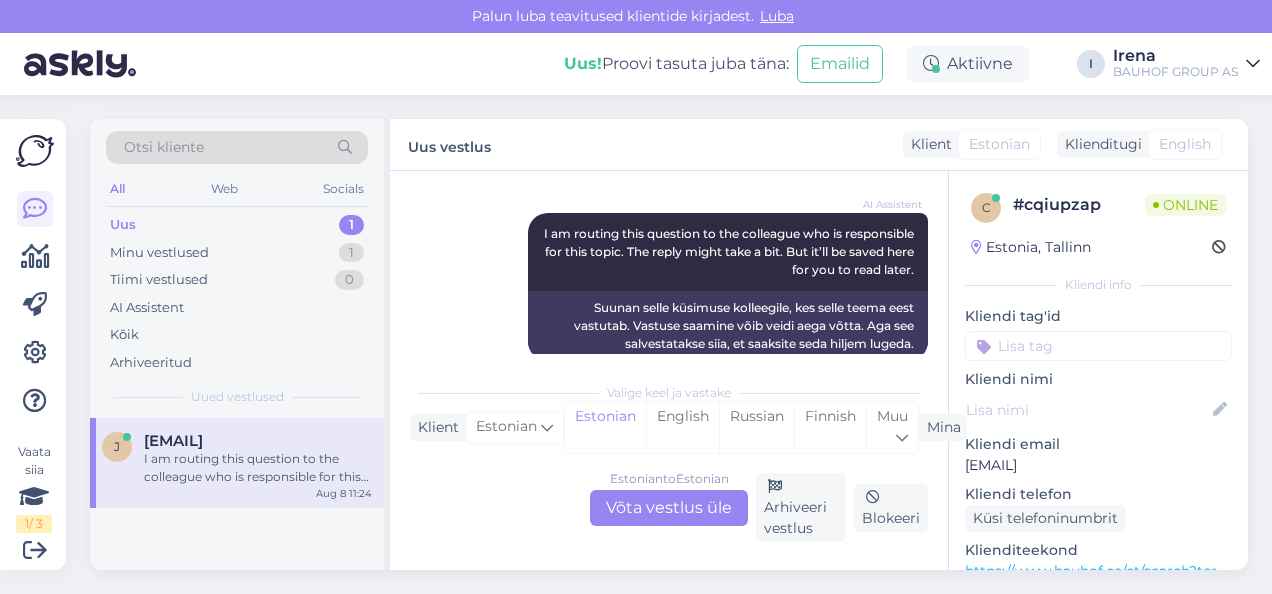 click on "Estonian  to  Estonian Võta vestlus üle" at bounding box center [669, 508] 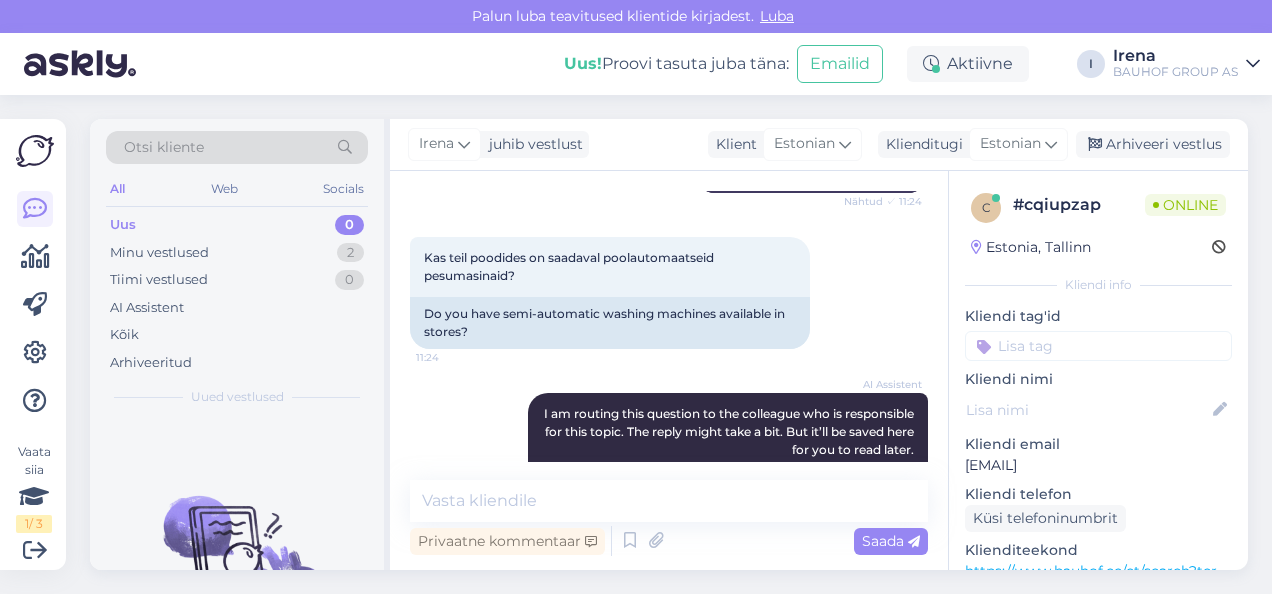 scroll, scrollTop: 400, scrollLeft: 0, axis: vertical 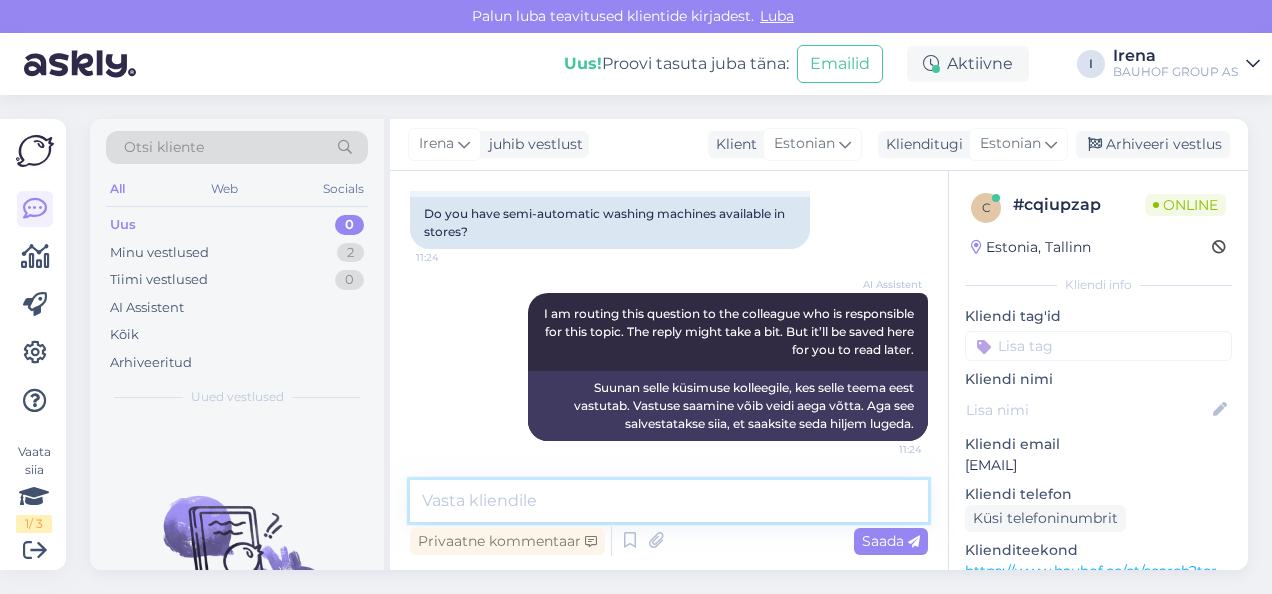 click at bounding box center [669, 501] 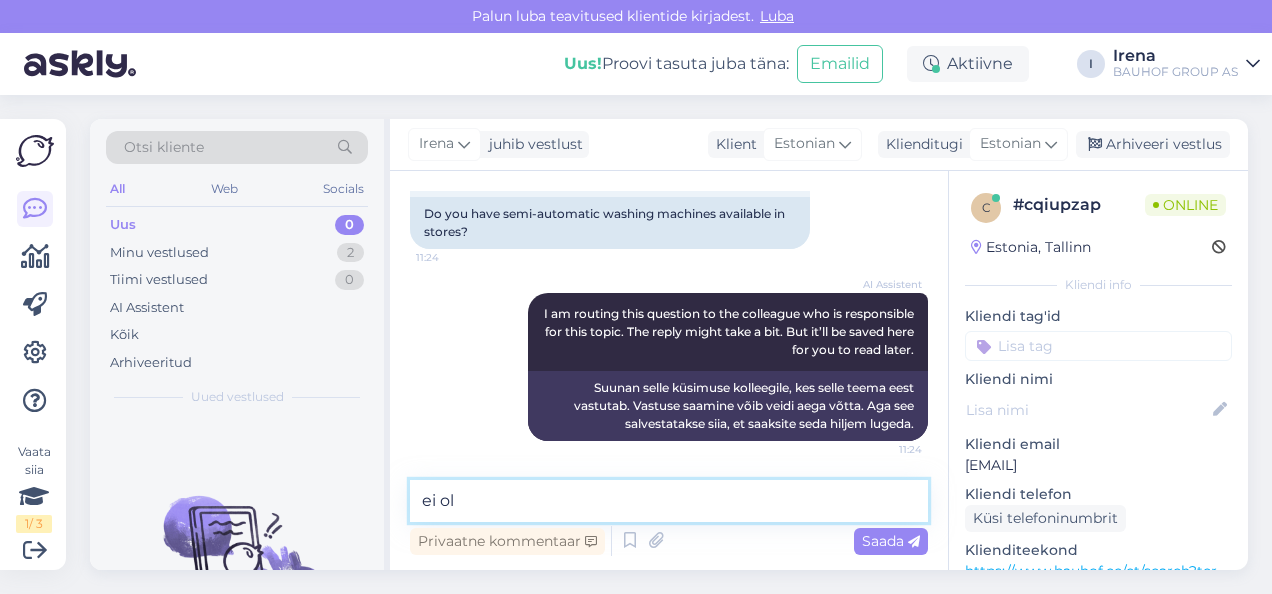 type on "ei ole" 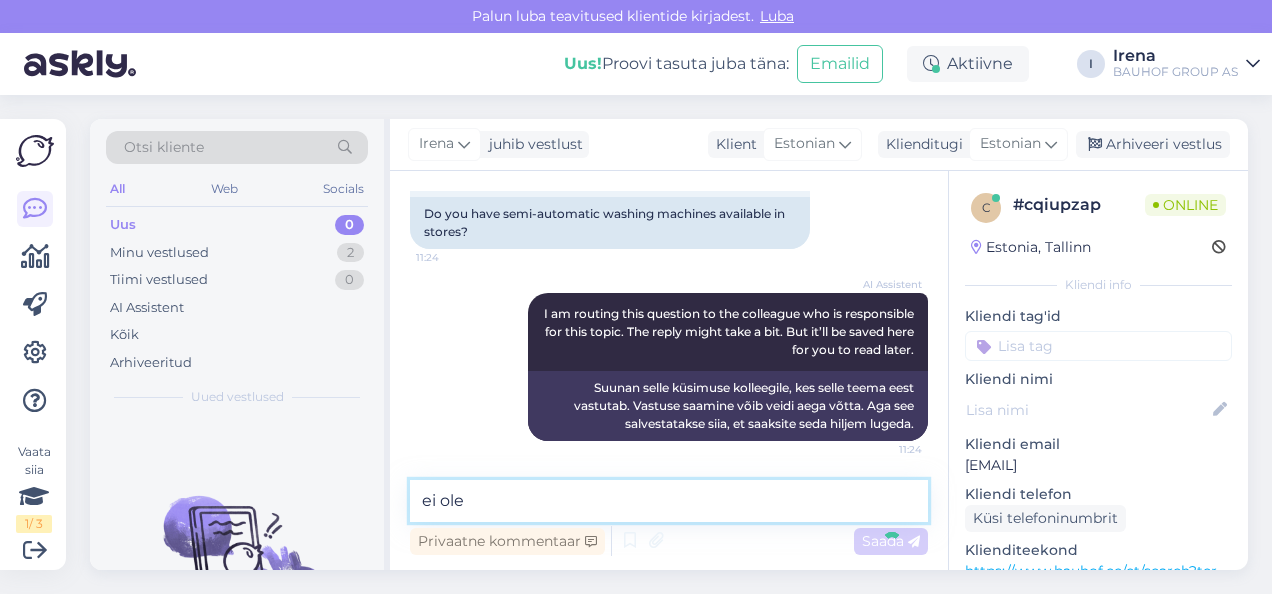 type 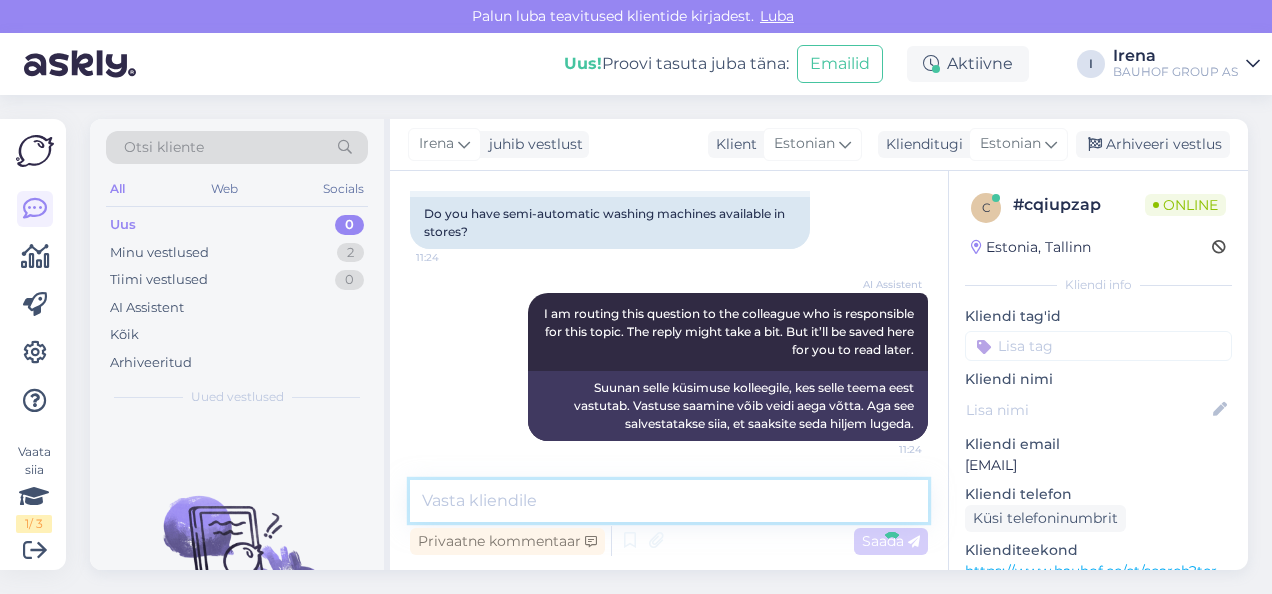 scroll, scrollTop: 486, scrollLeft: 0, axis: vertical 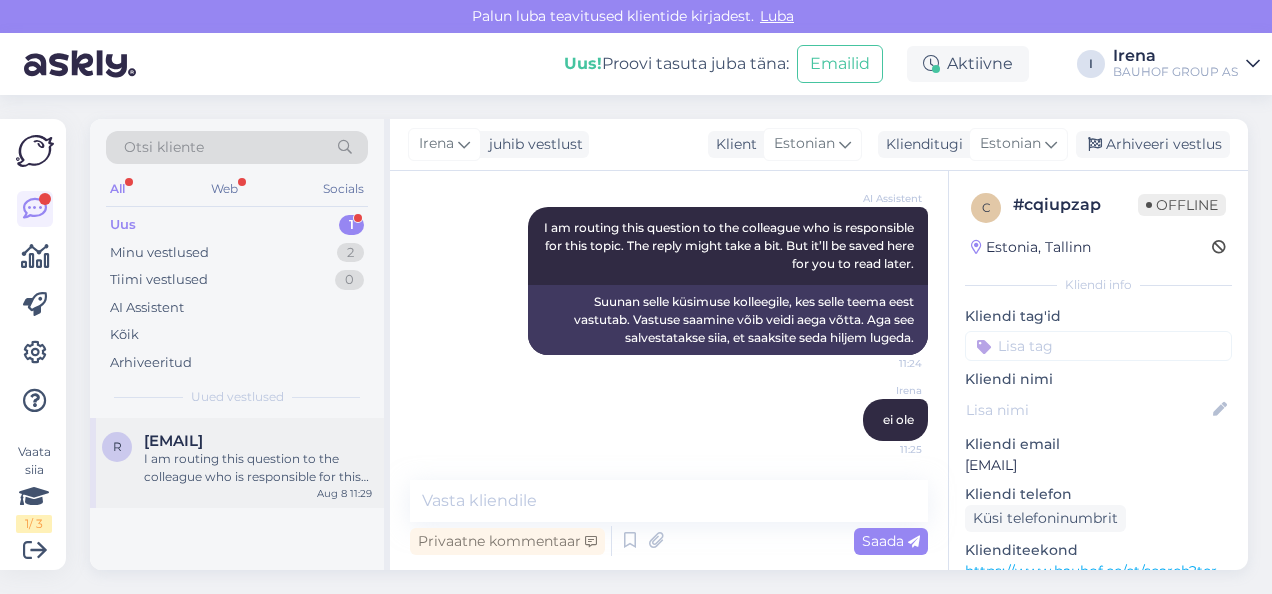 click on "[EMAIL]" at bounding box center [173, 441] 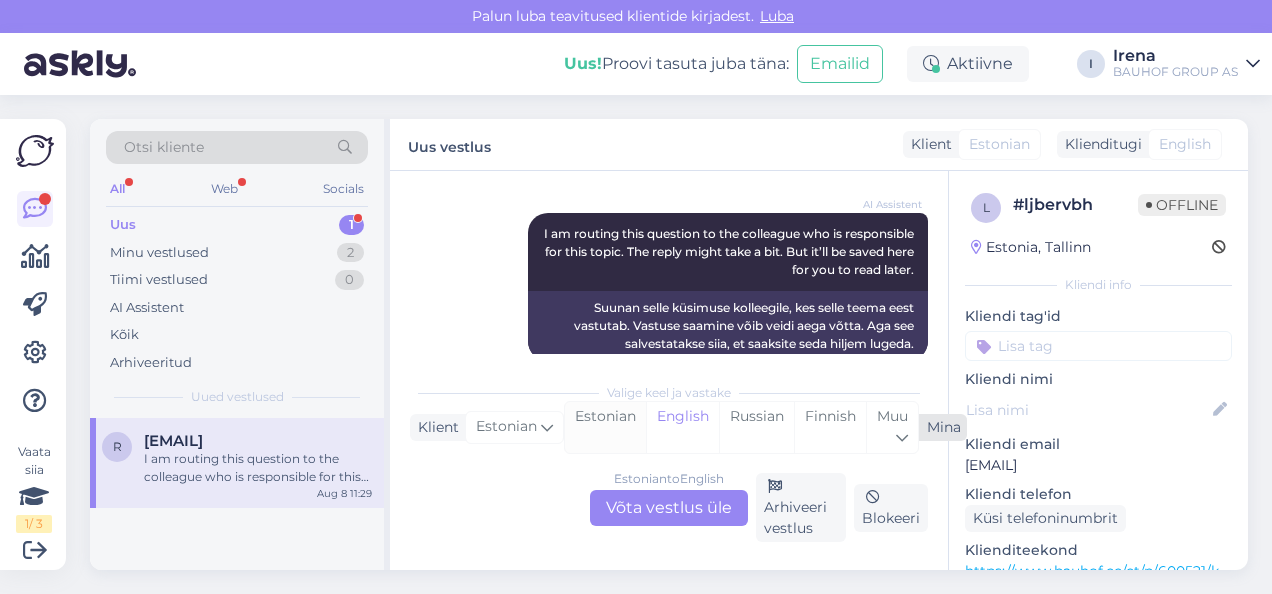 click on "Estonian" at bounding box center (605, 427) 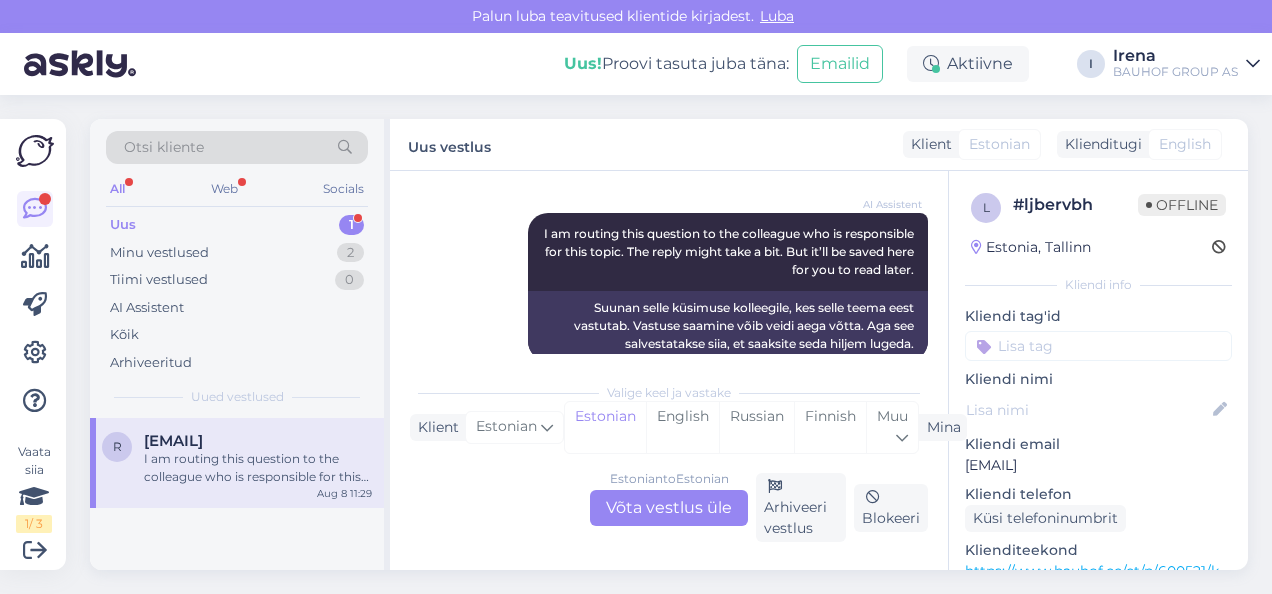click on "Estonian  to  Estonian Võta vestlus üle" at bounding box center [669, 508] 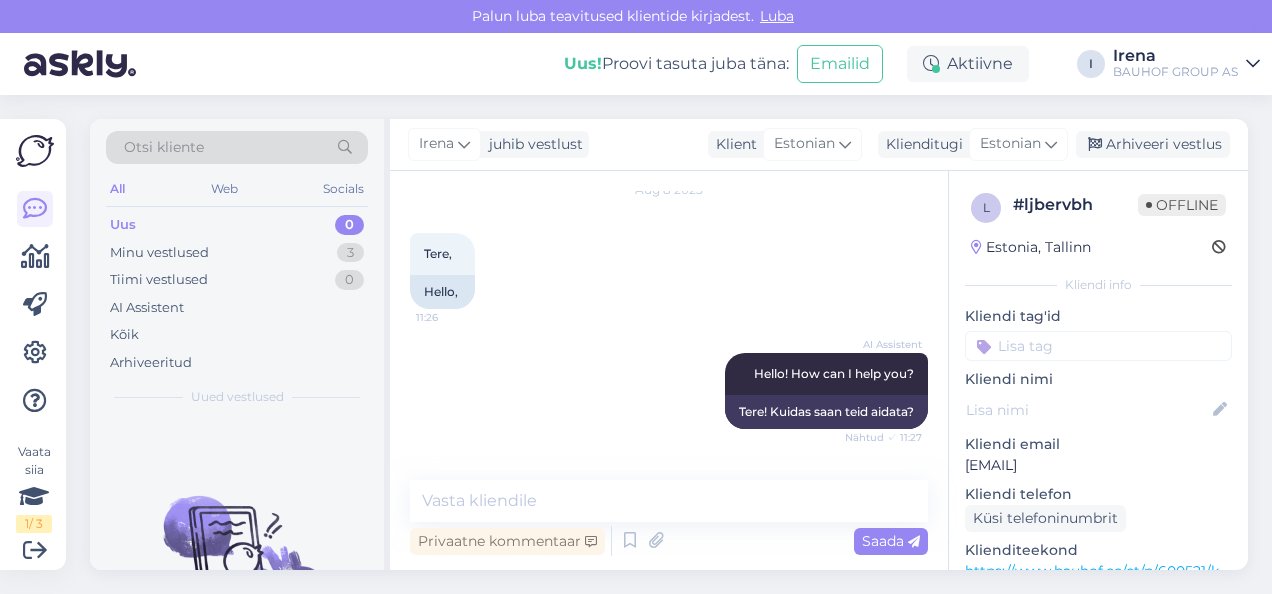 scroll, scrollTop: 264, scrollLeft: 0, axis: vertical 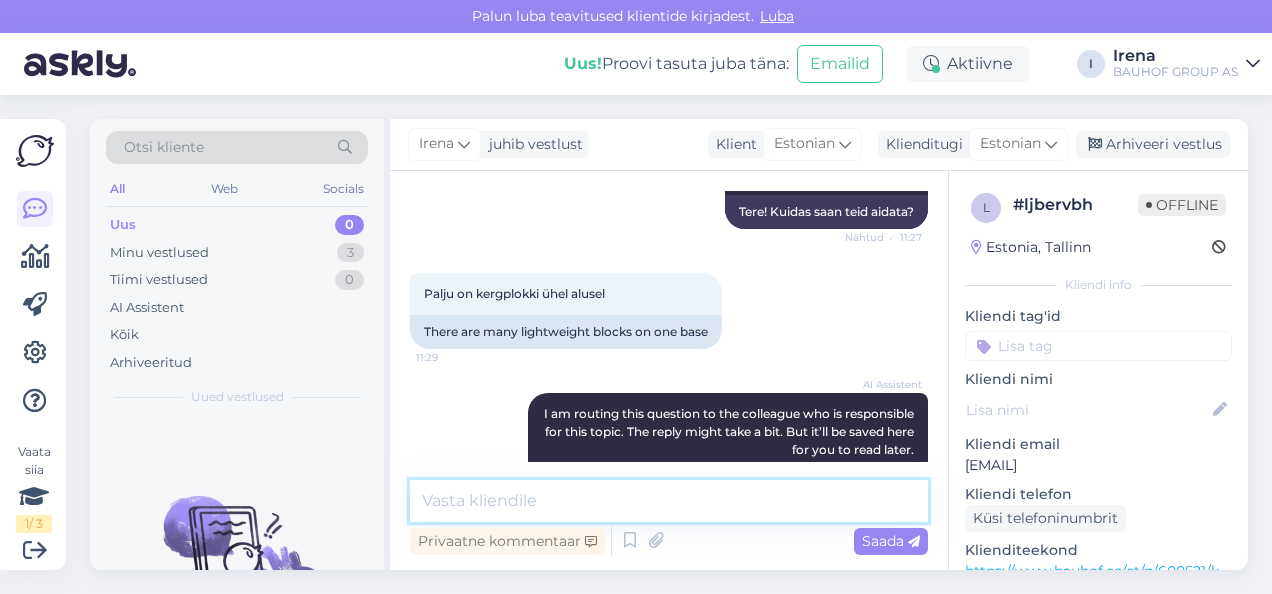 click at bounding box center [669, 501] 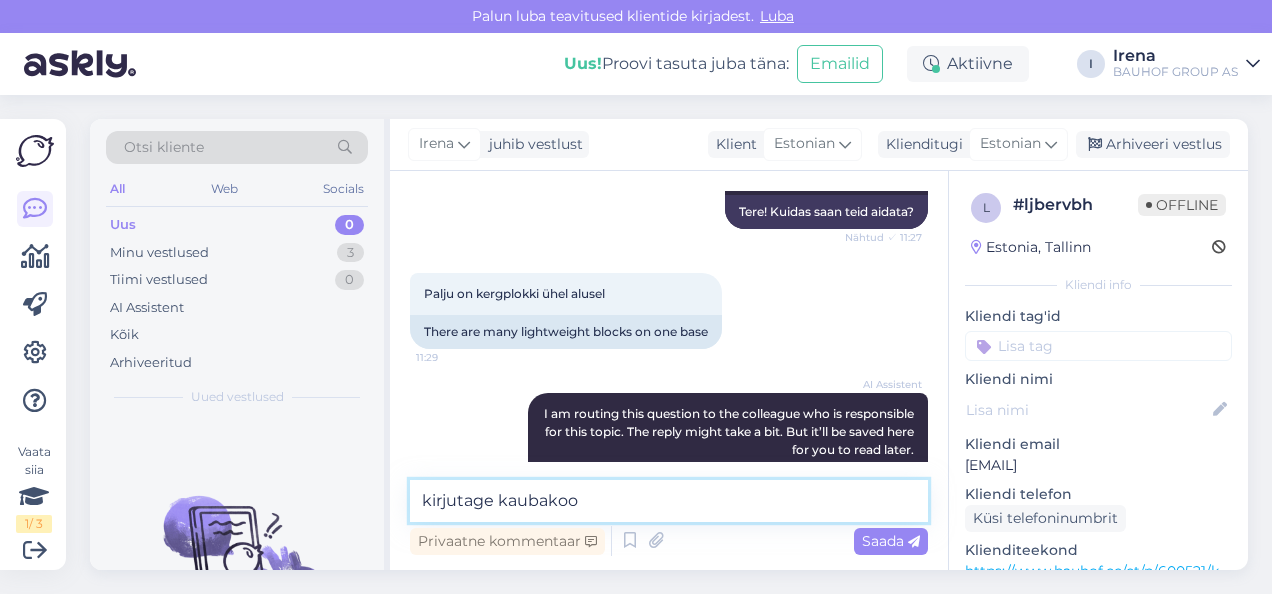 type on "kirjutage kaubakood" 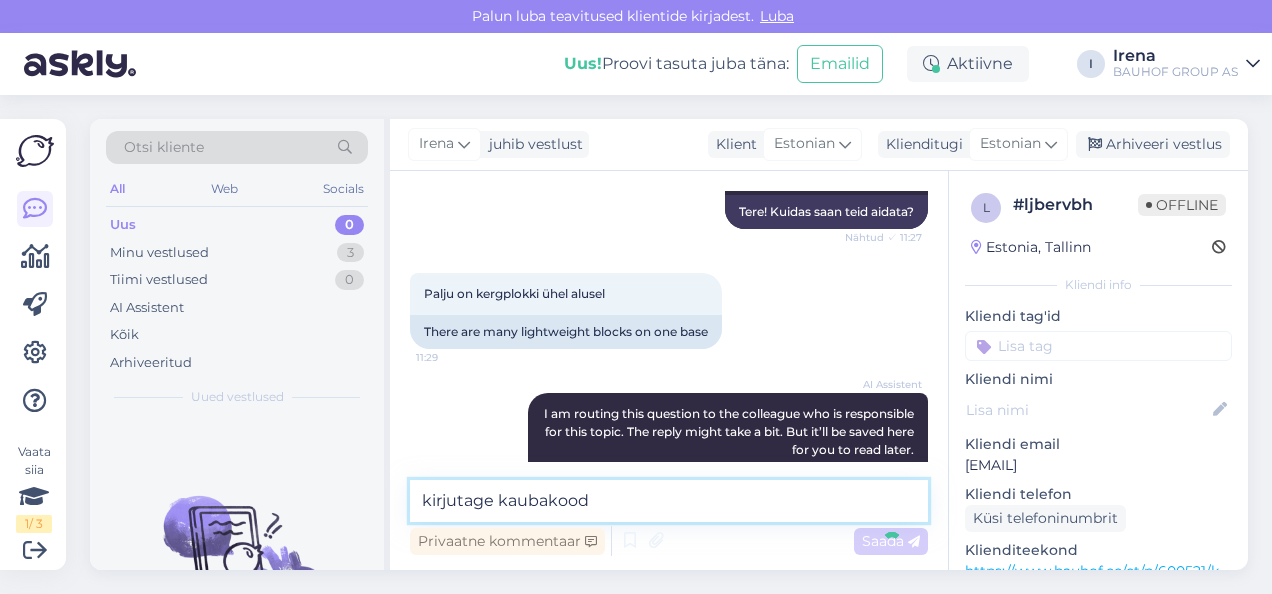 type 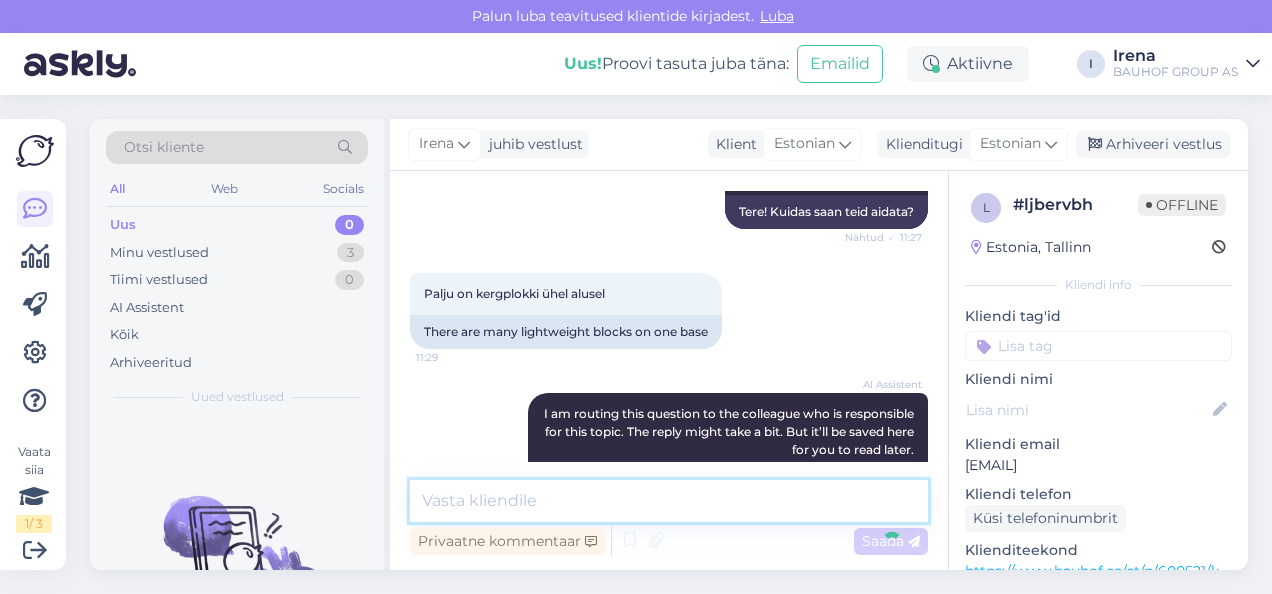 scroll, scrollTop: 450, scrollLeft: 0, axis: vertical 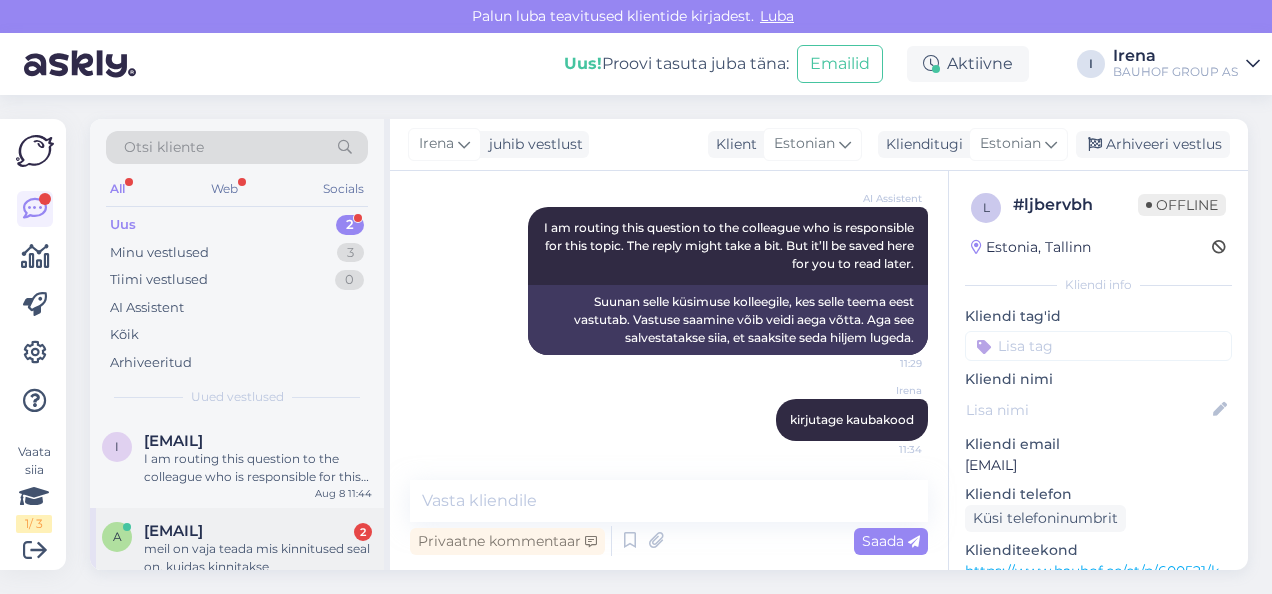 click on "a askme3@bk.ru 2 meil on vaja teada mis kinnitused seal on, kuidas kinnitakse Aug 8 11:39" at bounding box center (237, 553) 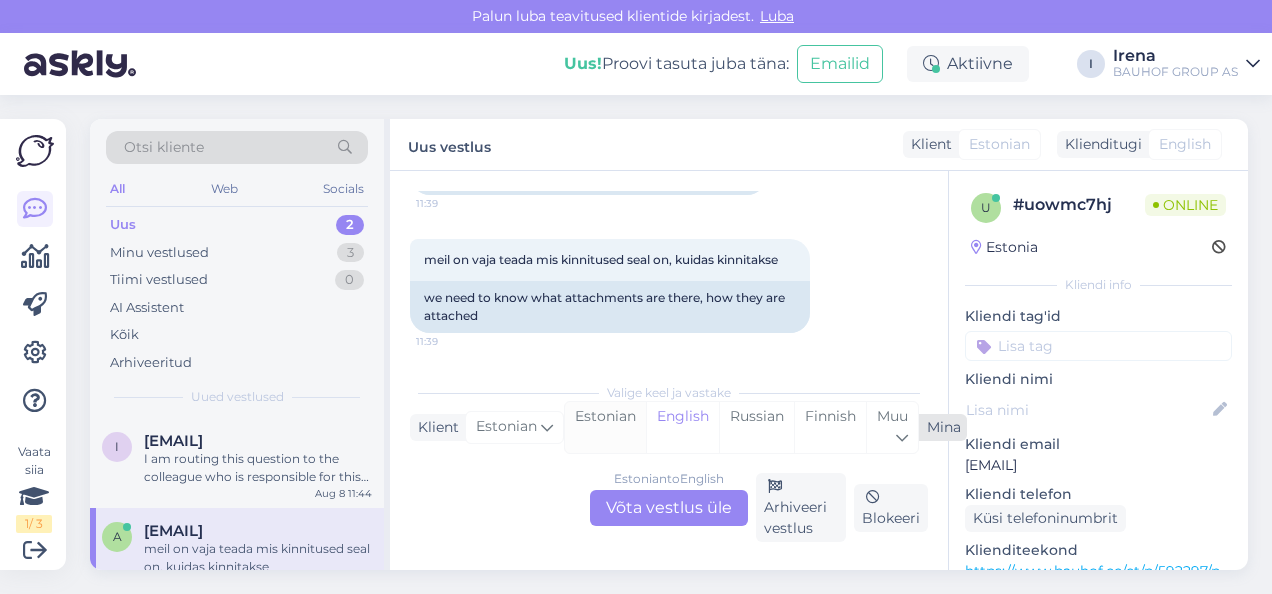 click on "Estonian" at bounding box center [605, 427] 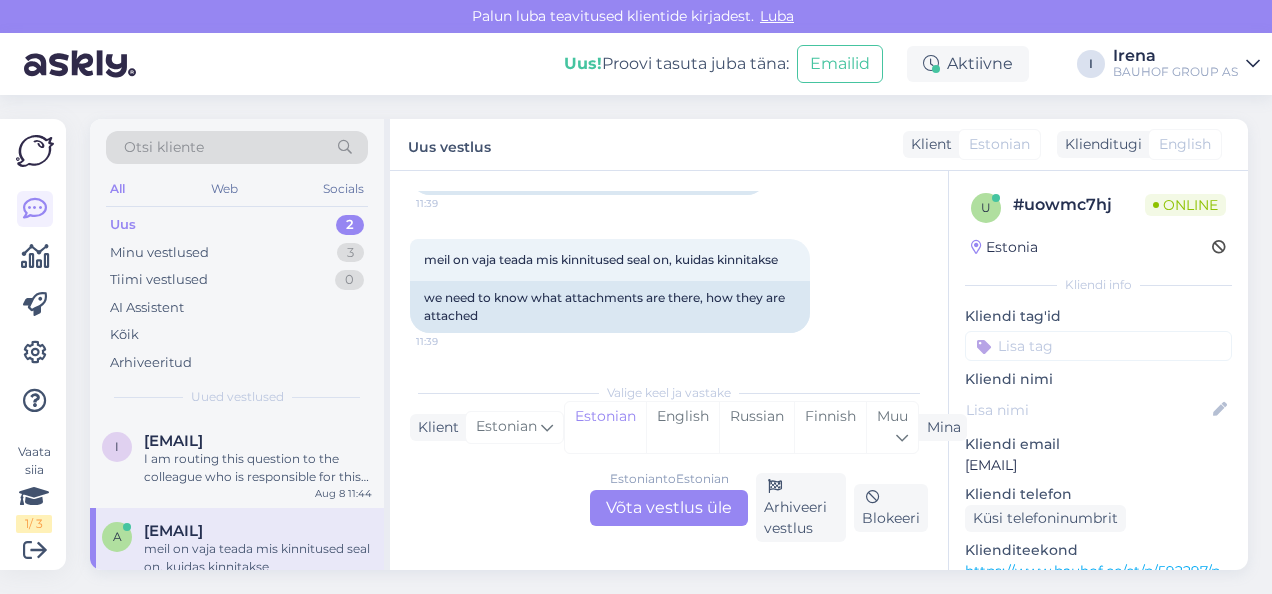 click on "Estonian  to  Estonian Võta vestlus üle" at bounding box center [669, 508] 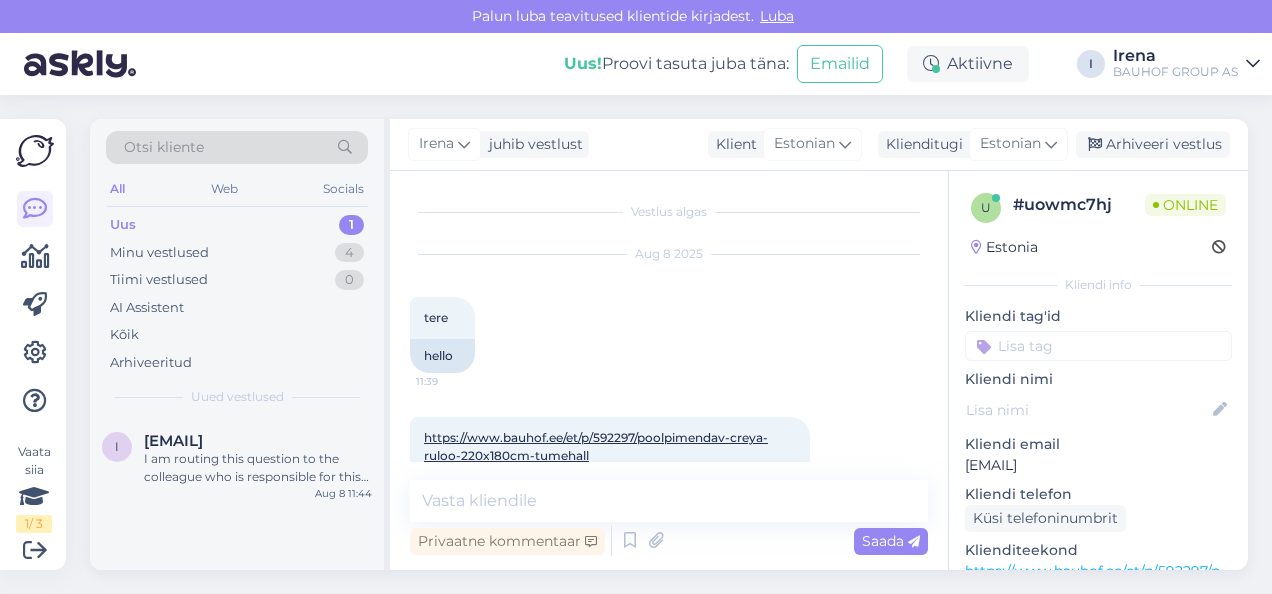 scroll, scrollTop: 200, scrollLeft: 0, axis: vertical 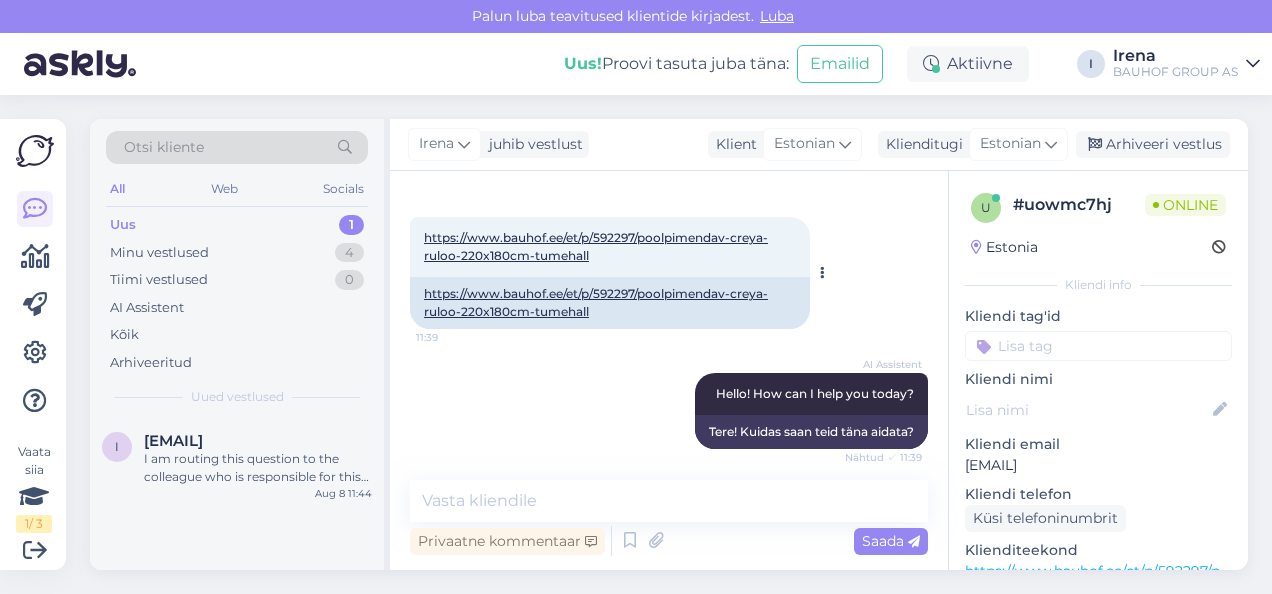 click on "https://www.bauhof.ee/et/p/592297/poolpimendav-creya-ruloo-220x180cm-tumehall" at bounding box center (596, 246) 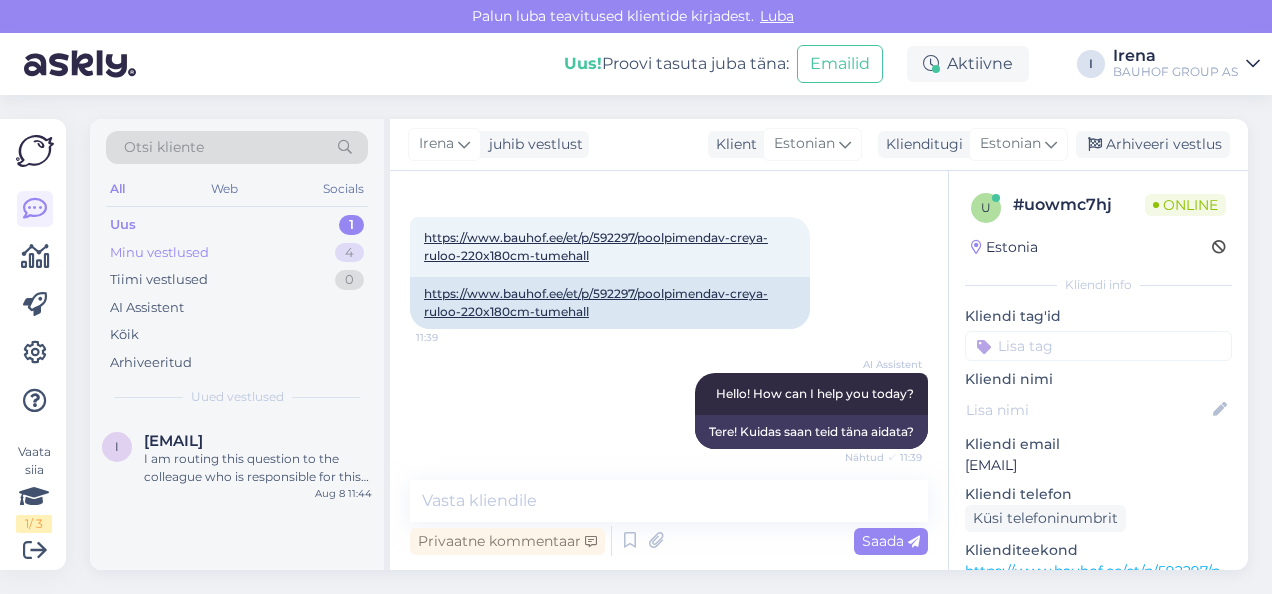 click on "Minu vestlused 4" at bounding box center [237, 253] 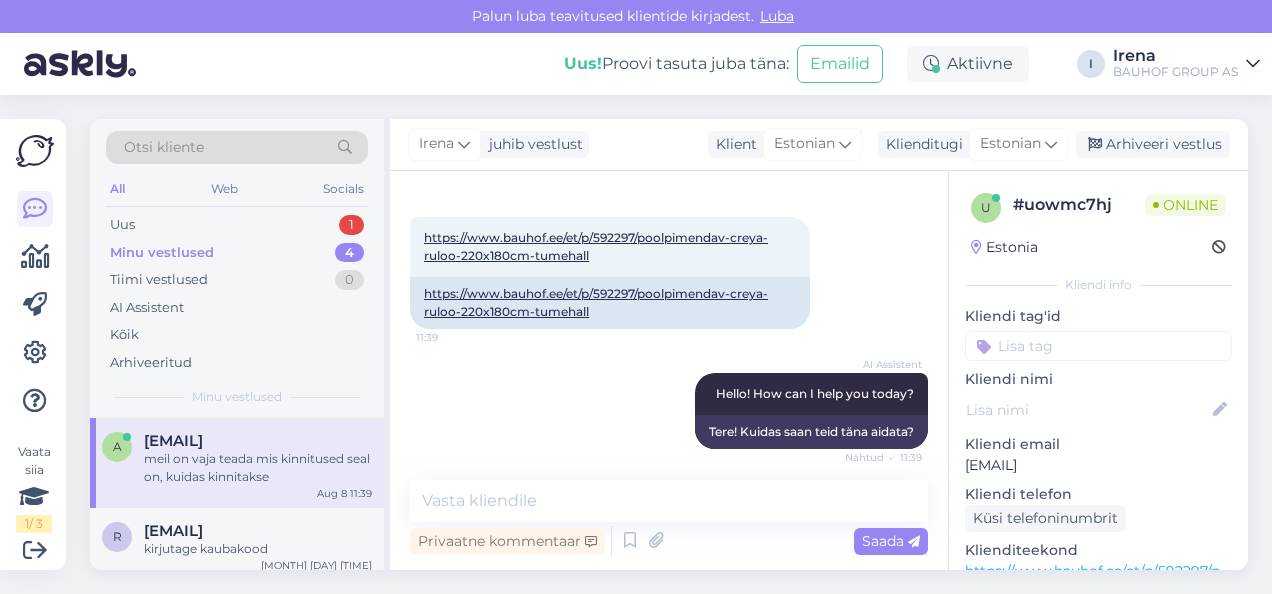 scroll, scrollTop: 170, scrollLeft: 0, axis: vertical 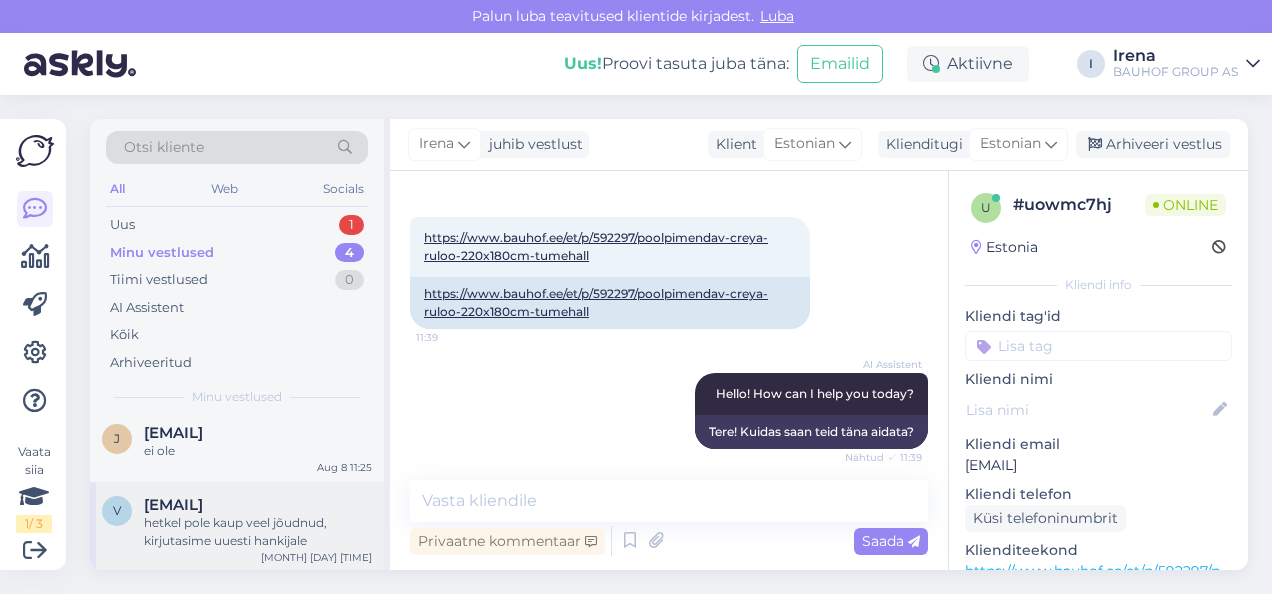 click on "hetkel pole kaup veel jõudnud, kirjutasime uuesti hankijale" at bounding box center (258, 532) 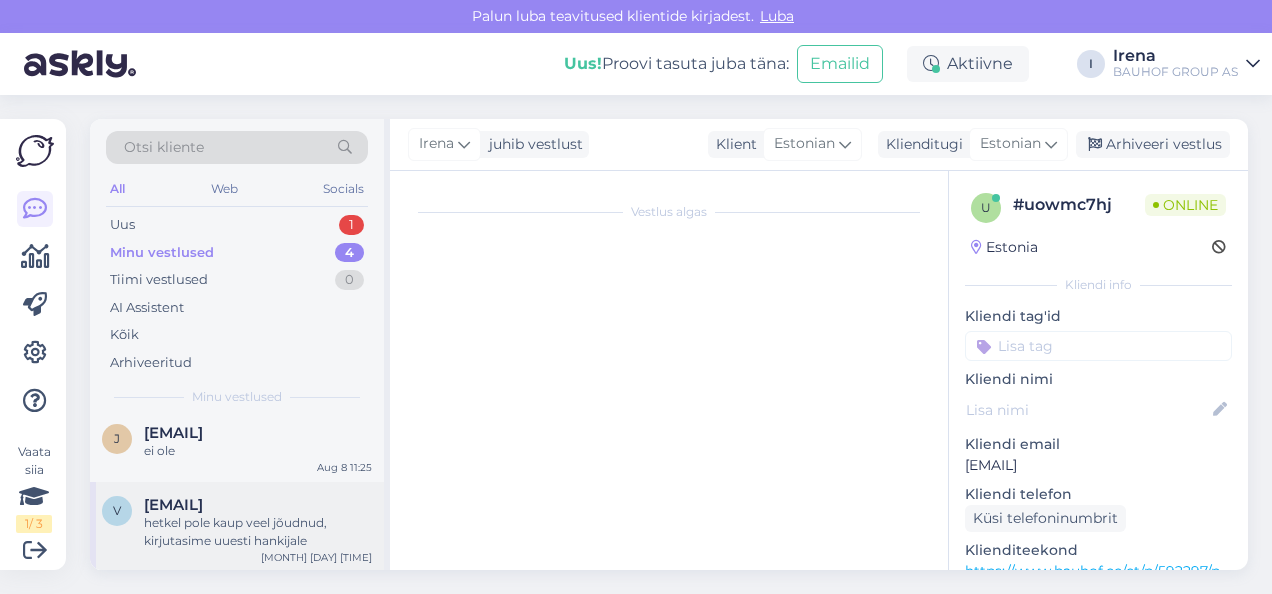 scroll, scrollTop: 1782, scrollLeft: 0, axis: vertical 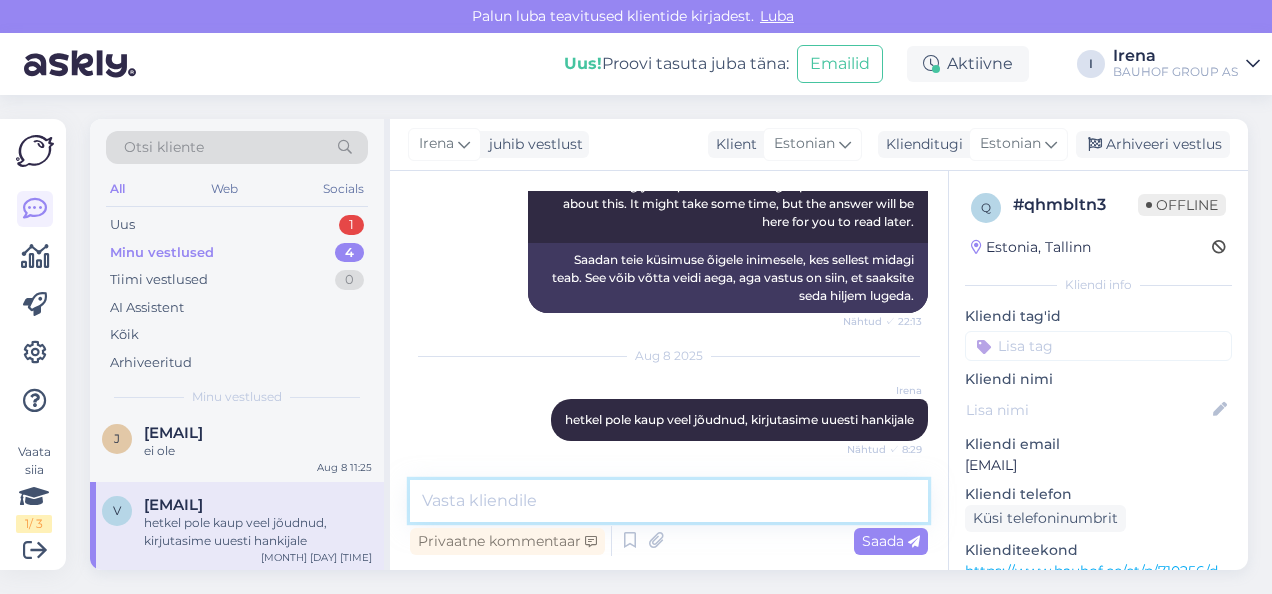 click at bounding box center (669, 501) 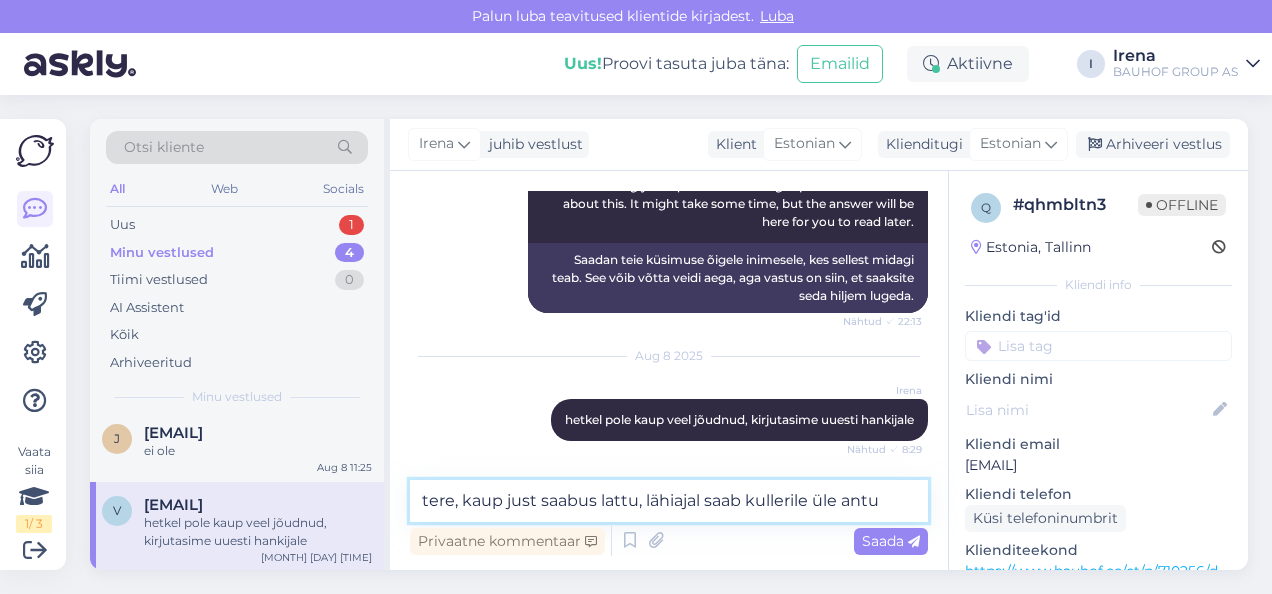 type on "tere, kaup just saabus lattu, lähiajal saab kullerile üle antud" 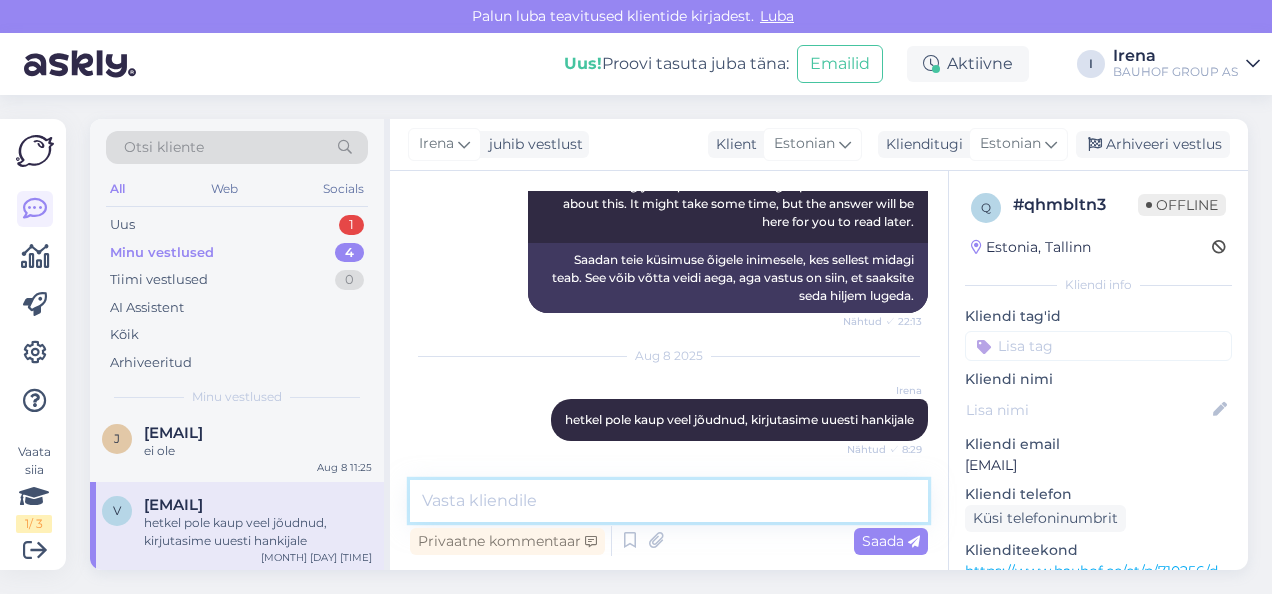 scroll, scrollTop: 1868, scrollLeft: 0, axis: vertical 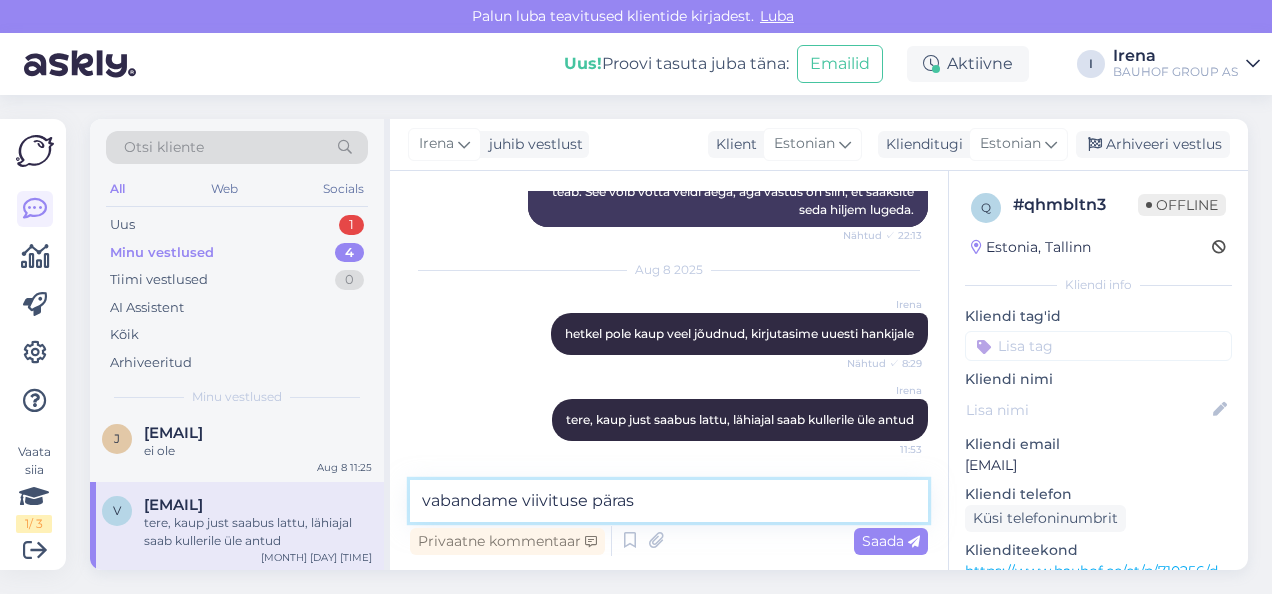 type on "vabandame viivituse pärast" 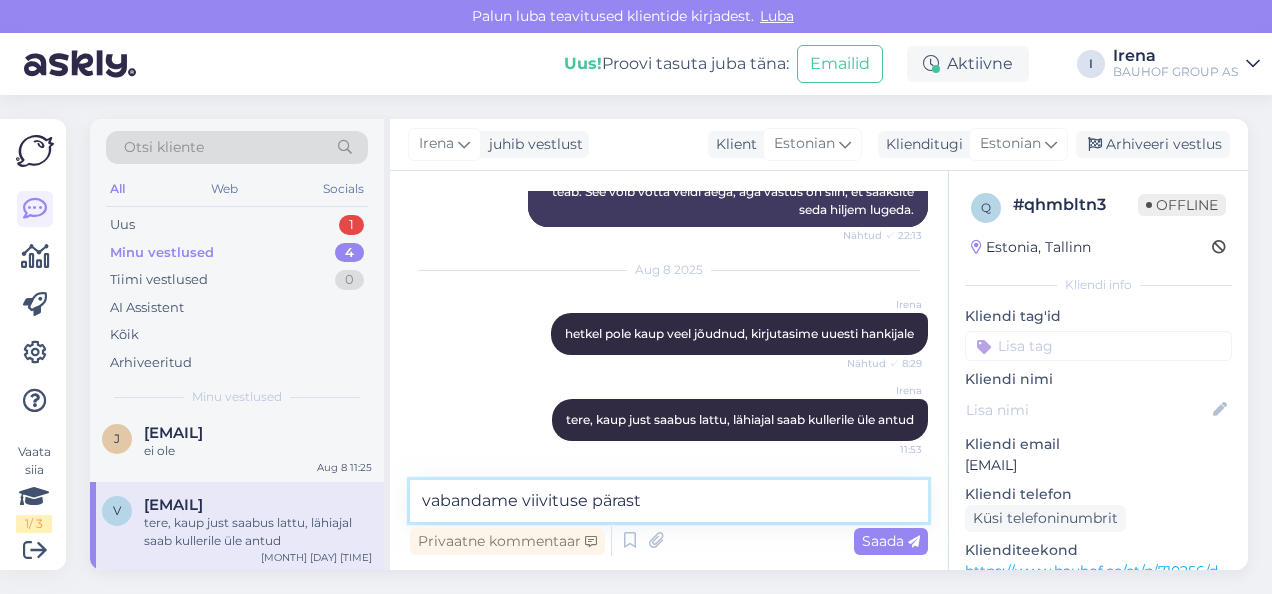 type 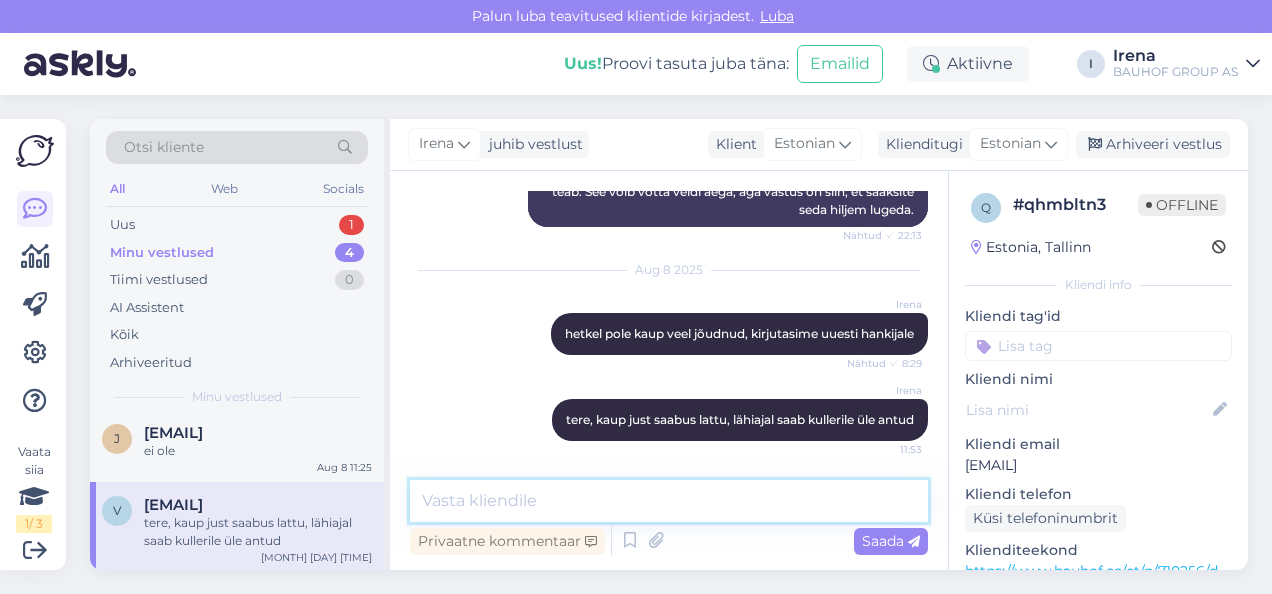 scroll, scrollTop: 1954, scrollLeft: 0, axis: vertical 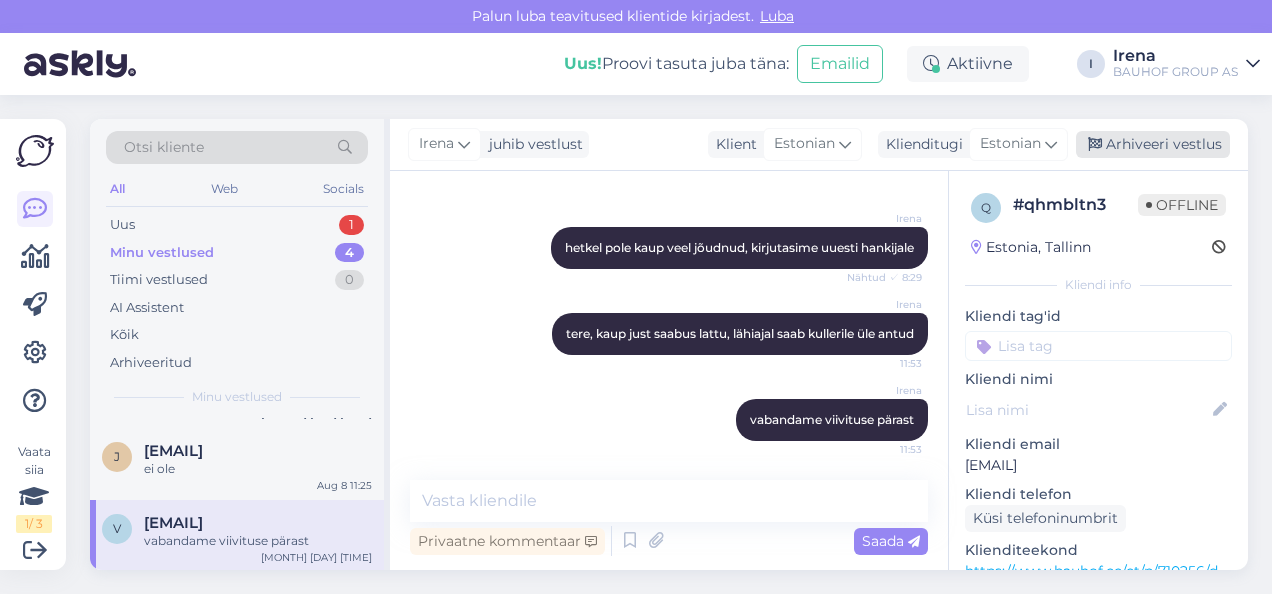 click on "Arhiveeri vestlus" at bounding box center (1153, 144) 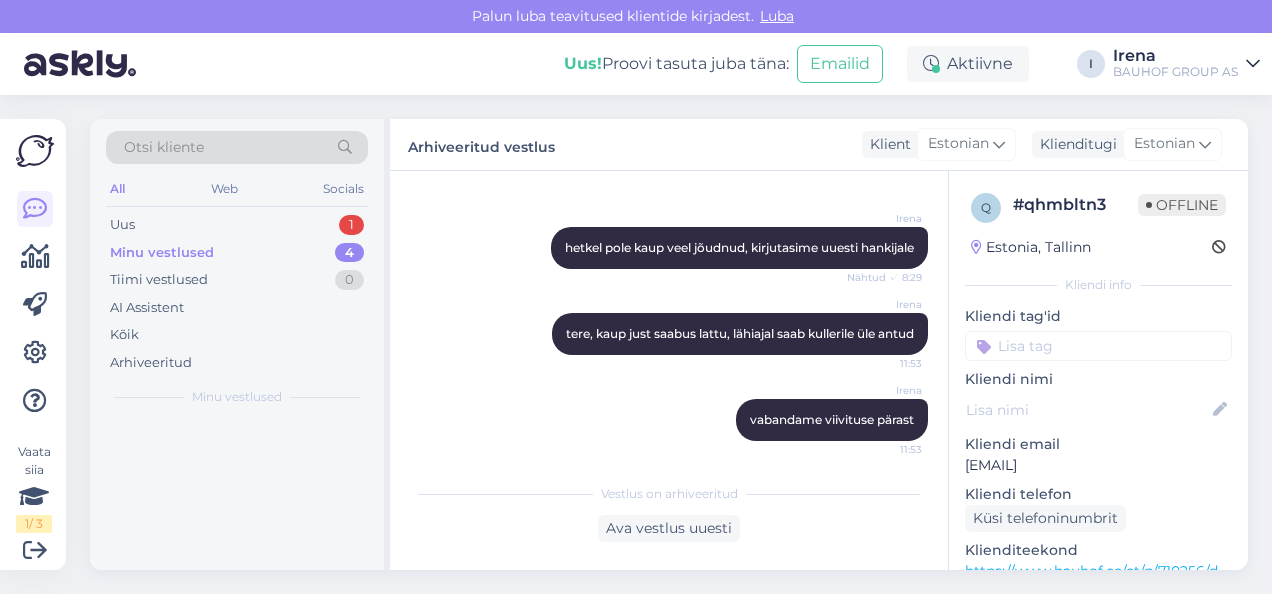 scroll, scrollTop: 0, scrollLeft: 0, axis: both 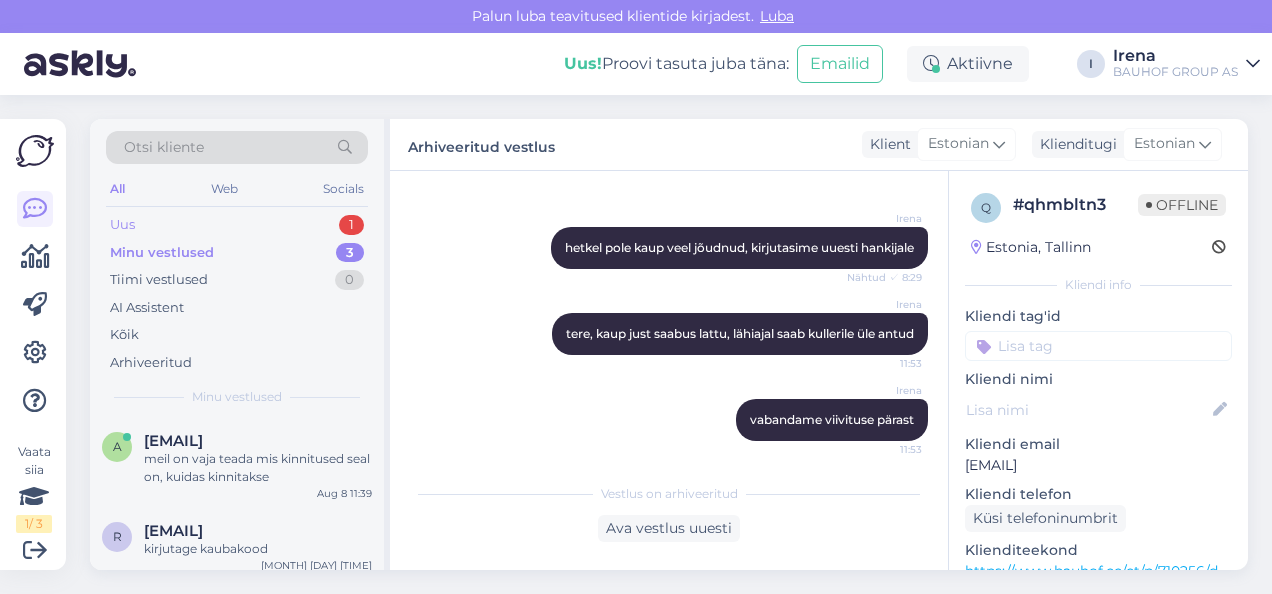 click on "Uus 1" at bounding box center [237, 225] 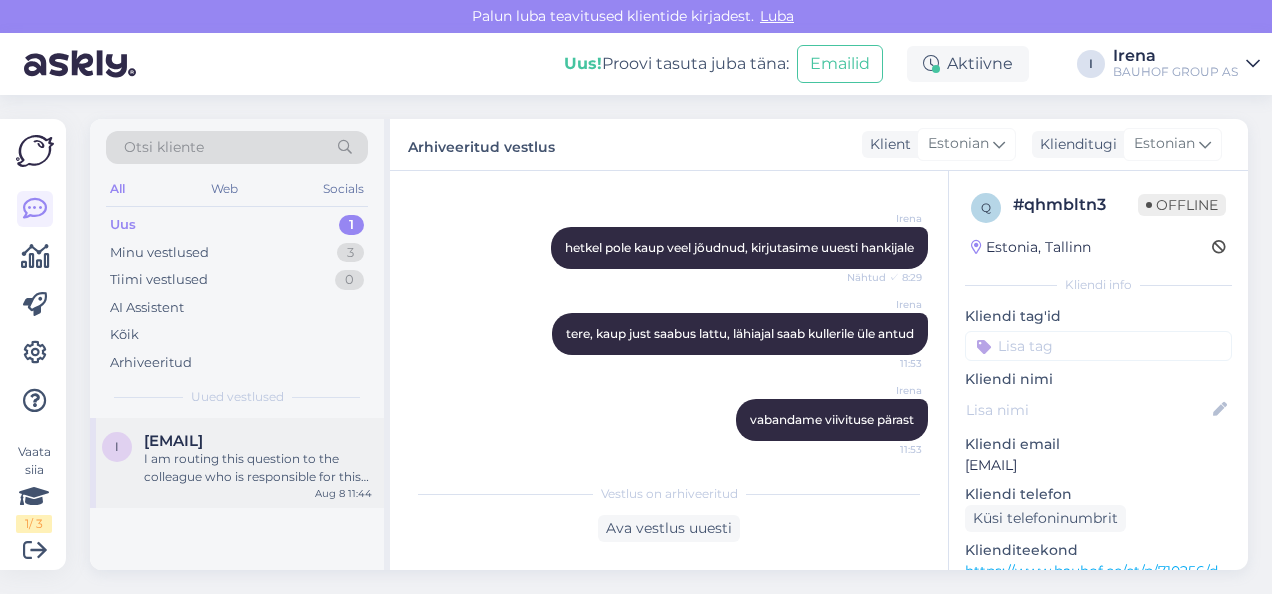 click on "ivaska27@[EMAIL]" at bounding box center [173, 441] 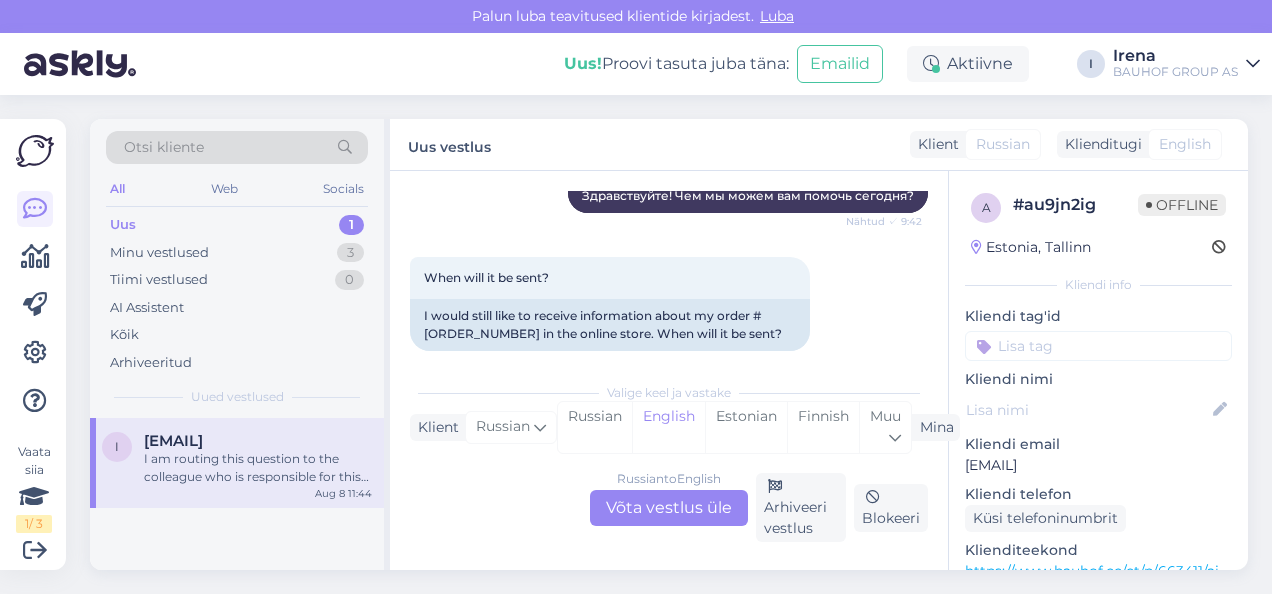 scroll, scrollTop: 8432, scrollLeft: 0, axis: vertical 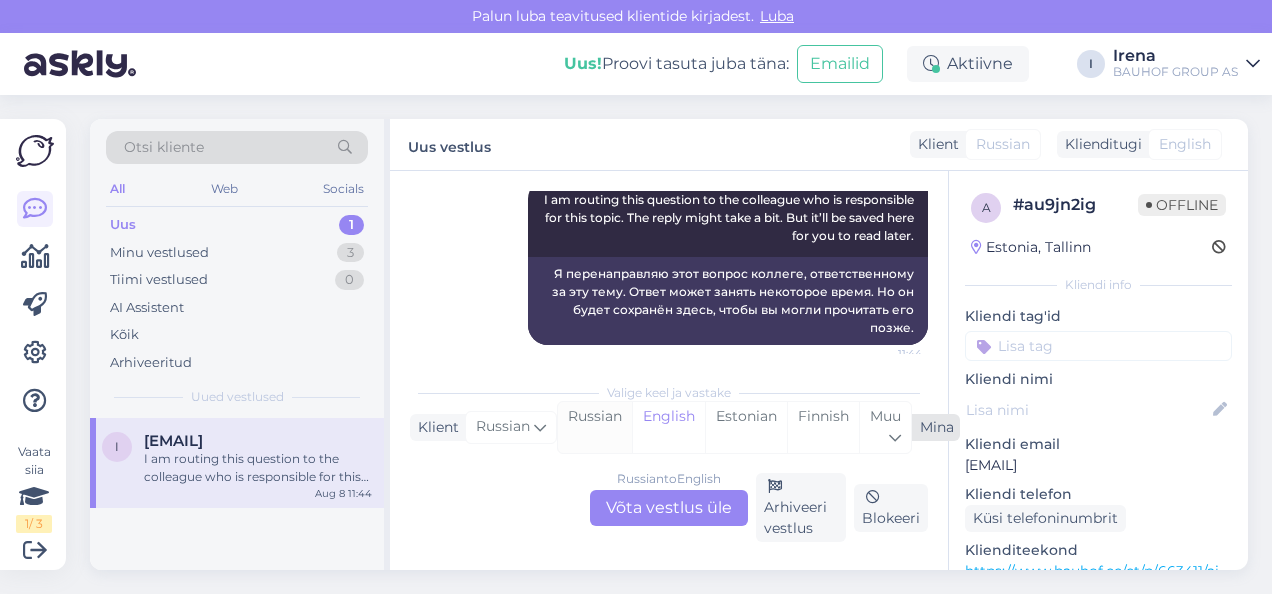 click on "Russian" at bounding box center (595, 427) 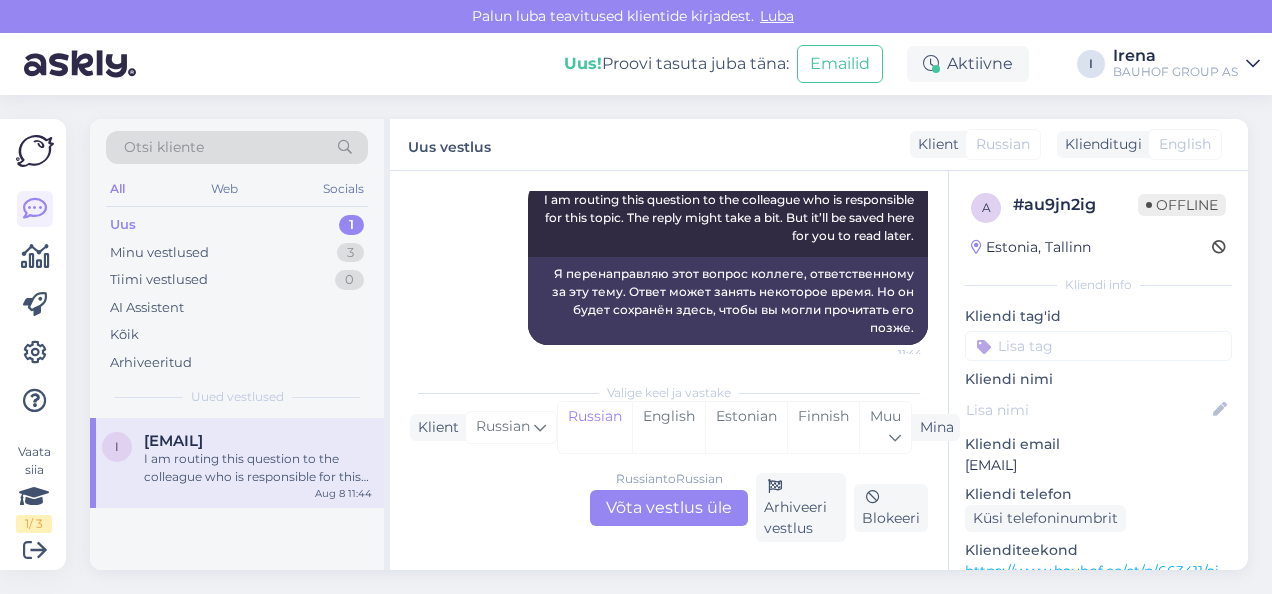 click on "Russian  to  Russian Võta vestlus üle" at bounding box center (669, 508) 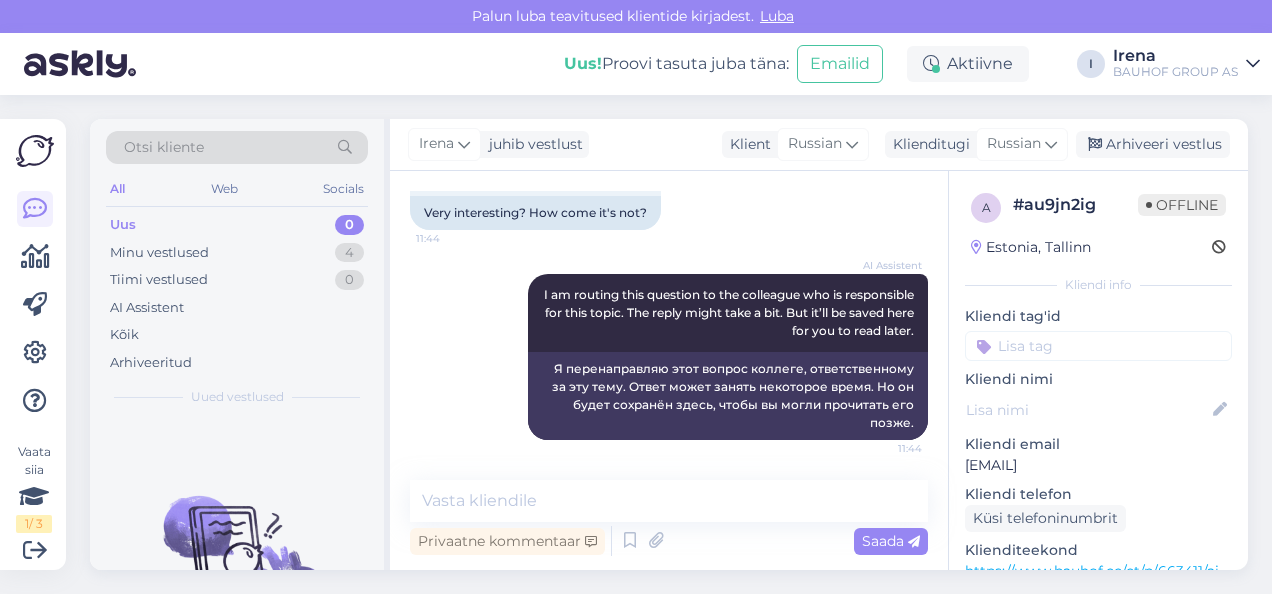 scroll, scrollTop: 8370, scrollLeft: 0, axis: vertical 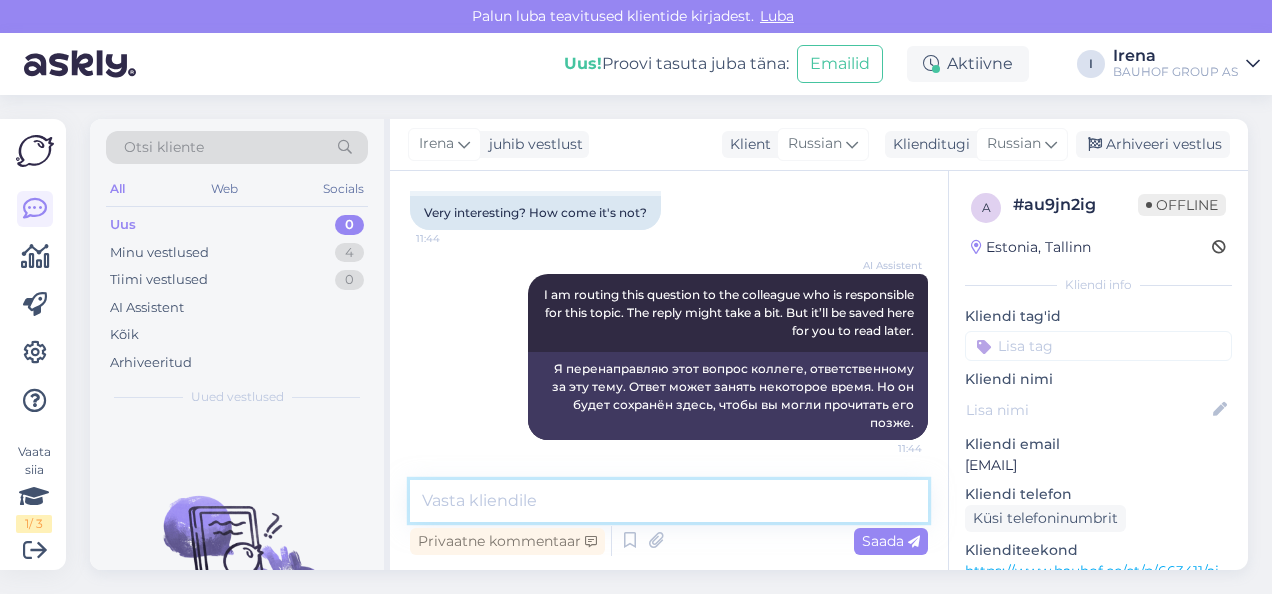 click at bounding box center (669, 501) 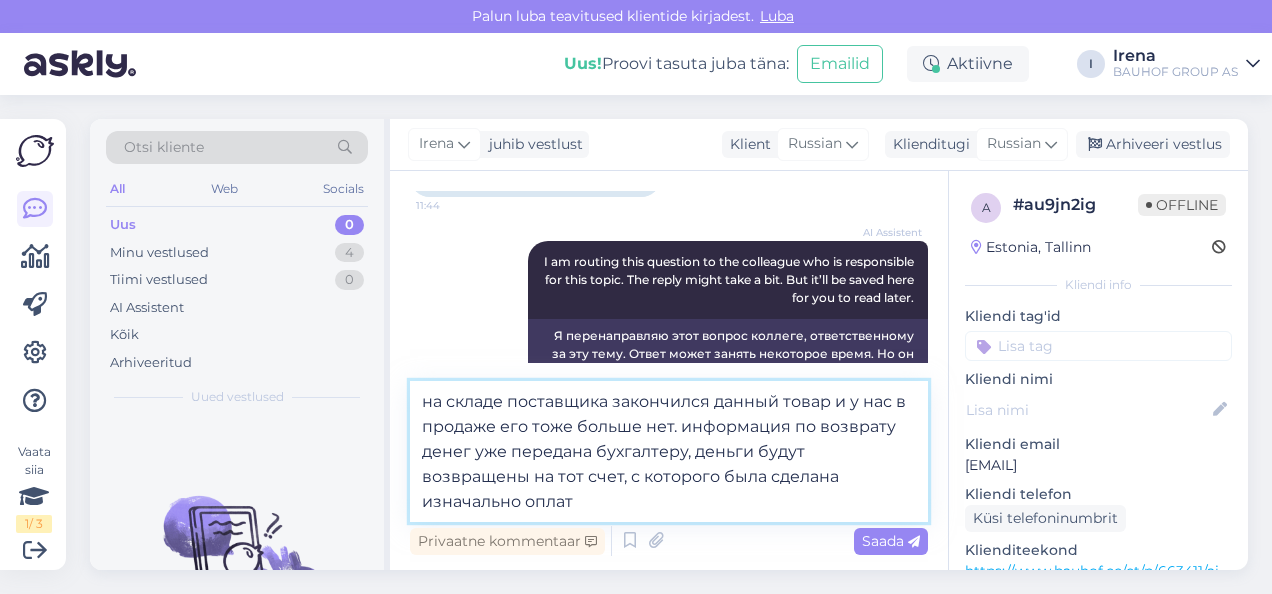 type on "на складе поставщика закончился данный товар и у нас в продаже его тоже больше нет. информация по возврату денег уже передана бухгалтеру, деньги будут возвращены на тот счет, с которого была сделана изначально оплата" 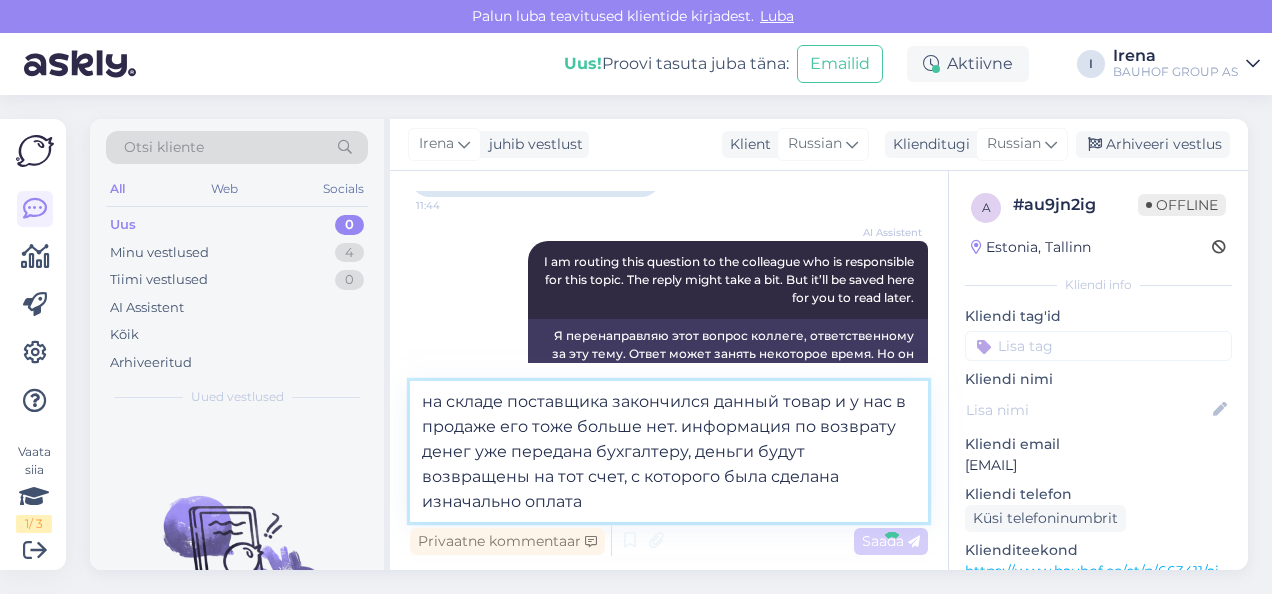 type 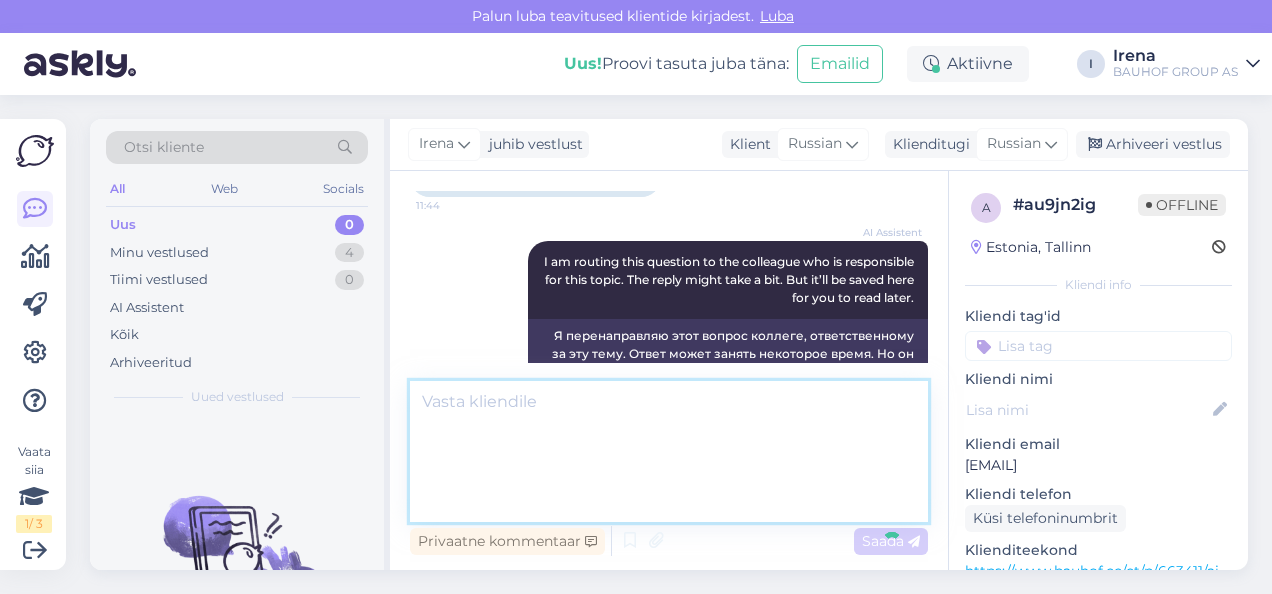 scroll, scrollTop: 8528, scrollLeft: 0, axis: vertical 